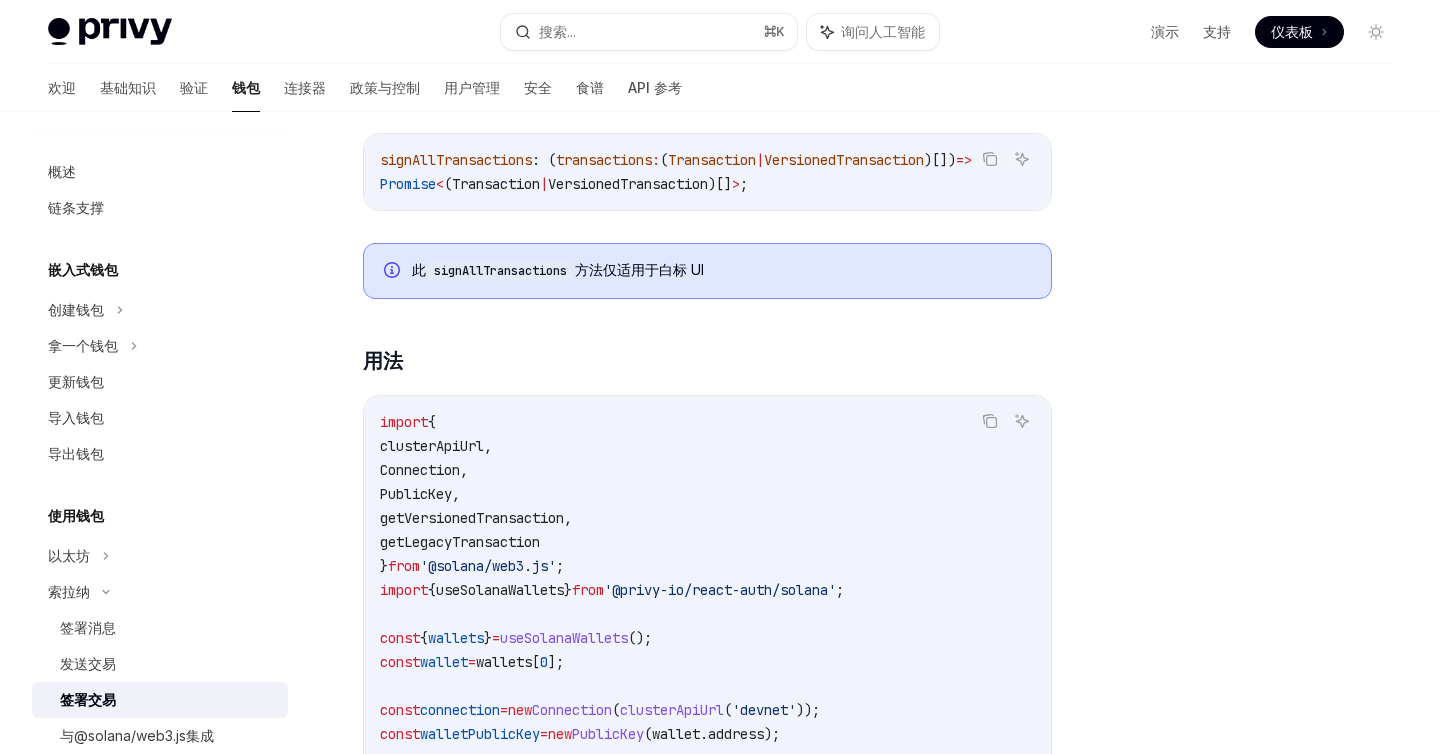 scroll, scrollTop: 2225, scrollLeft: 0, axis: vertical 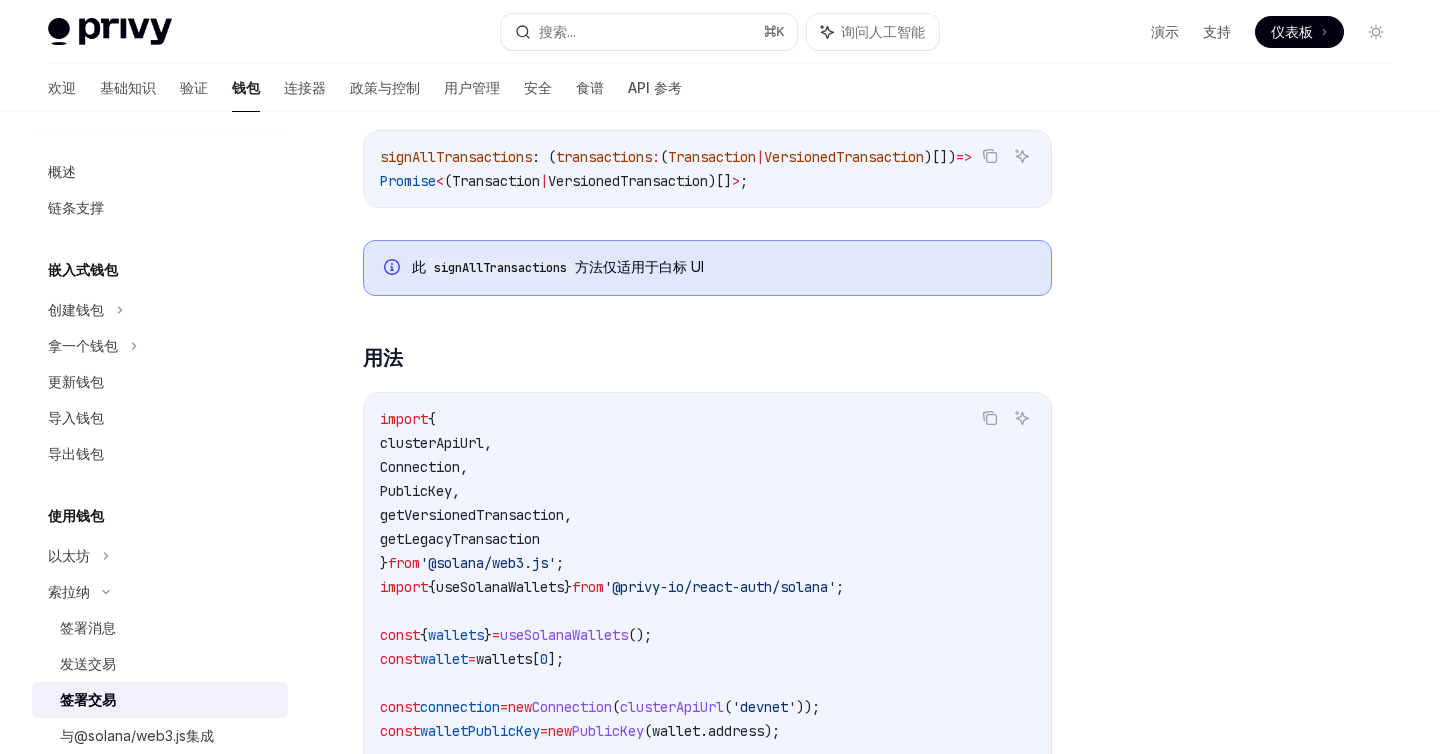 click on "方法仅适用于白标 UI" at bounding box center (639, 266) 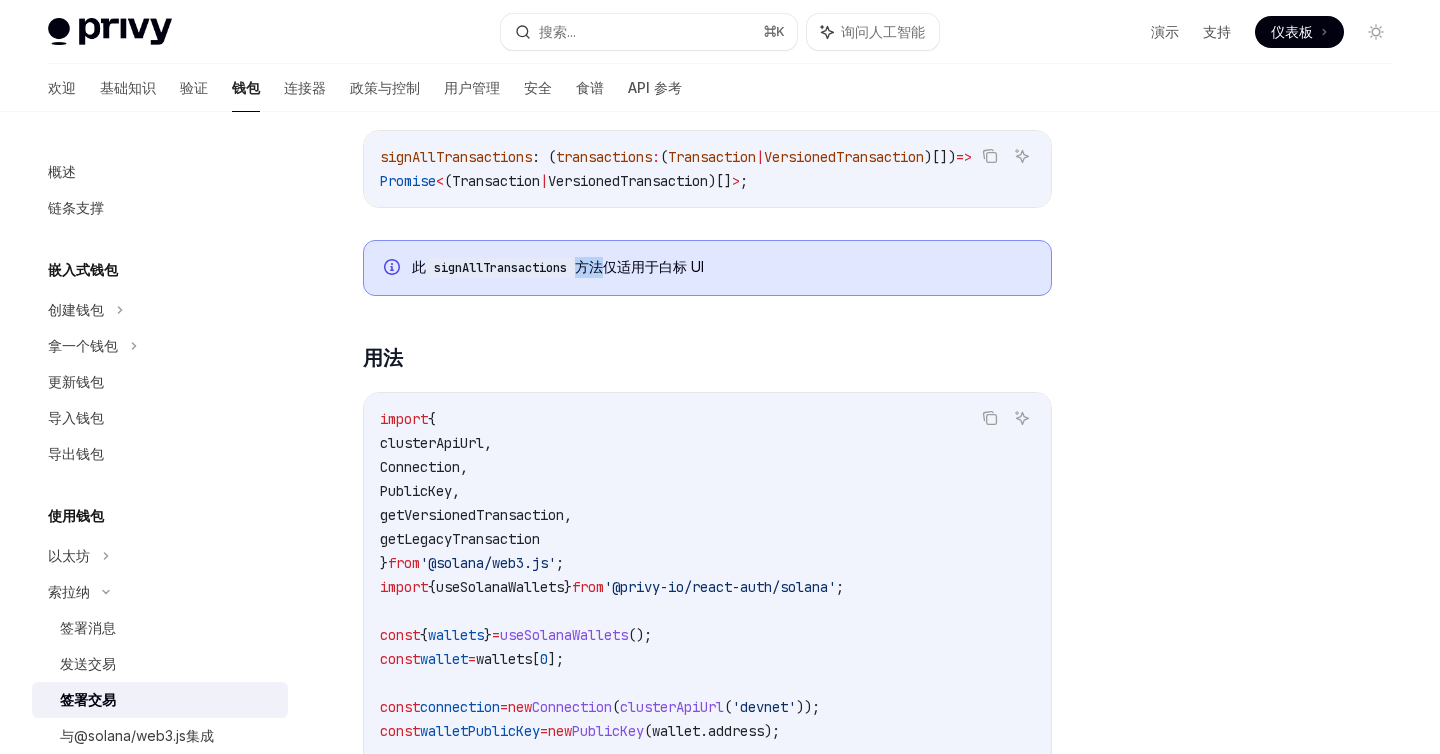 click on "方法仅适用于白标 UI" at bounding box center [639, 266] 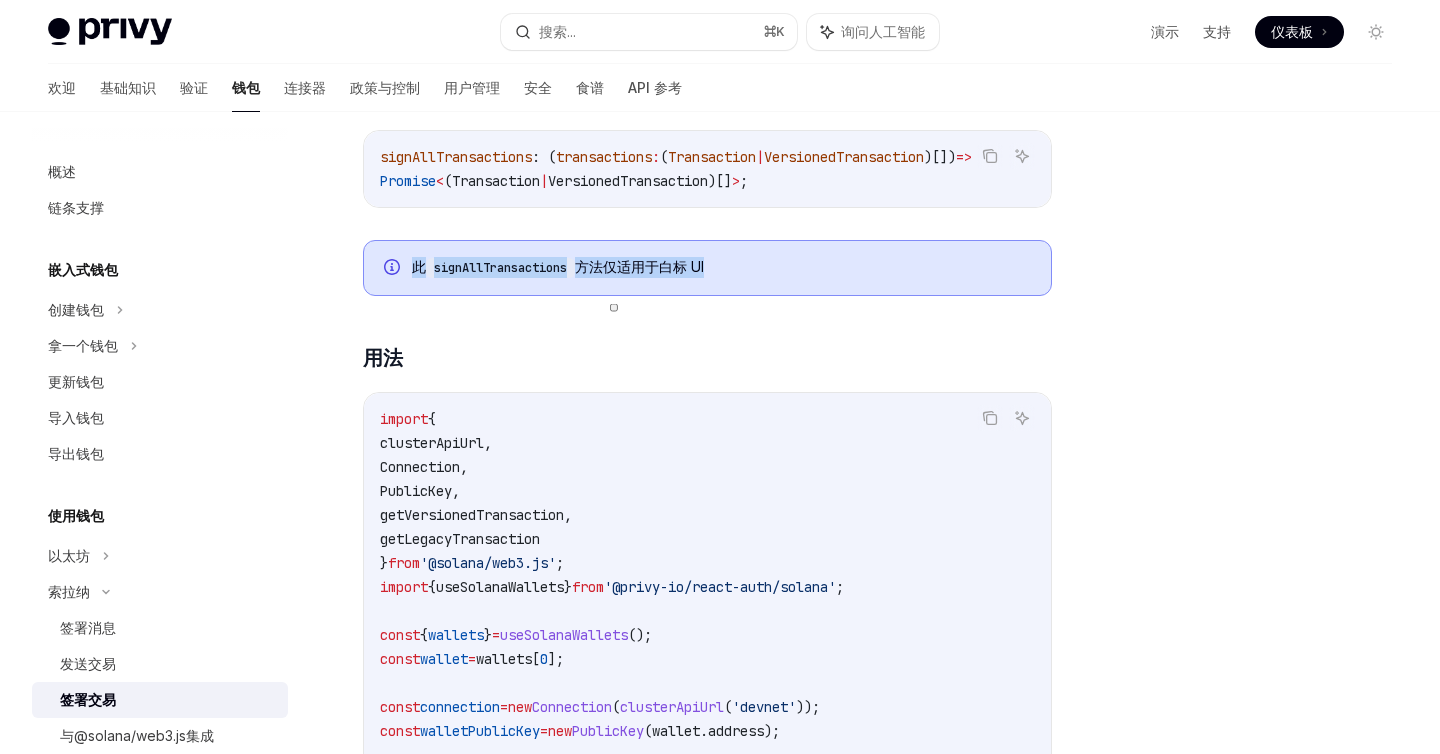 click on "方法仅适用于白标 UI" at bounding box center (639, 266) 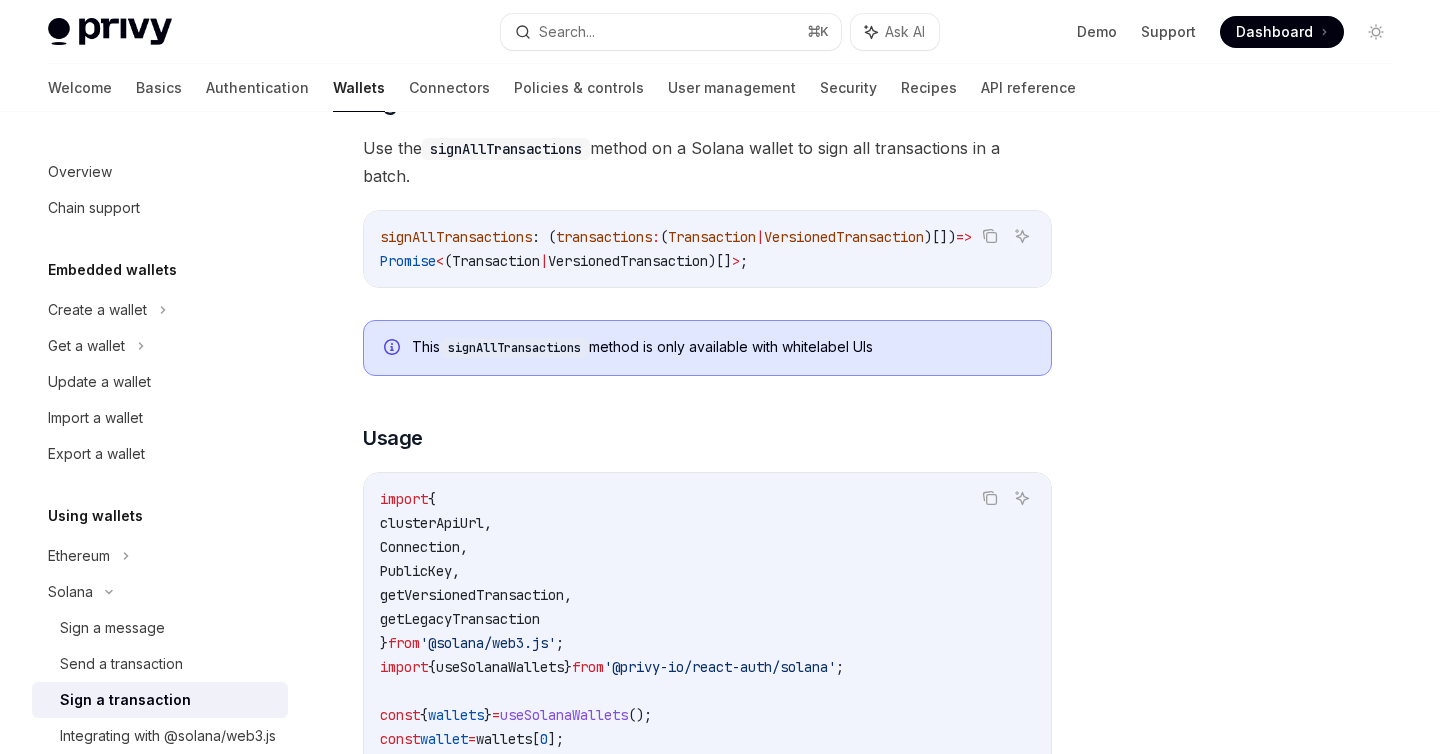 click on "Use the  signTransaction  method exported from the  useSignTransaction  hook to sign a transaction with a Solana wallet. Copy Ask AI signTransaction : ( input :  {
transaction :  SupportedSolanaTransaction ;
connection :  Connection ;
uiOptions ?:  SendTransactionModalUIOptions ;
transactionOptions ?:  SendTransactionOptions ;
address ?:  string ;
})  =>  Promise < SupportedSolanaTransaction > ;
​ Usage Copy Ask AI import  { useSignTransaction ,  useSolanaWallets }  from  '@privy-io/react-auth/solana' ;
import  { Connection ,  Transaction ,  VersionedTransaction }  from  '@solana/web3.js' ;
// Inside your component
const  { signTransaction }  =  useSignTransaction ();
const  { wallets }  =  useSolanaWallets ();
// Configure your connection to point to the correct Solana network
const  connection  =  new  Connection ( 'https://api.mainnet-beta.solana.com' );
// Create your transaction (either legacy Transaction or VersionedTransaction)
const  transaction  =  new" at bounding box center [707, -177] 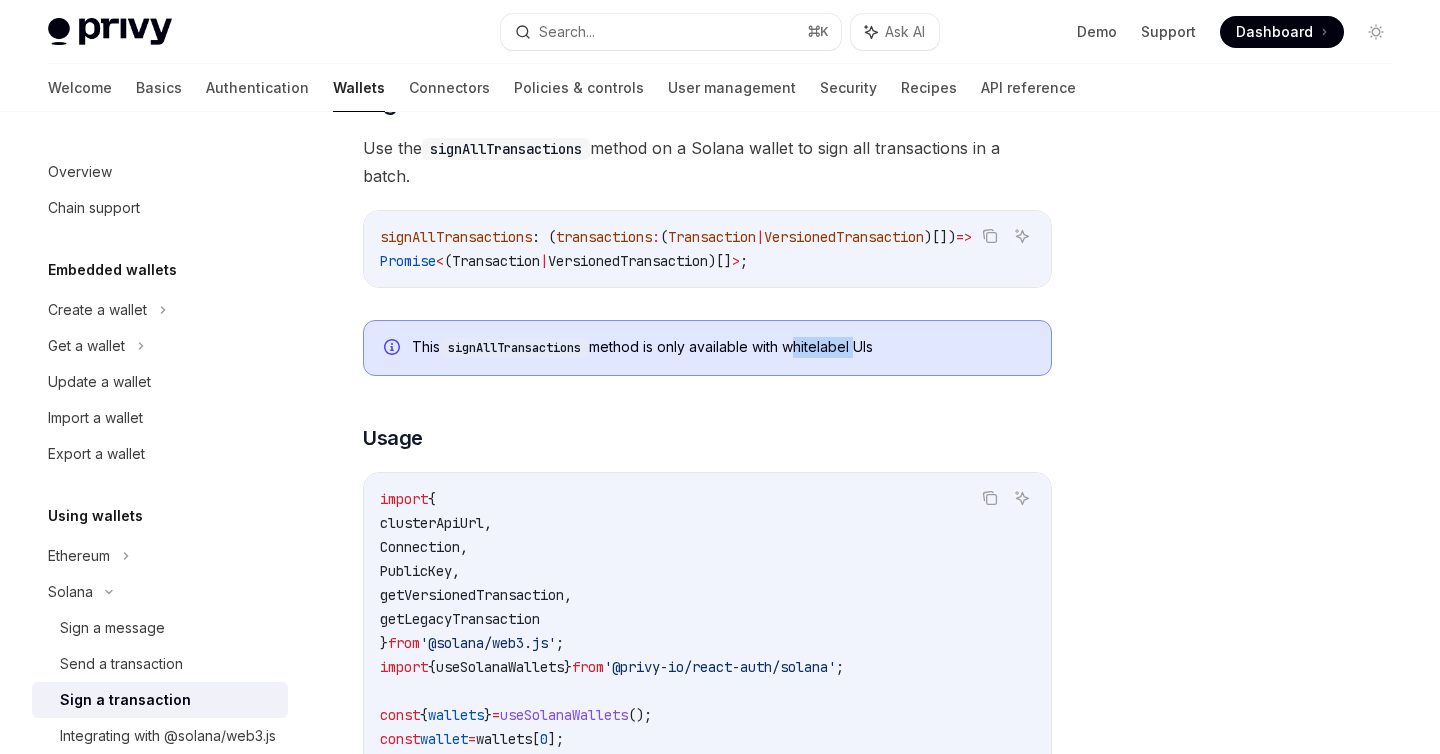 click on "This  signAllTransactions  method is only available with whitelabel UIs" at bounding box center (721, 348) 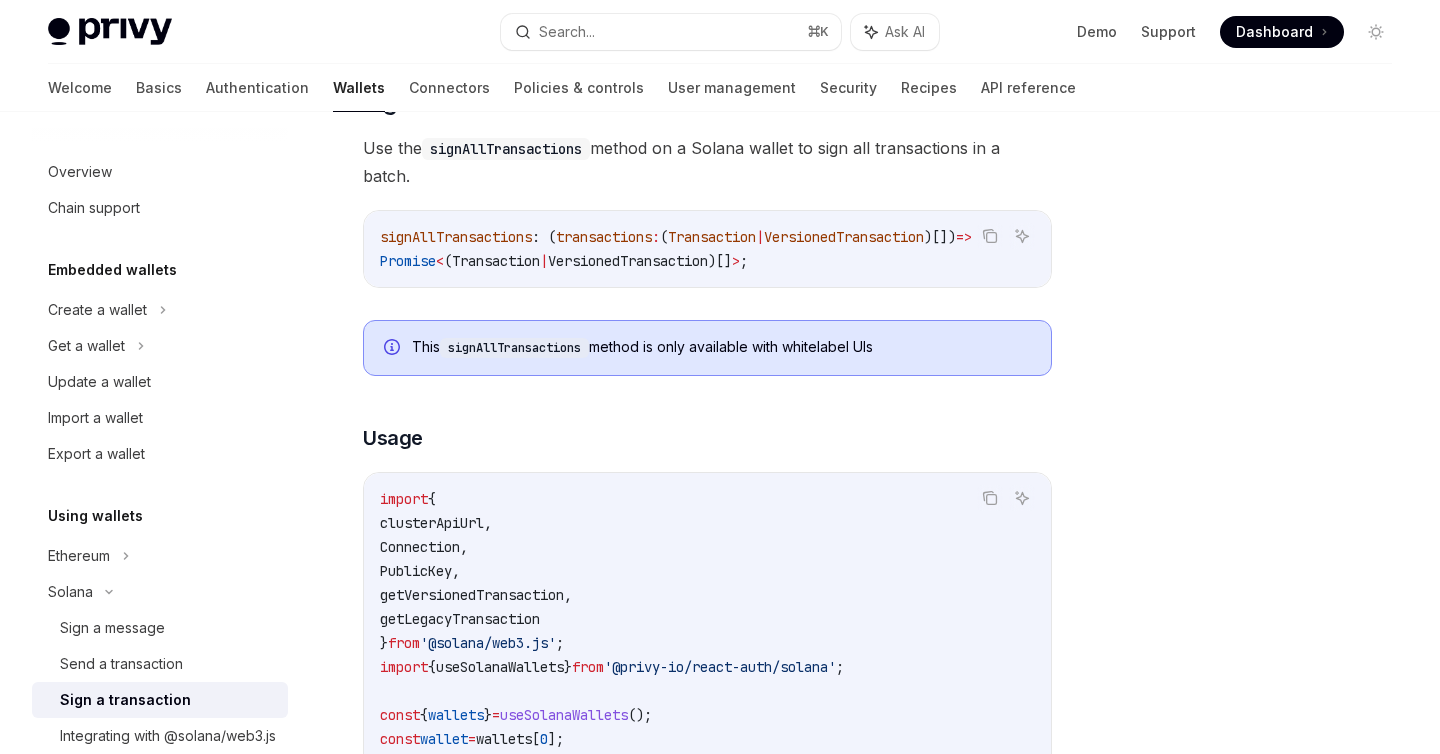 click on "This  signAllTransactions  method is only available with whitelabel UIs" at bounding box center [721, 348] 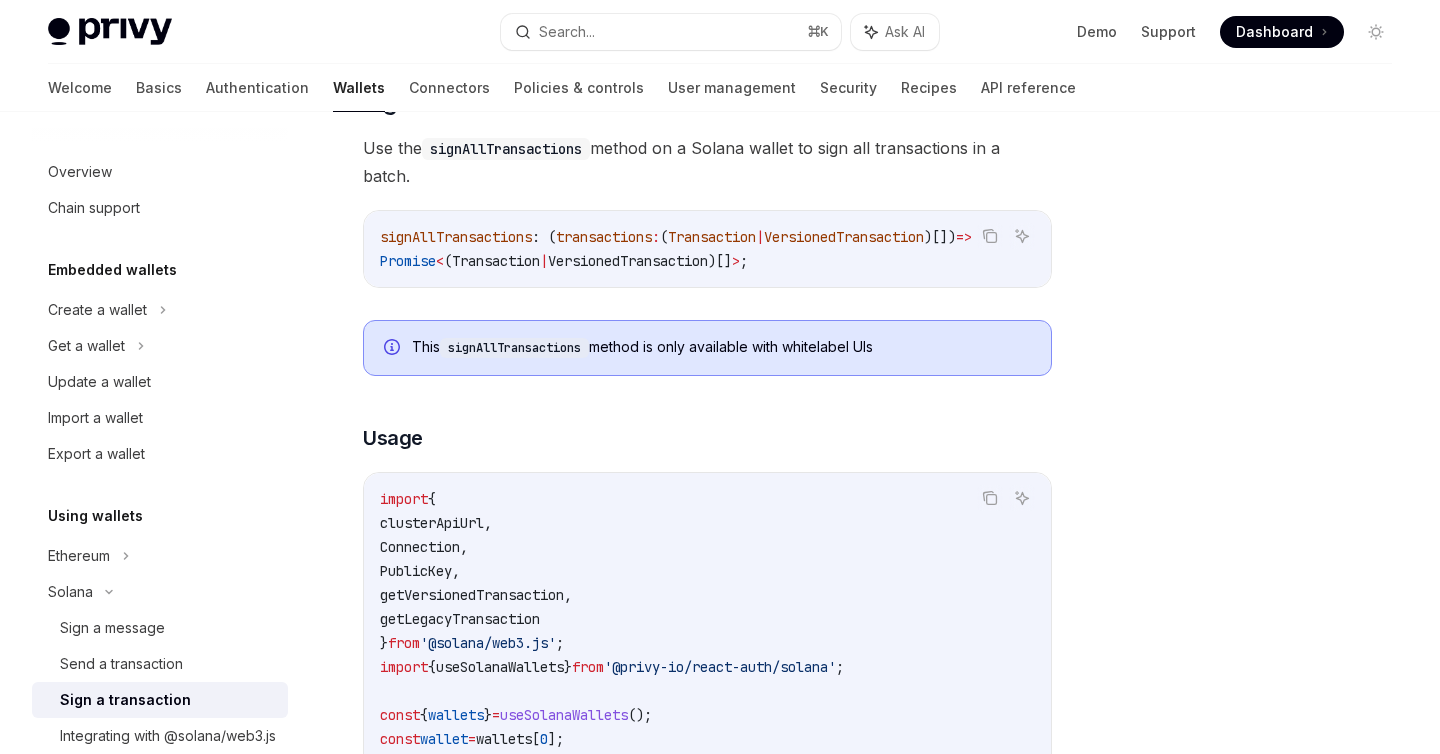 drag, startPoint x: 916, startPoint y: 364, endPoint x: 400, endPoint y: 373, distance: 516.0785 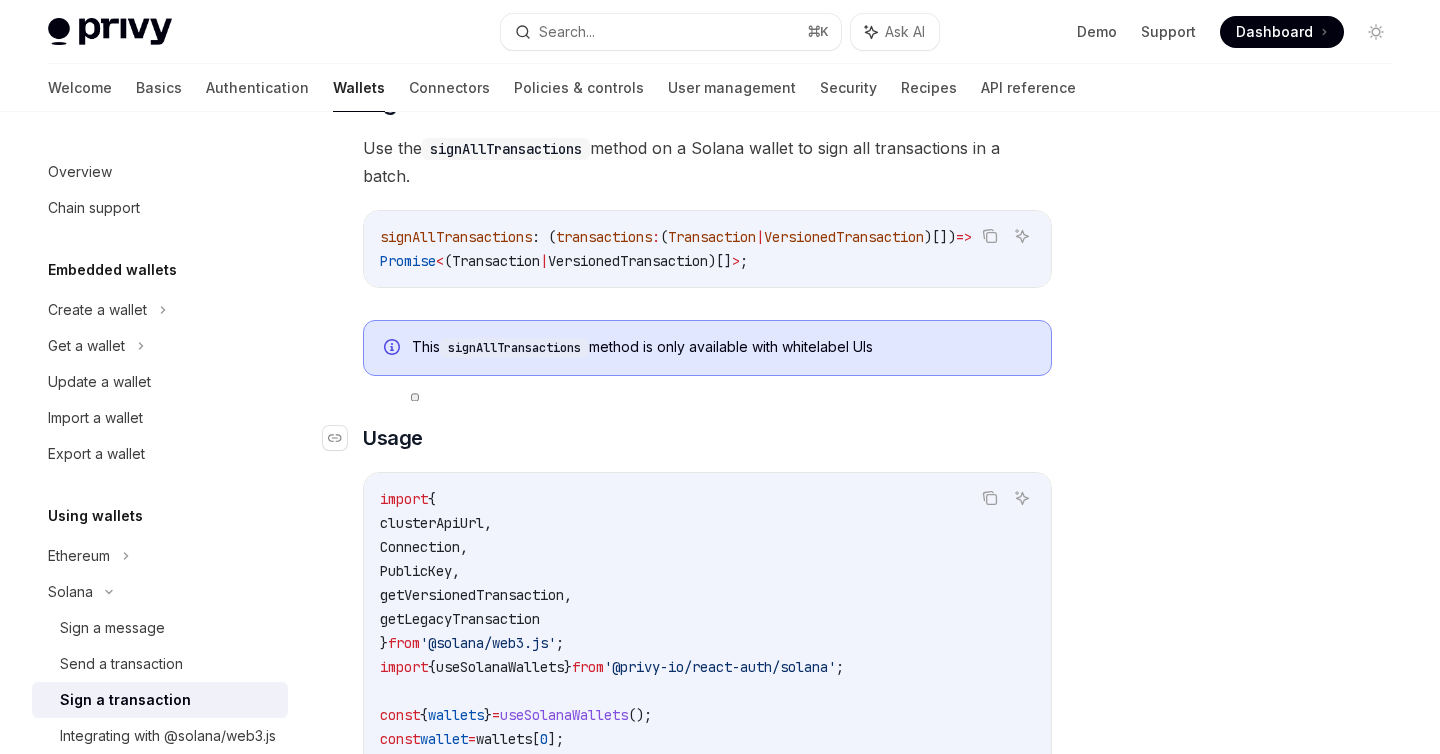 click on "​ Usage" at bounding box center [707, 438] 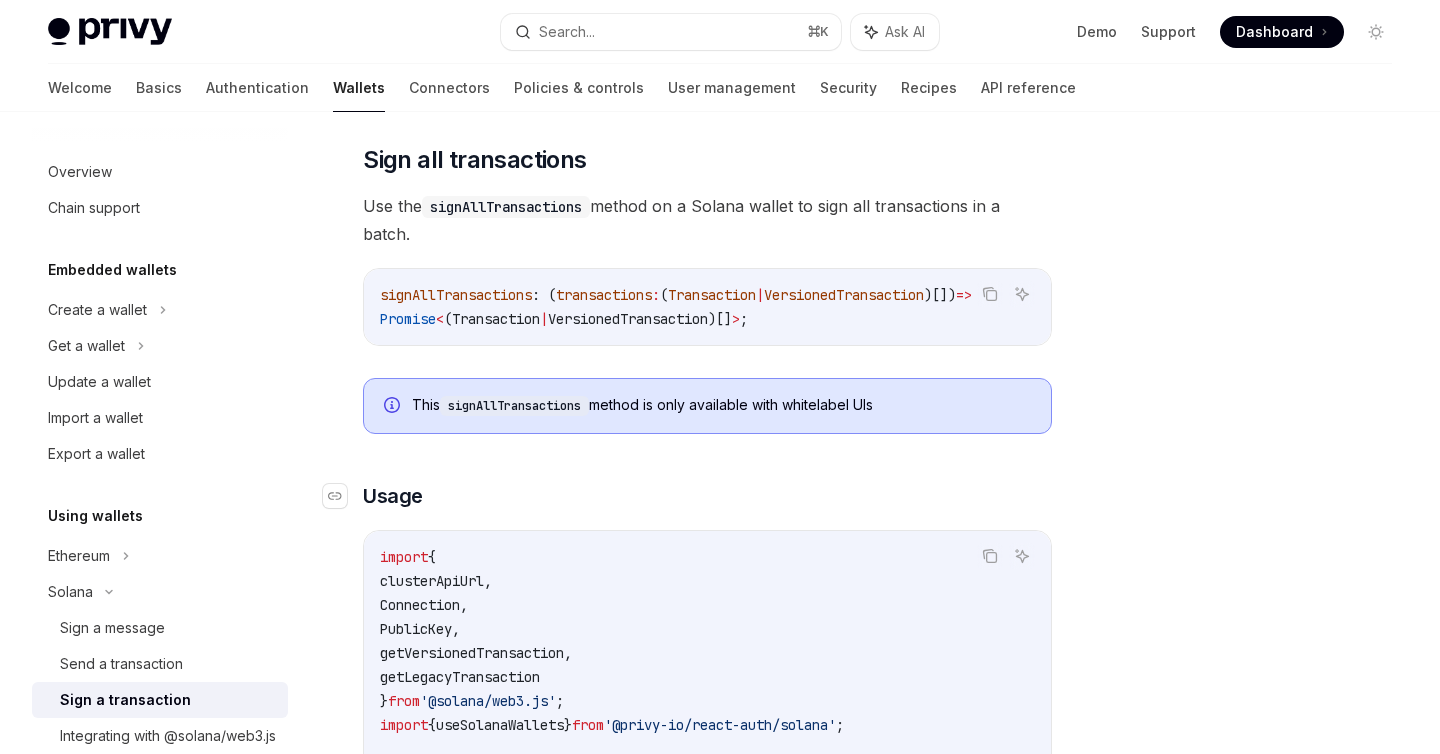 scroll, scrollTop: 2162, scrollLeft: 0, axis: vertical 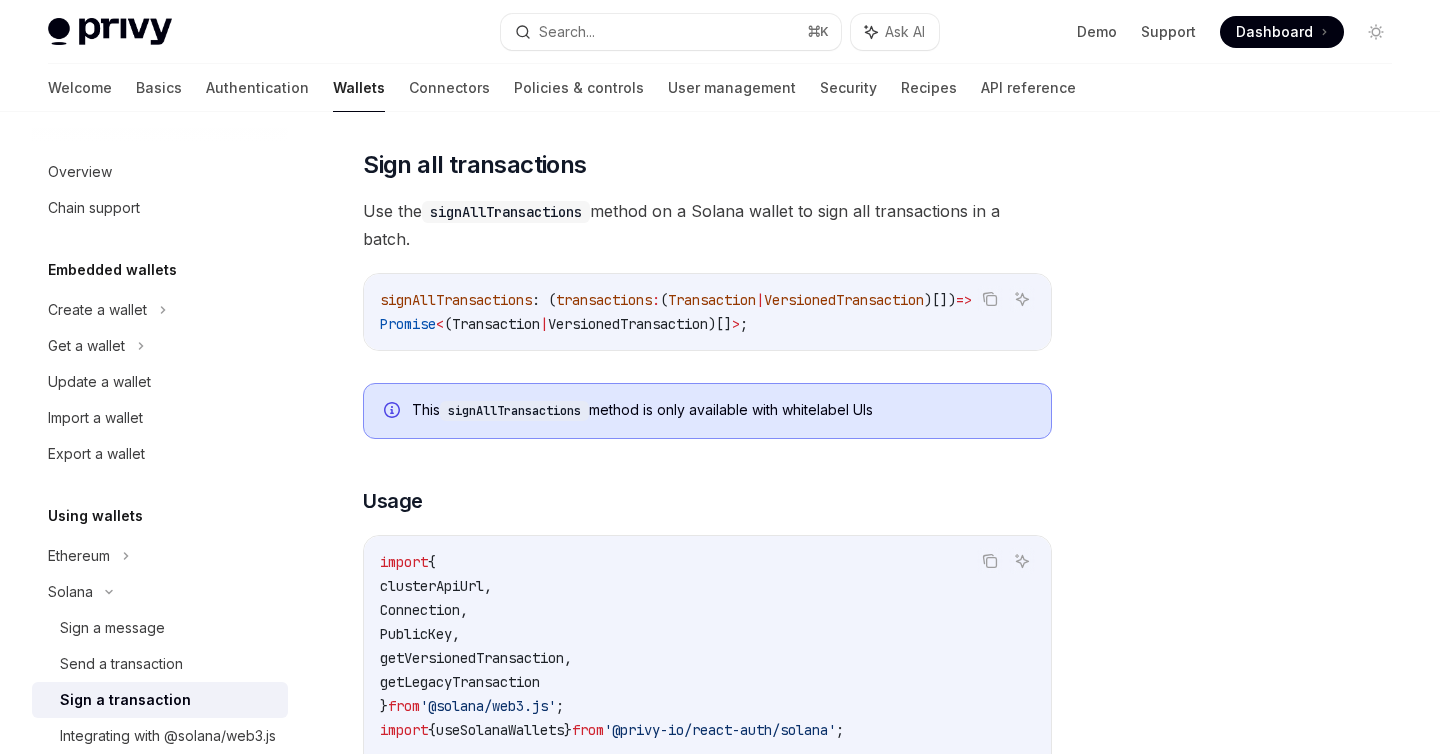 click 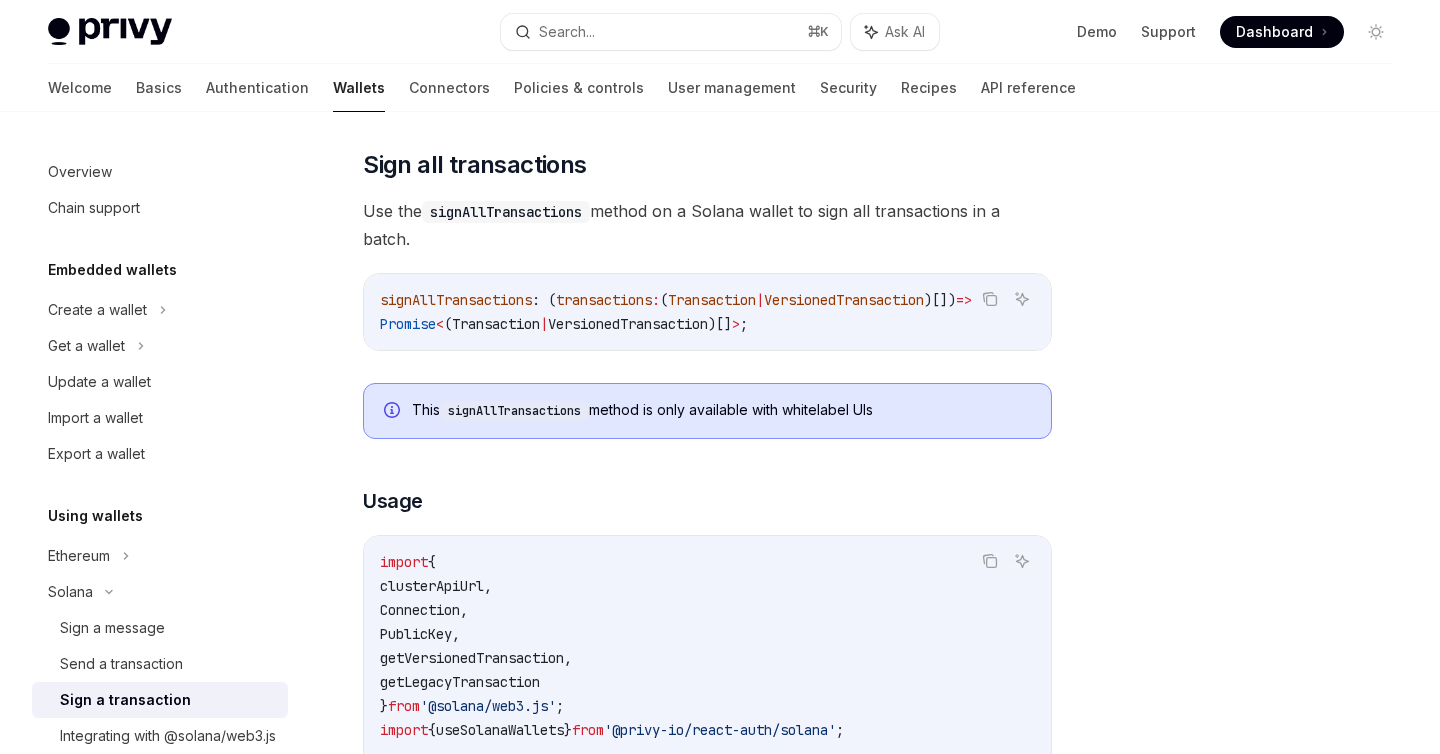 click on "Use the  signTransaction  method exported from the  useSignTransaction  hook to sign a transaction with a Solana wallet. Copy Ask AI signTransaction : ( input :  {
transaction :  SupportedSolanaTransaction ;
connection :  Connection ;
uiOptions ?:  SendTransactionModalUIOptions ;
transactionOptions ?:  SendTransactionOptions ;
address ?:  string ;
})  =>  Promise < SupportedSolanaTransaction > ;
​ Usage Copy Ask AI import  { useSignTransaction ,  useSolanaWallets }  from  '@privy-io/react-auth/solana' ;
import  { Connection ,  Transaction ,  VersionedTransaction }  from  '@solana/web3.js' ;
// Inside your component
const  { signTransaction }  =  useSignTransaction ();
const  { wallets }  =  useSolanaWallets ();
// Configure your connection to point to the correct Solana network
const  connection  =  new  Connection ( 'https://api.mainnet-beta.solana.com' );
// Create your transaction (either legacy Transaction or VersionedTransaction)
const  transaction  =  new" at bounding box center (707, -114) 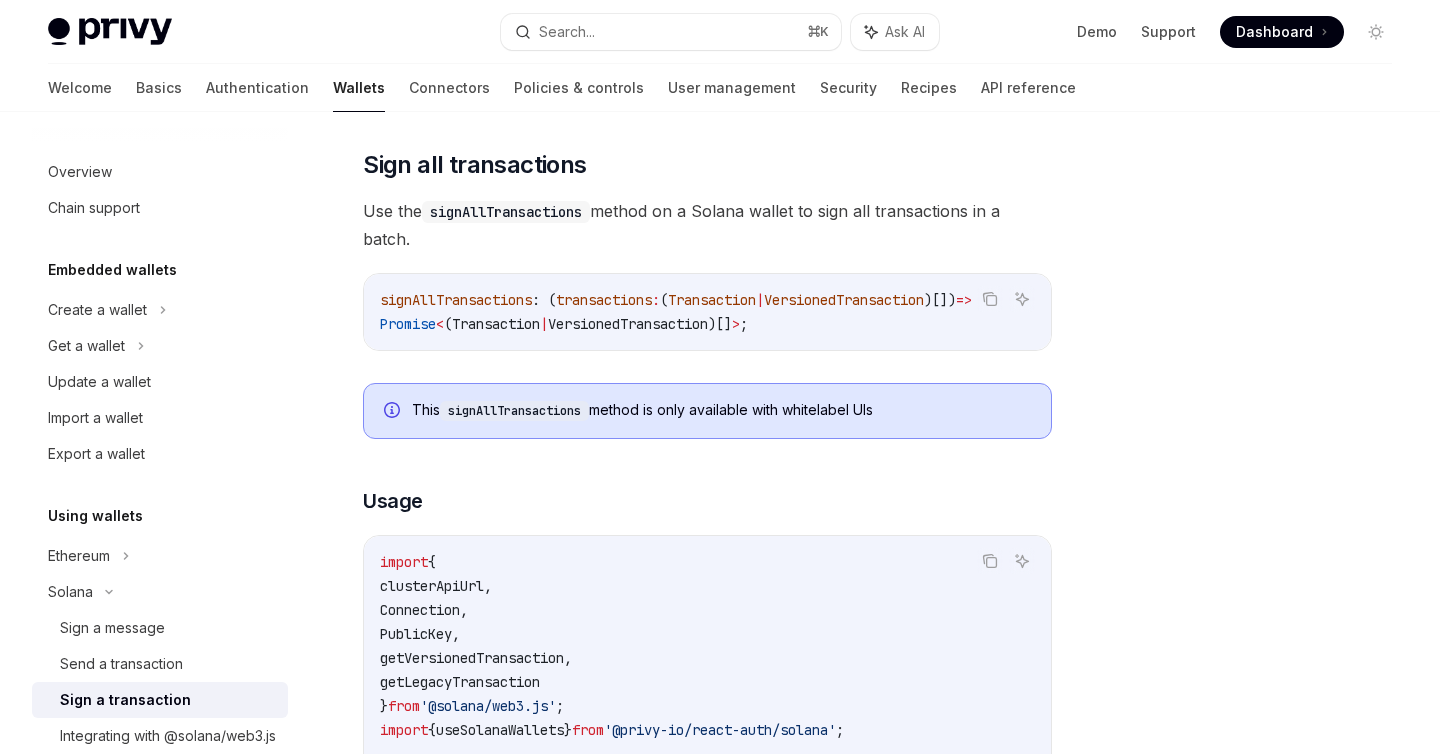 click on "This  signAllTransactions  method is only available with whitelabel UIs" at bounding box center (721, 411) 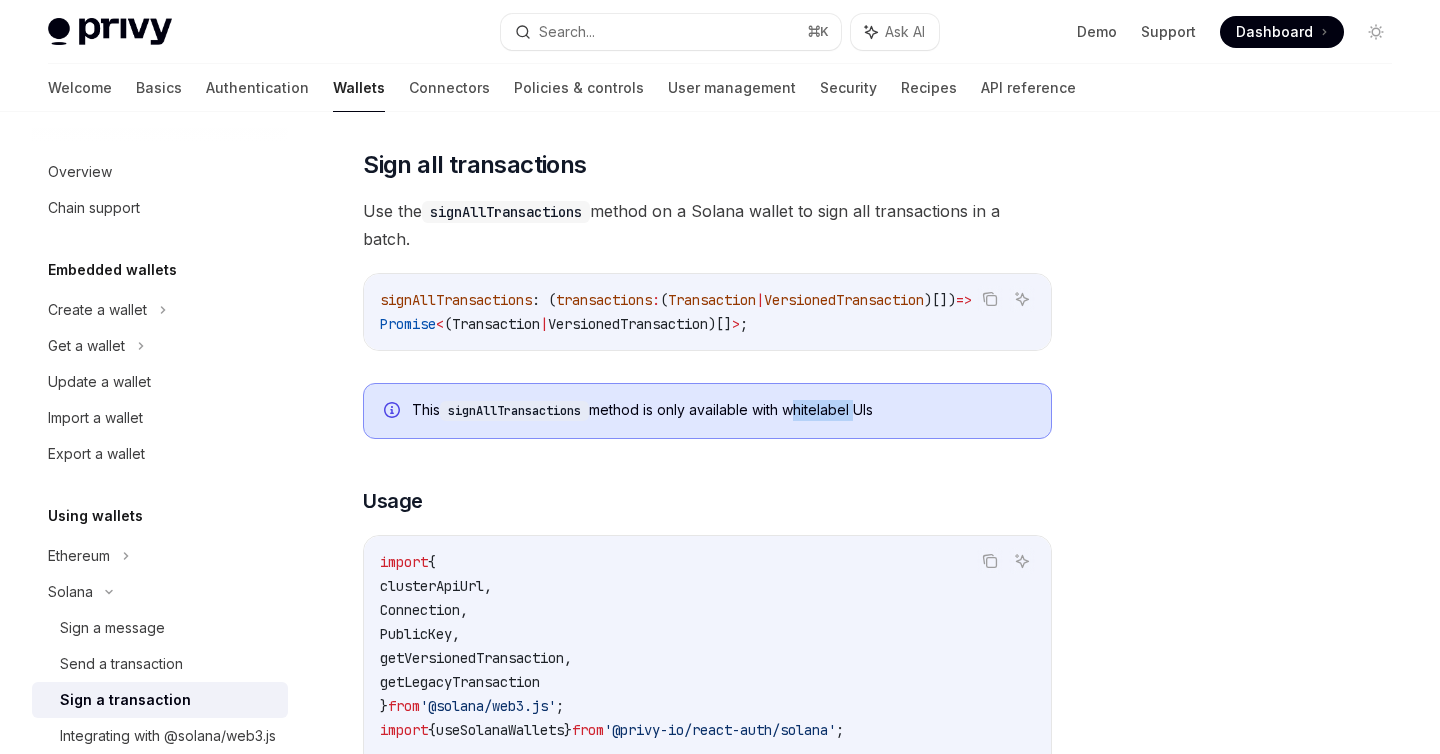 click on "This  signAllTransactions  method is only available with whitelabel UIs" at bounding box center (721, 411) 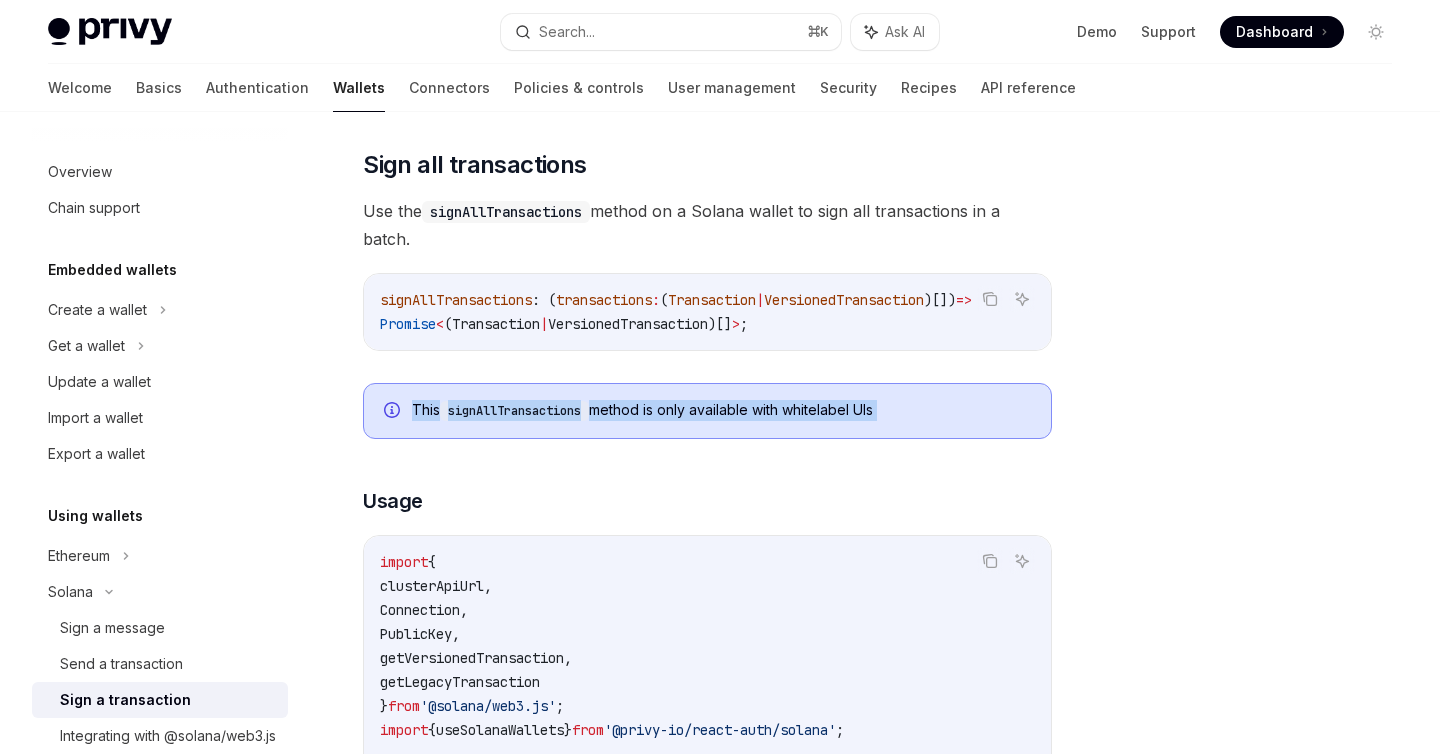 click on "This  signAllTransactions  method is only available with whitelabel UIs" at bounding box center (721, 411) 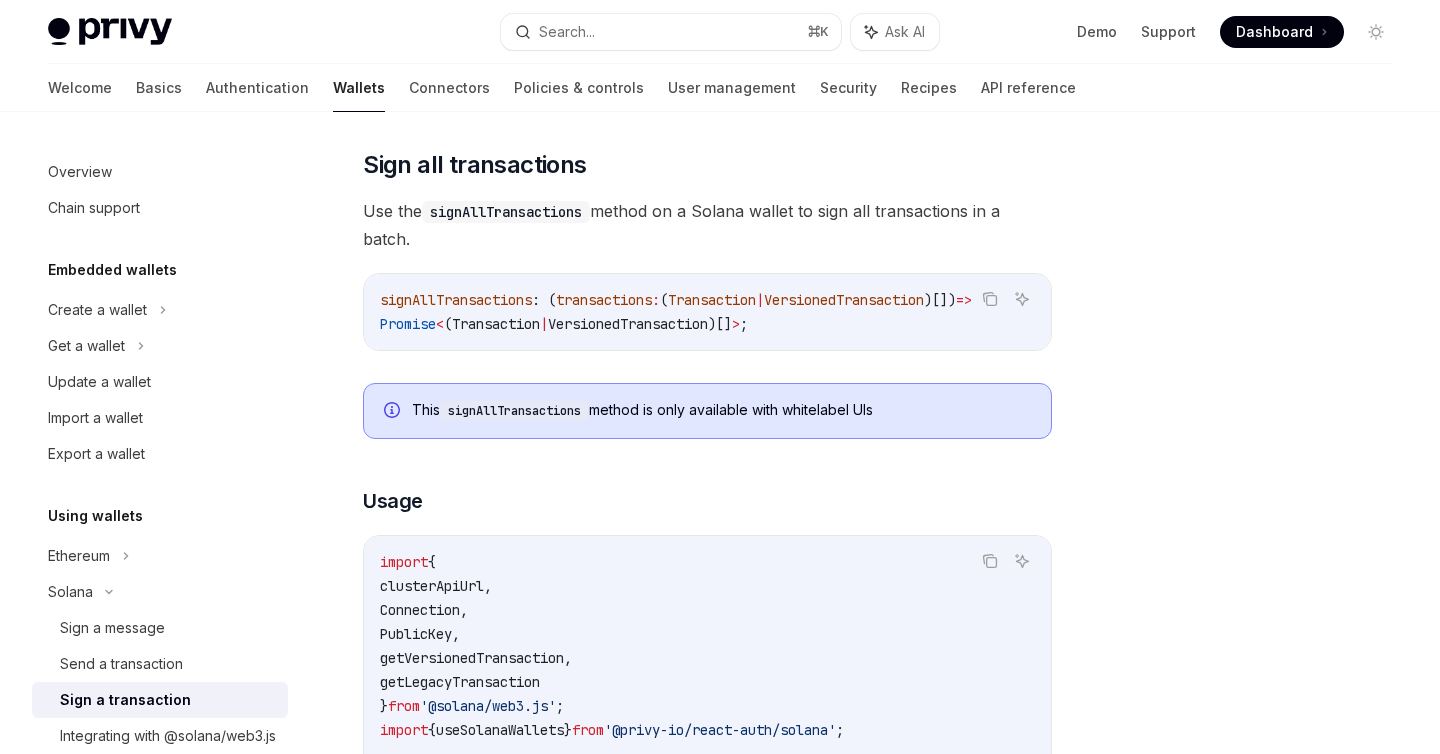 click on "Use the  signTransaction  method exported from the  useSignTransaction  hook to sign a transaction with a Solana wallet. Copy Ask AI signTransaction : ( input :  {
transaction :  SupportedSolanaTransaction ;
connection :  Connection ;
uiOptions ?:  SendTransactionModalUIOptions ;
transactionOptions ?:  SendTransactionOptions ;
address ?:  string ;
})  =>  Promise < SupportedSolanaTransaction > ;
​ Usage Copy Ask AI import  { useSignTransaction ,  useSolanaWallets }  from  '@privy-io/react-auth/solana' ;
import  { Connection ,  Transaction ,  VersionedTransaction }  from  '@solana/web3.js' ;
// Inside your component
const  { signTransaction }  =  useSignTransaction ();
const  { wallets }  =  useSolanaWallets ();
// Configure your connection to point to the correct Solana network
const  connection  =  new  Connection ( 'https://api.mainnet-beta.solana.com' );
// Create your transaction (either legacy Transaction or VersionedTransaction)
const  transaction  =  new" at bounding box center [707, -114] 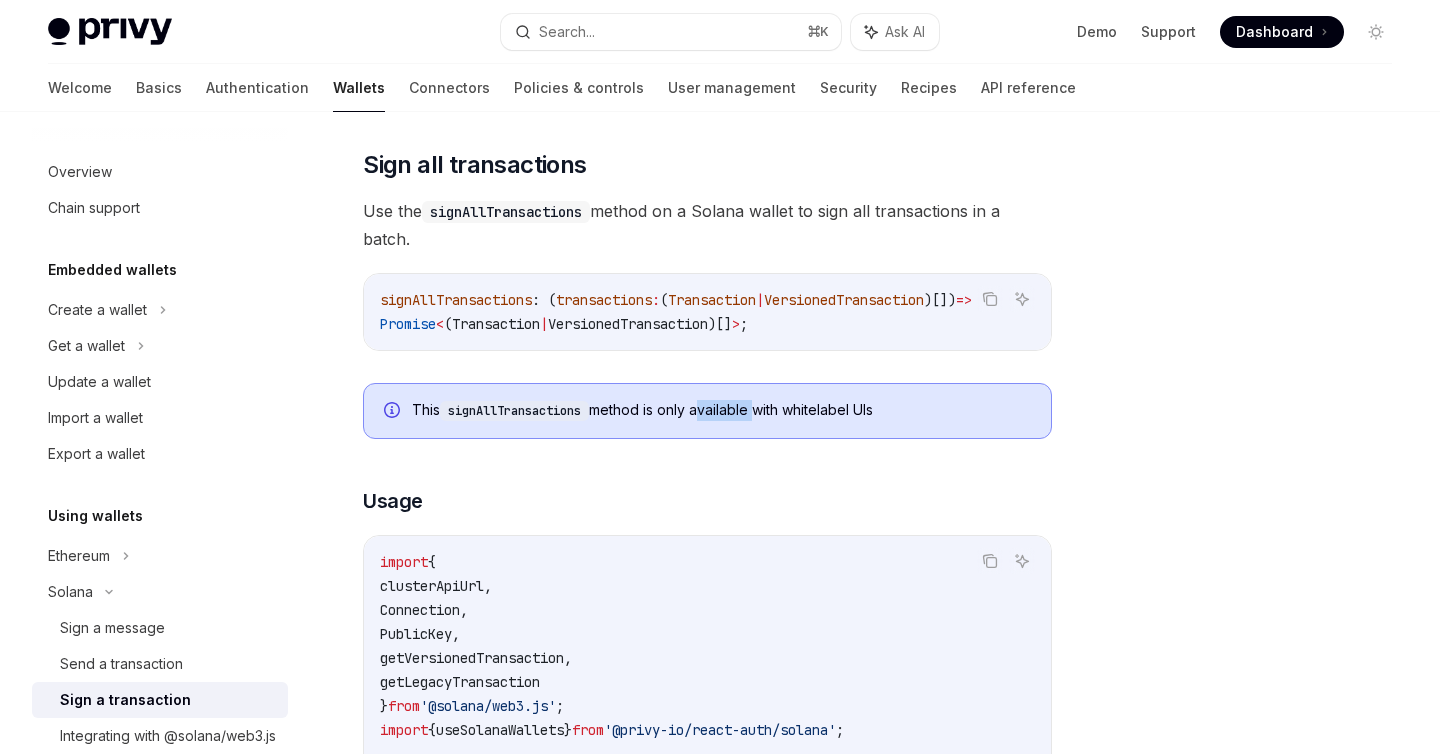 click on "This  signAllTransactions  method is only available with whitelabel UIs" at bounding box center [721, 411] 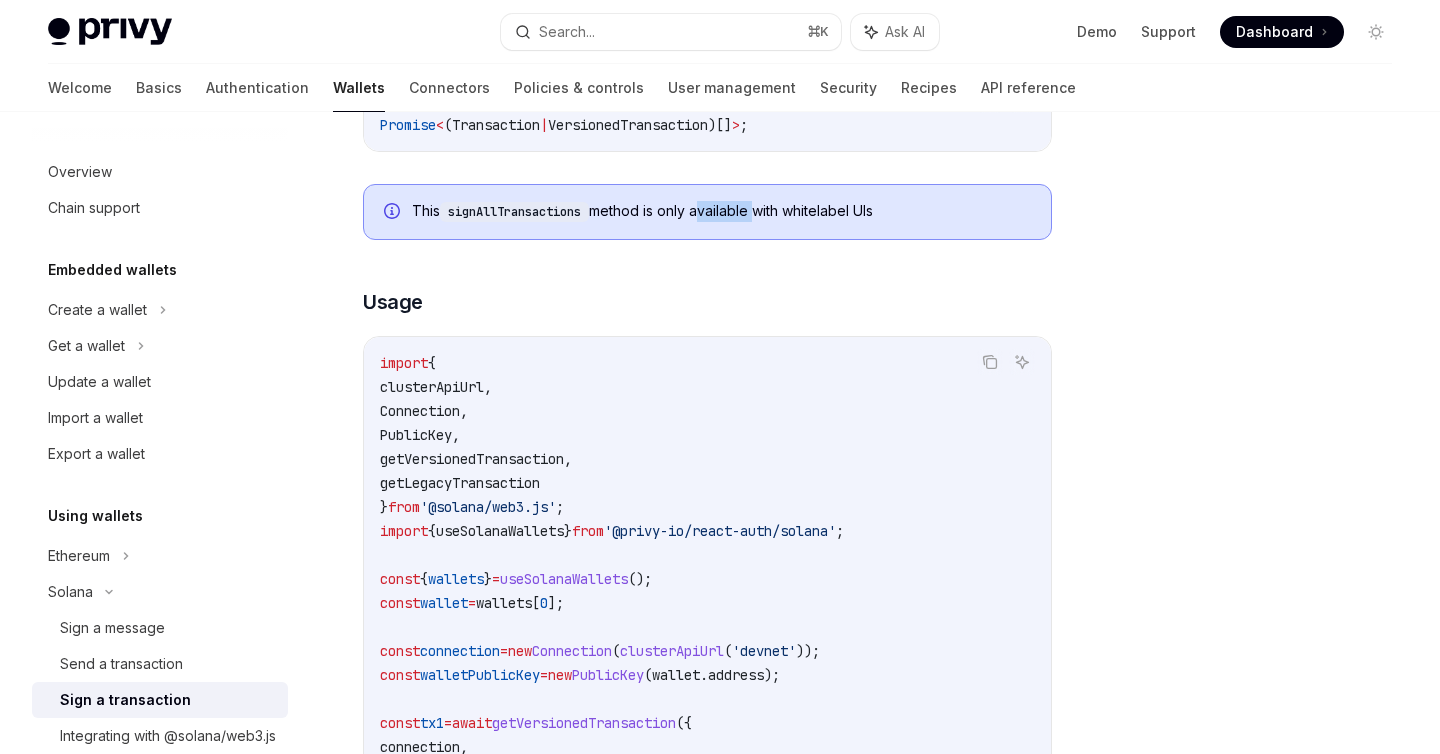 scroll, scrollTop: 2358, scrollLeft: 0, axis: vertical 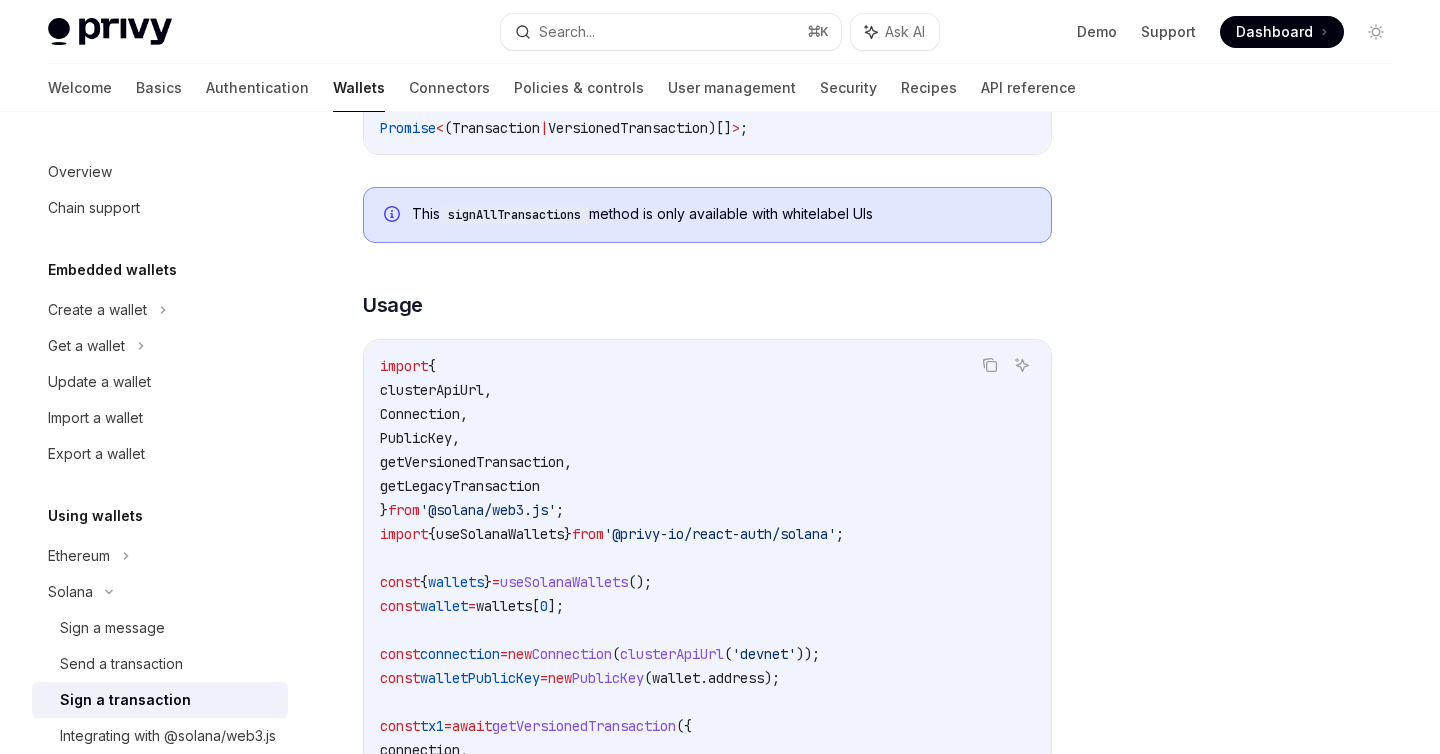 click on "This  signAllTransactions  method is only available with whitelabel UIs" at bounding box center (721, 215) 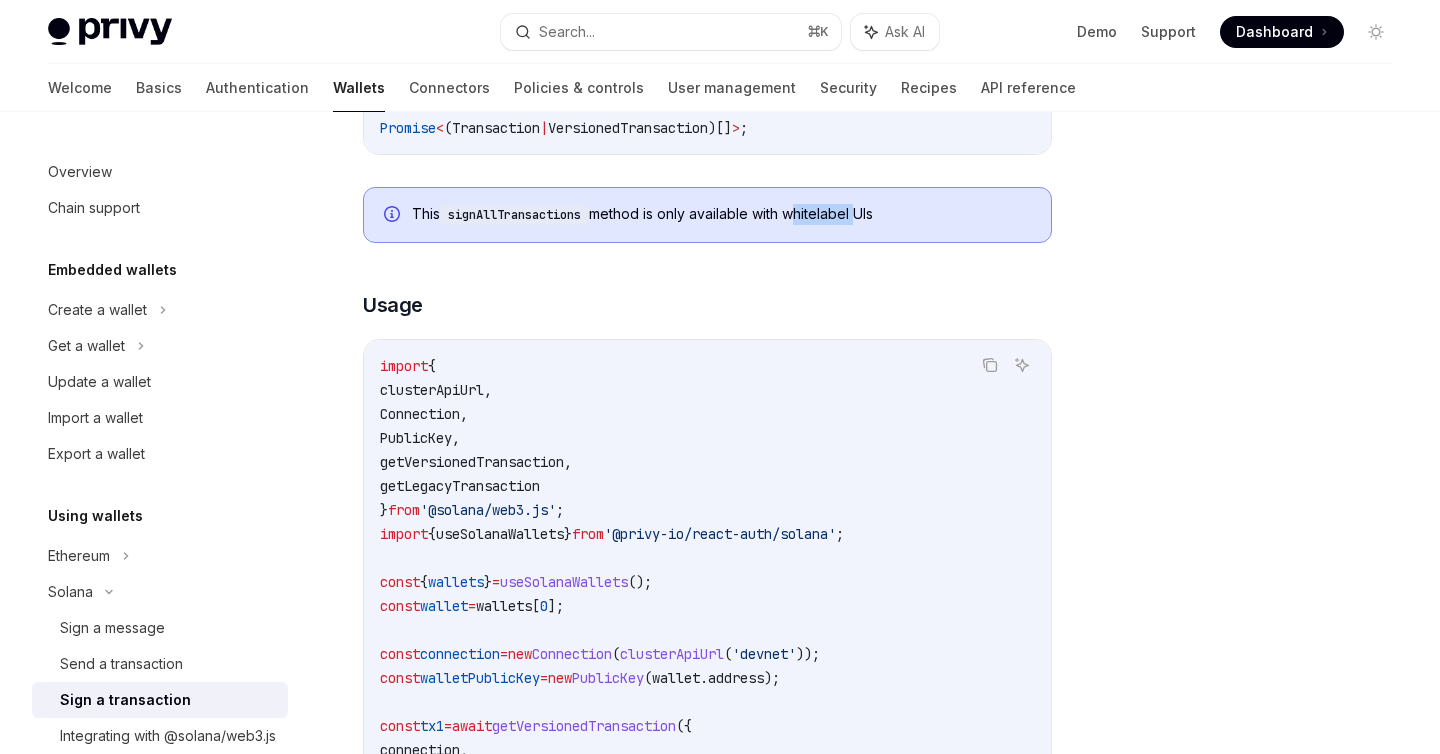 click on "This  signAllTransactions  method is only available with whitelabel UIs" at bounding box center (721, 215) 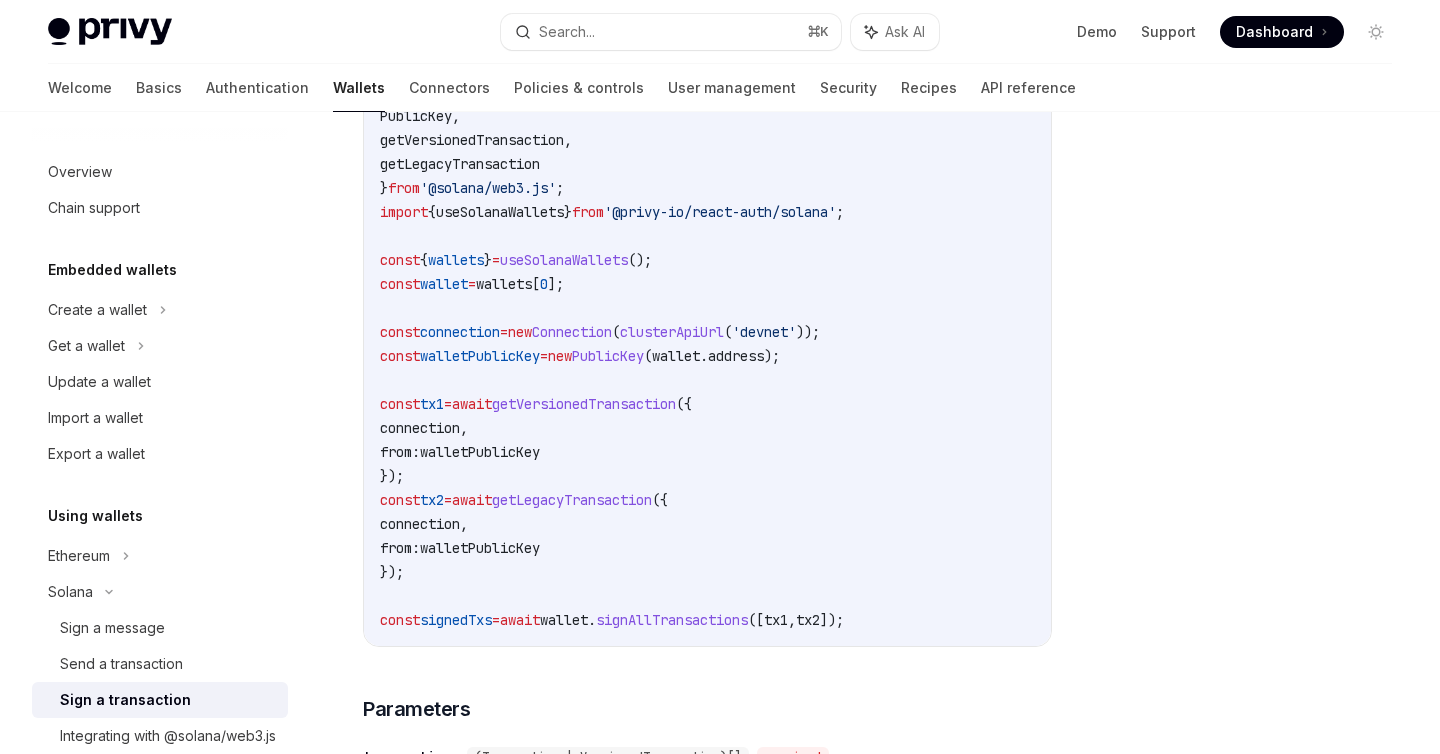 scroll, scrollTop: 2683, scrollLeft: 0, axis: vertical 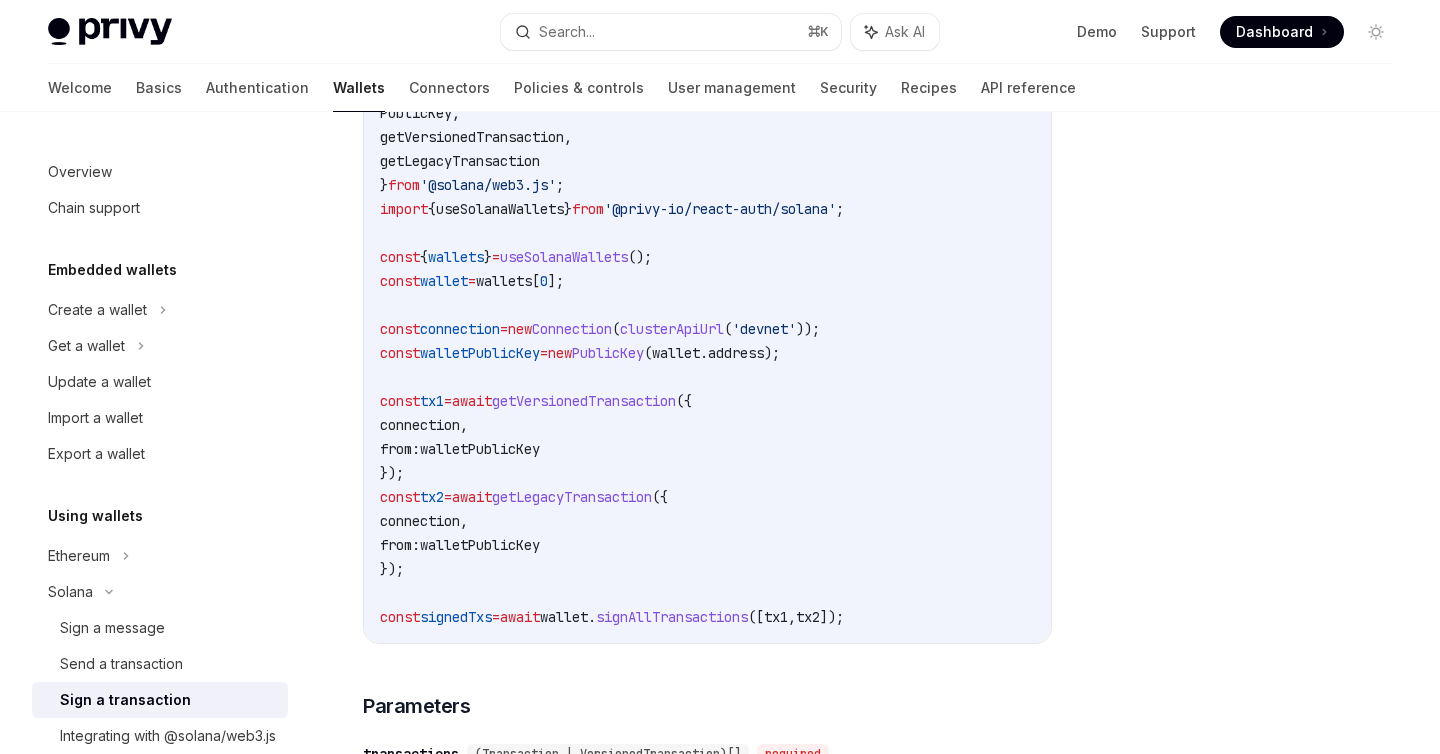 click on "import  {
clusterApiUrl ,
Connection ,
PublicKey ,
getVersionedTransaction ,
getLegacyTransaction
}  from  '@solana/web3.js' ;
import  { useSolanaWallets }  from  '@privy-io/react-auth/solana' ;
const  { wallets }  =  useSolanaWallets ();
const  wallet  =  wallets [ 0 ];
const  connection  =  new  Connection ( clusterApiUrl ( 'devnet' ));
const  walletPublicKey  =  new  PublicKey ( wallet . address );
const  tx1  =  await  getVersionedTransaction ({
connection ,
from:  walletPublicKey
});
const  tx2  =  await  getLegacyTransaction ({
connection ,
from:  walletPublicKey
});
const  signedTxs  =  await  wallet . signAllTransactions ([ tx1 ,  tx2 ]);" at bounding box center [707, 329] 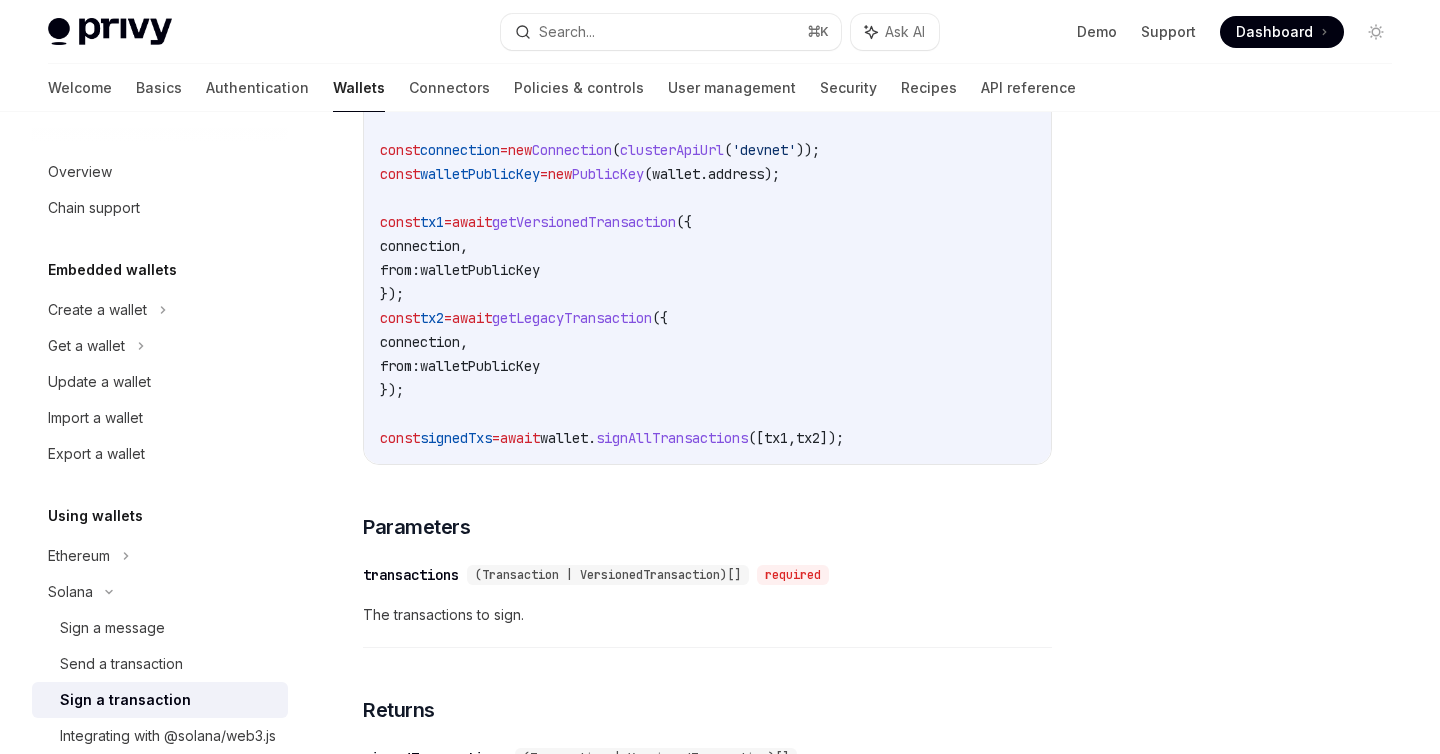 scroll, scrollTop: 2873, scrollLeft: 0, axis: vertical 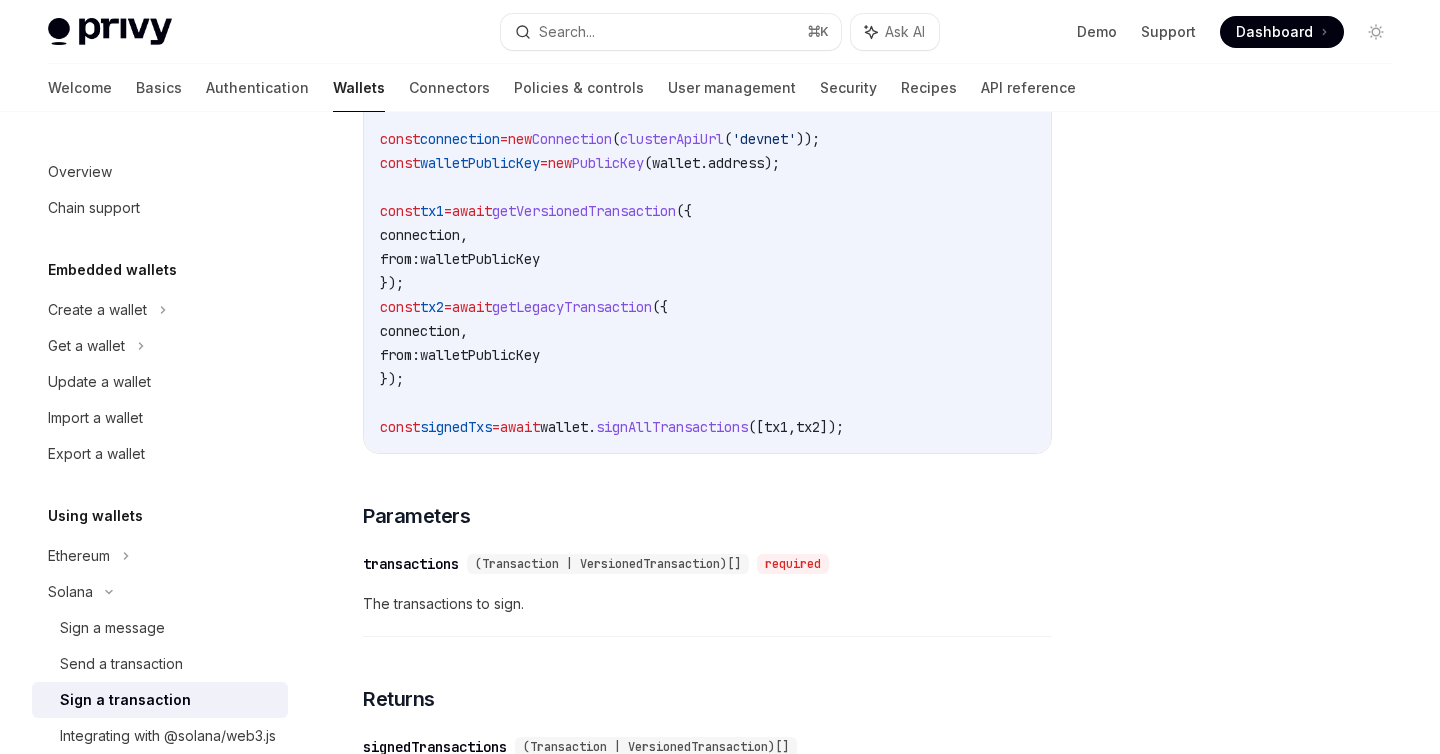 click on "signAllTransactions" at bounding box center [672, 427] 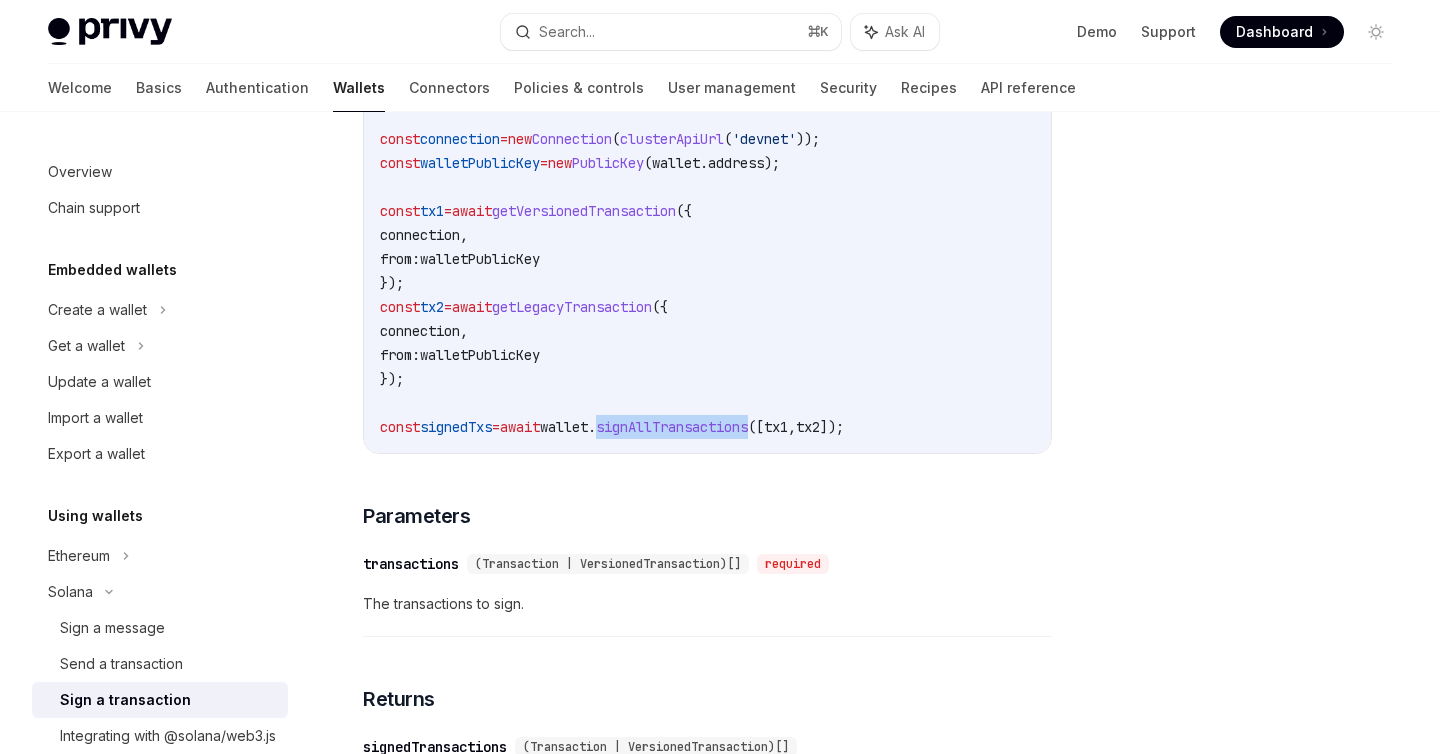 click on "signAllTransactions" at bounding box center [672, 427] 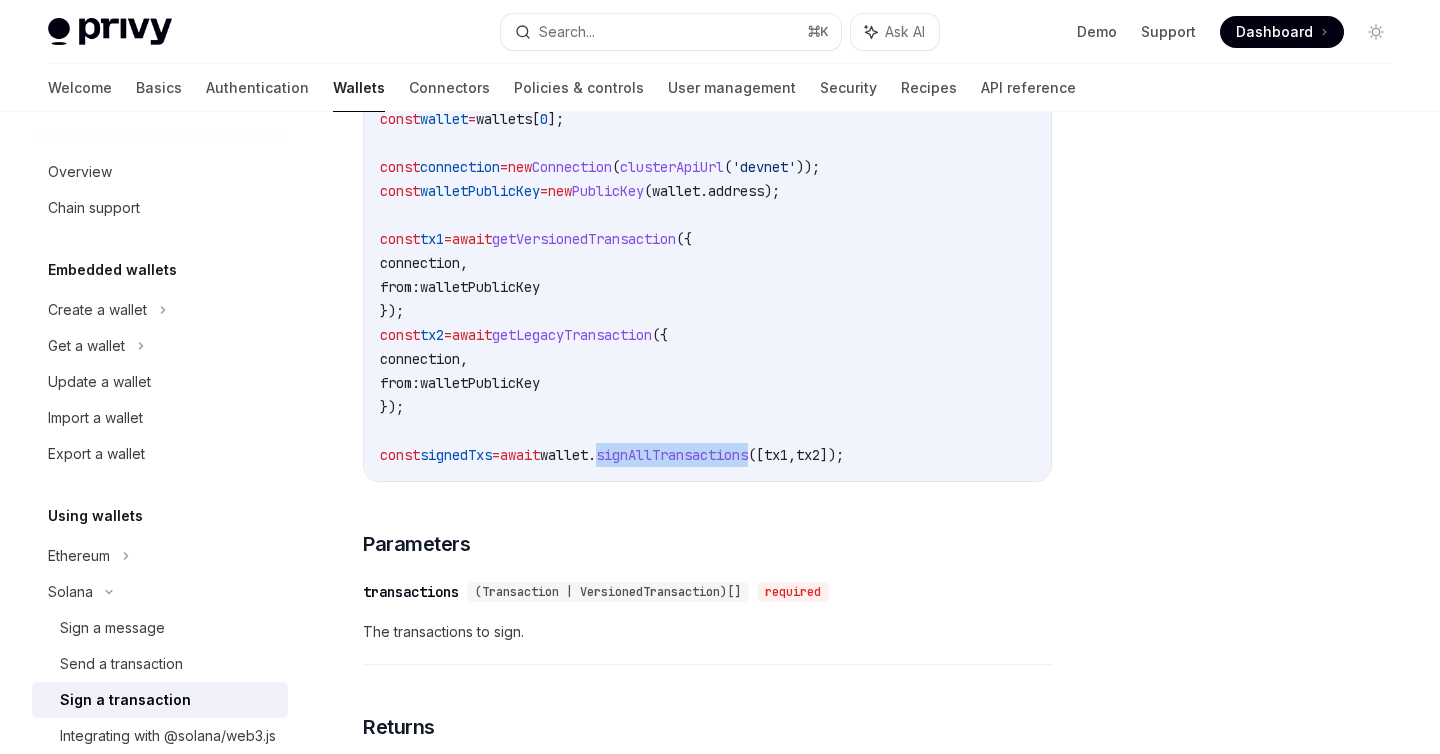 scroll, scrollTop: 2843, scrollLeft: 0, axis: vertical 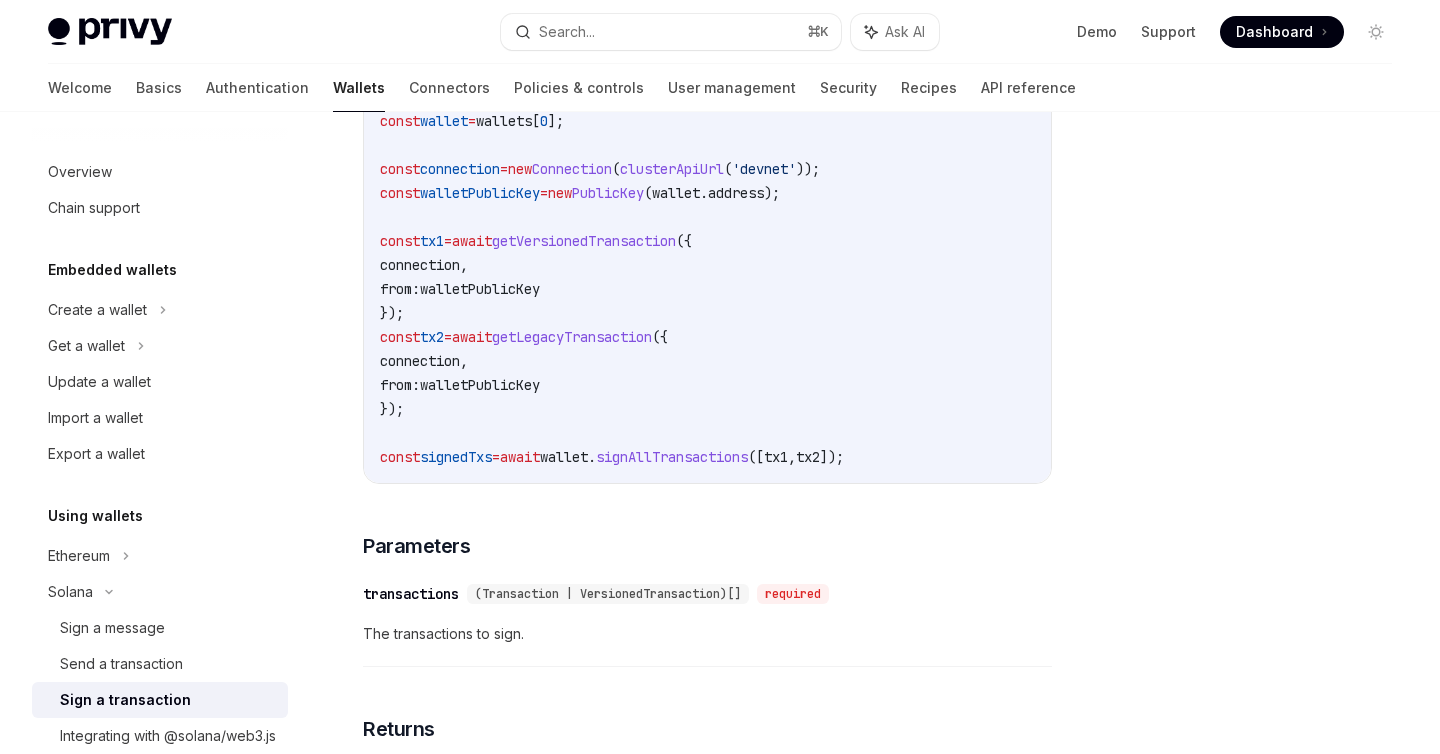 click on "import  {
clusterApiUrl ,
Connection ,
PublicKey ,
getVersionedTransaction ,
getLegacyTransaction
}  from  '@solana/web3.js' ;
import  { useSolanaWallets }  from  '@privy-io/react-auth/solana' ;
const  { wallets }  =  useSolanaWallets ();
const  wallet  =  wallets [ 0 ];
const  connection  =  new  Connection ( clusterApiUrl ( 'devnet' ));
const  walletPublicKey  =  new  PublicKey ( wallet . address );
const  tx1  =  await  getVersionedTransaction ({
connection ,
from:  walletPublicKey
});
const  tx2  =  await  getLegacyTransaction ({
connection ,
from:  walletPublicKey
});
const  signedTxs  =  await  wallet . signAllTransactions ([ tx1 ,  tx2 ]);" at bounding box center (707, 169) 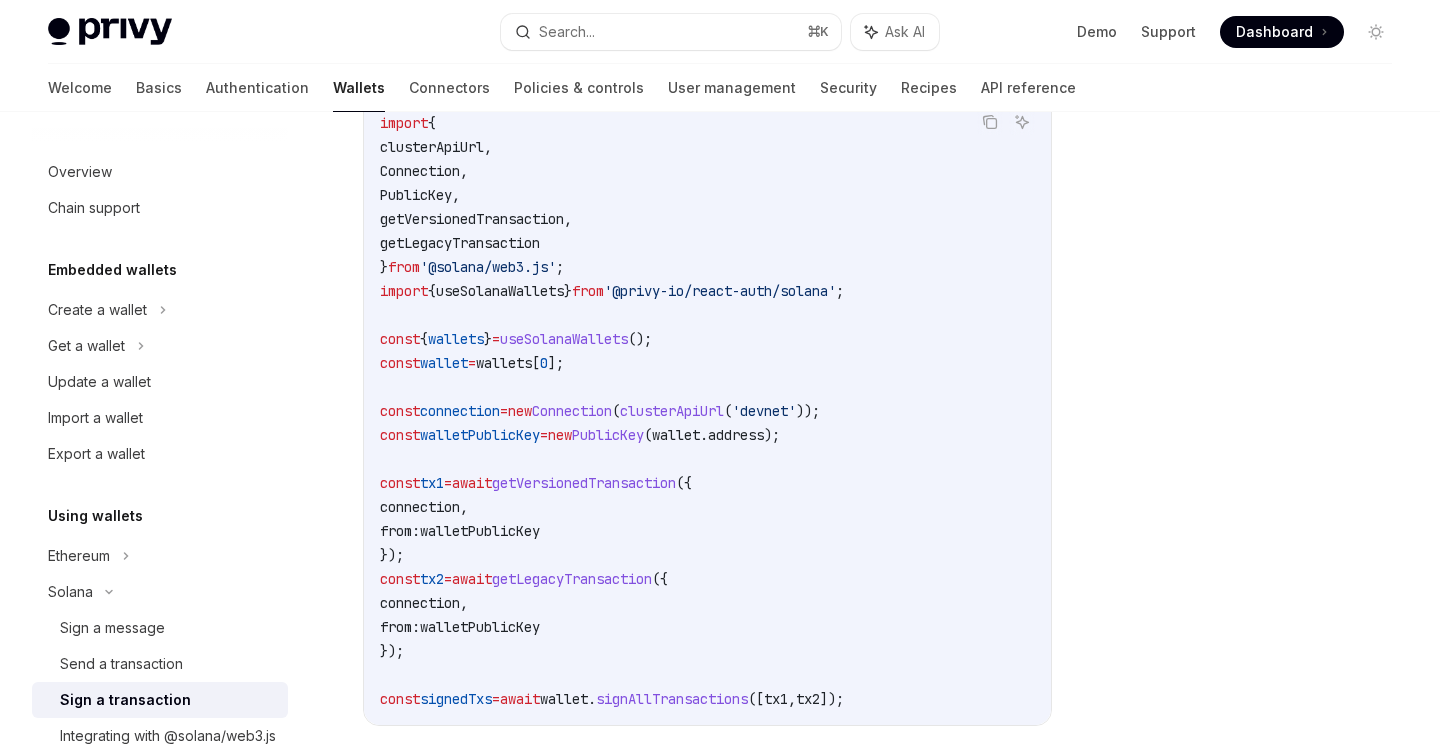 scroll, scrollTop: 2599, scrollLeft: 0, axis: vertical 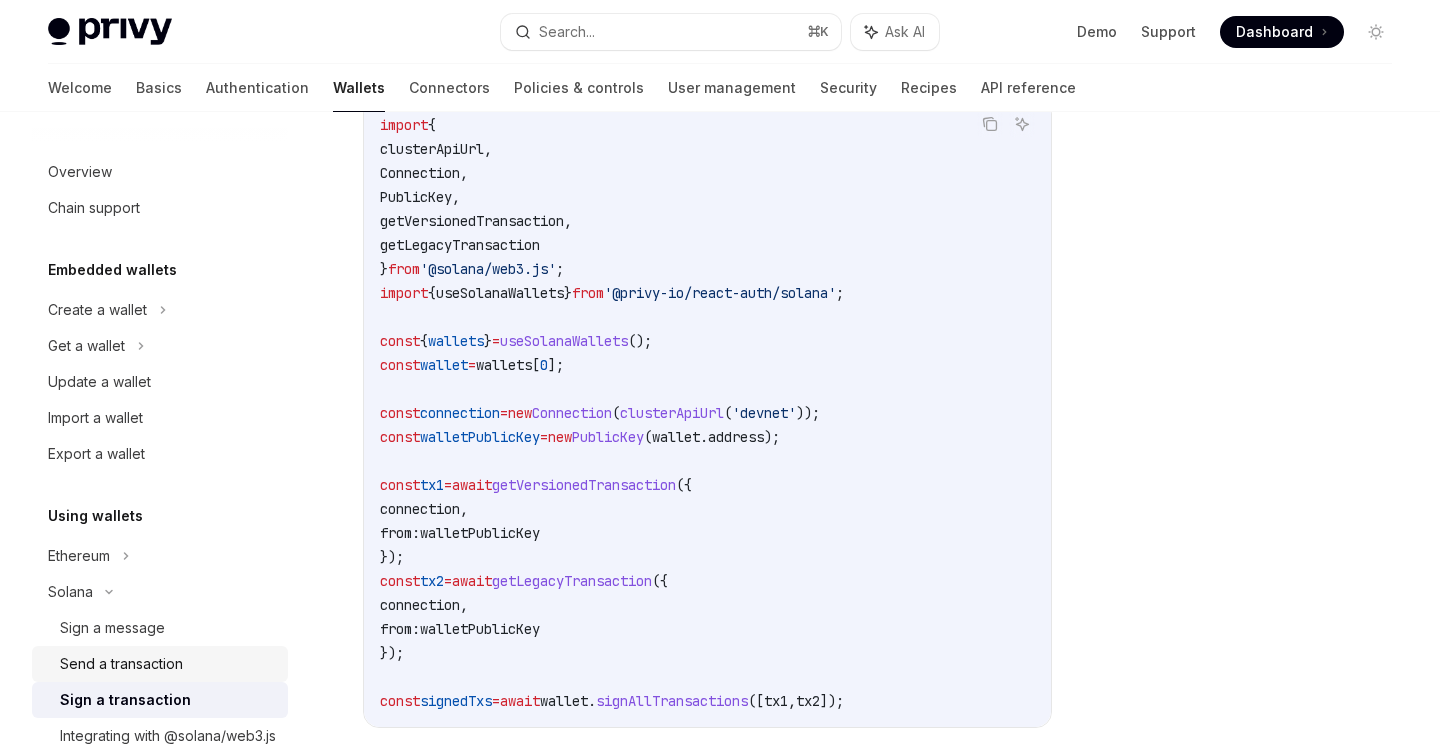 click on "Send a transaction" at bounding box center [121, 664] 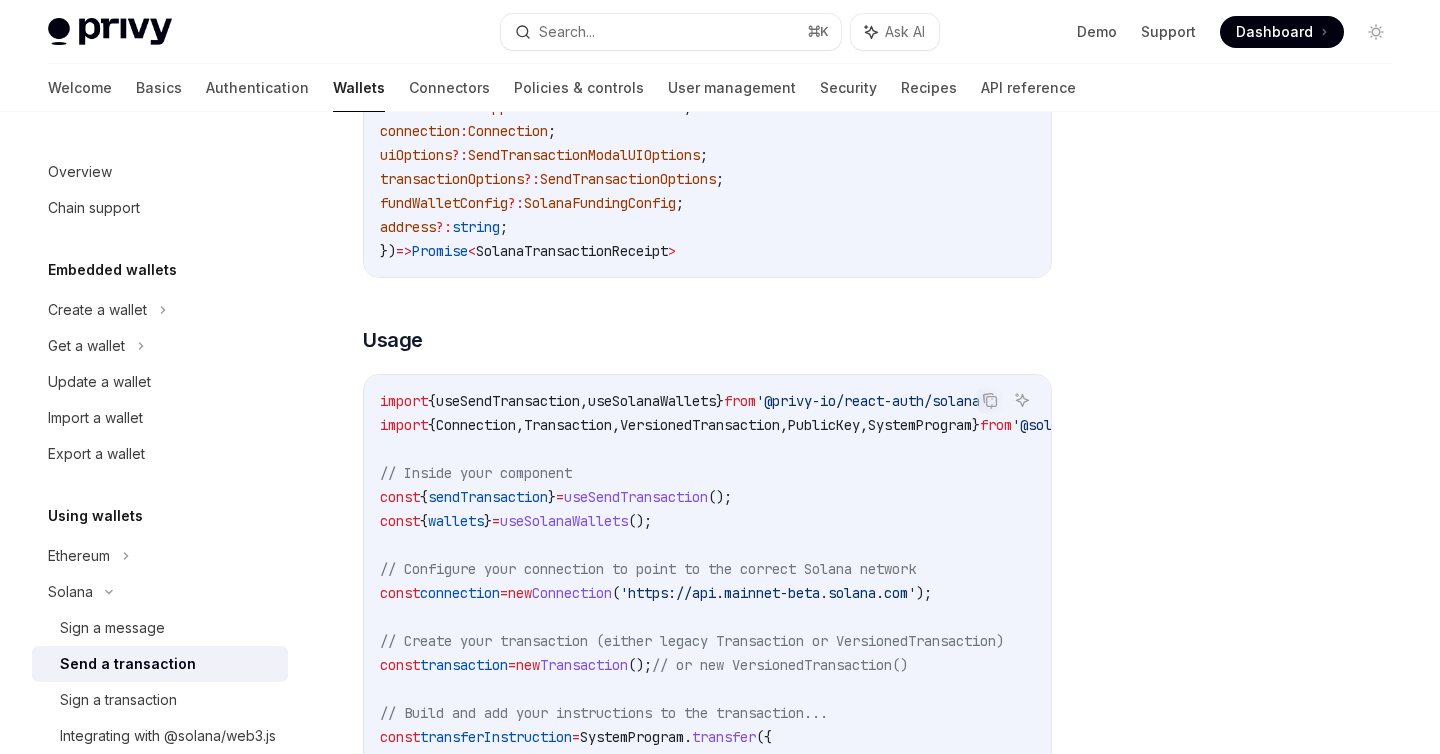 scroll, scrollTop: 418, scrollLeft: 0, axis: vertical 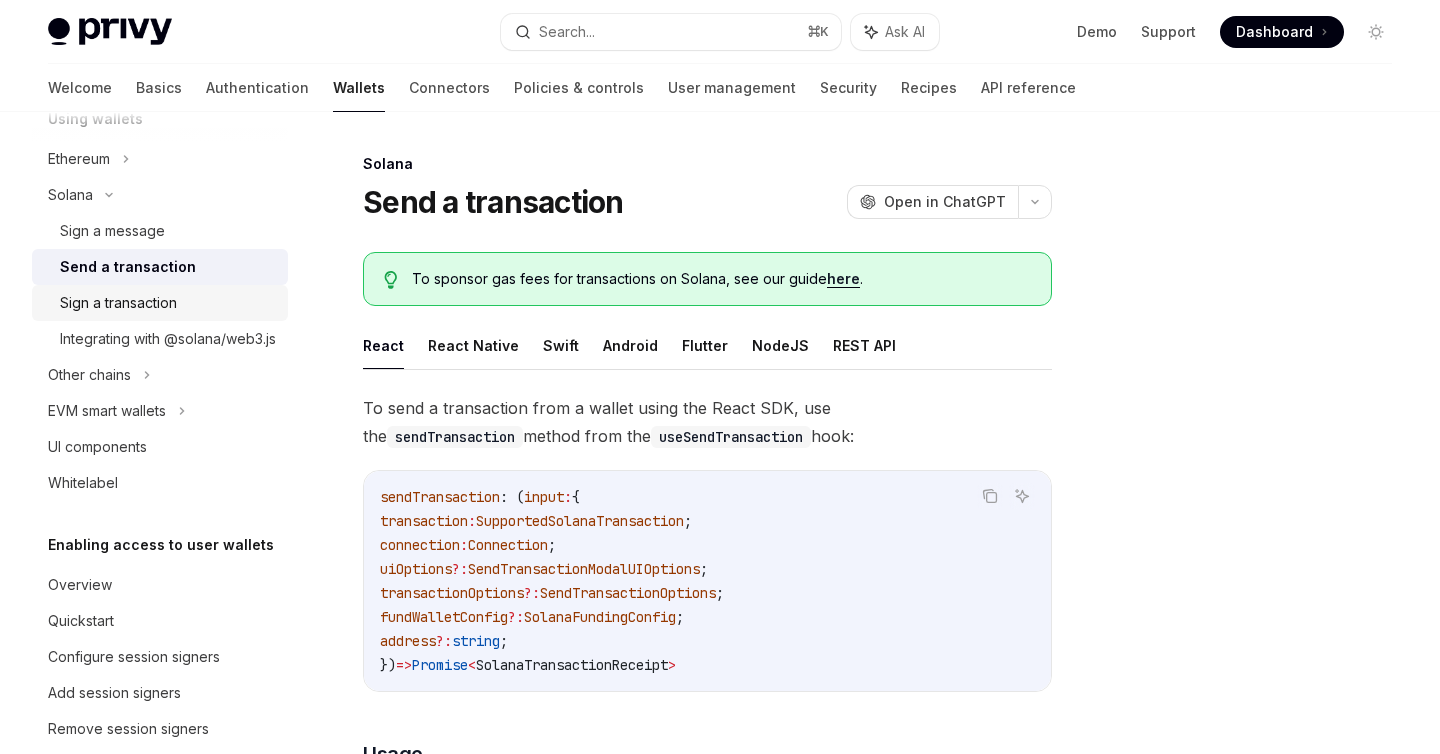 click on "Sign a transaction" at bounding box center (118, 303) 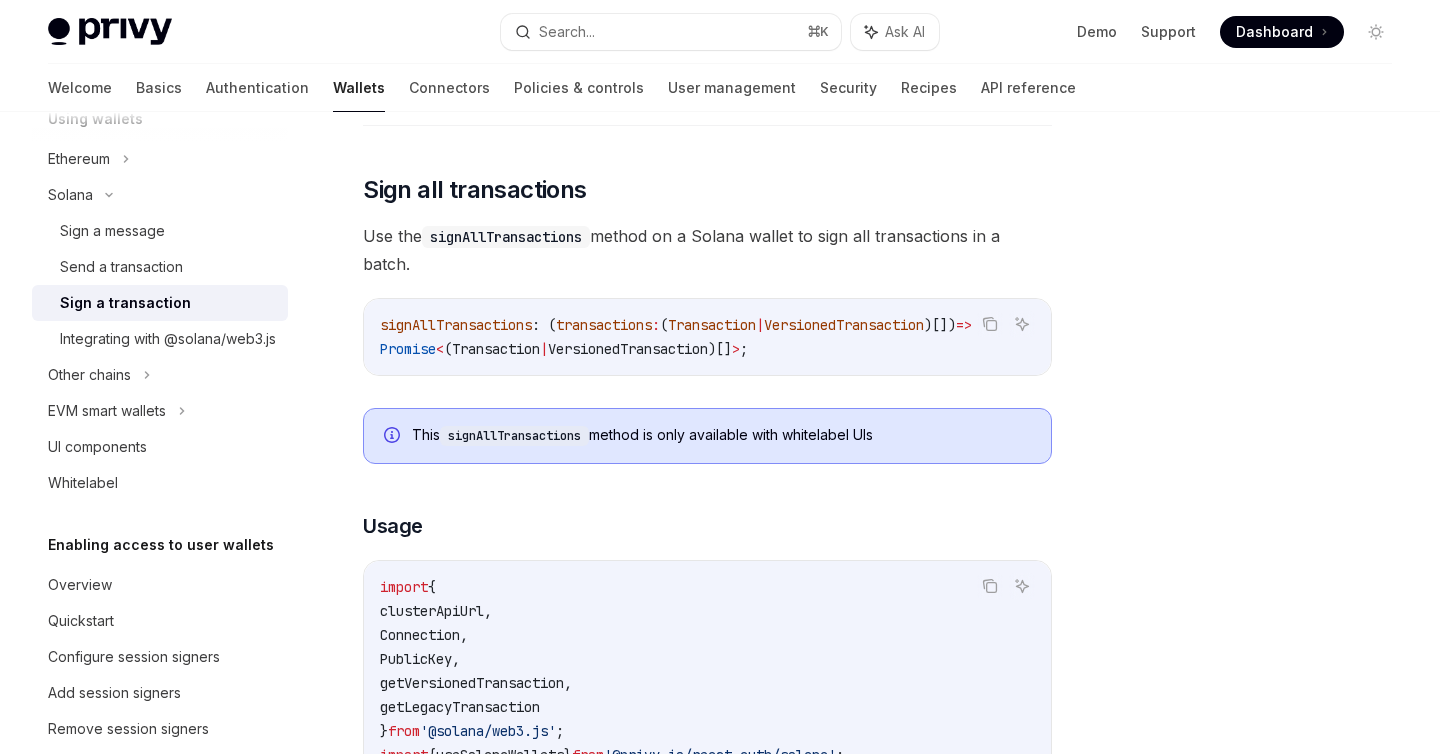 scroll, scrollTop: 2134, scrollLeft: 0, axis: vertical 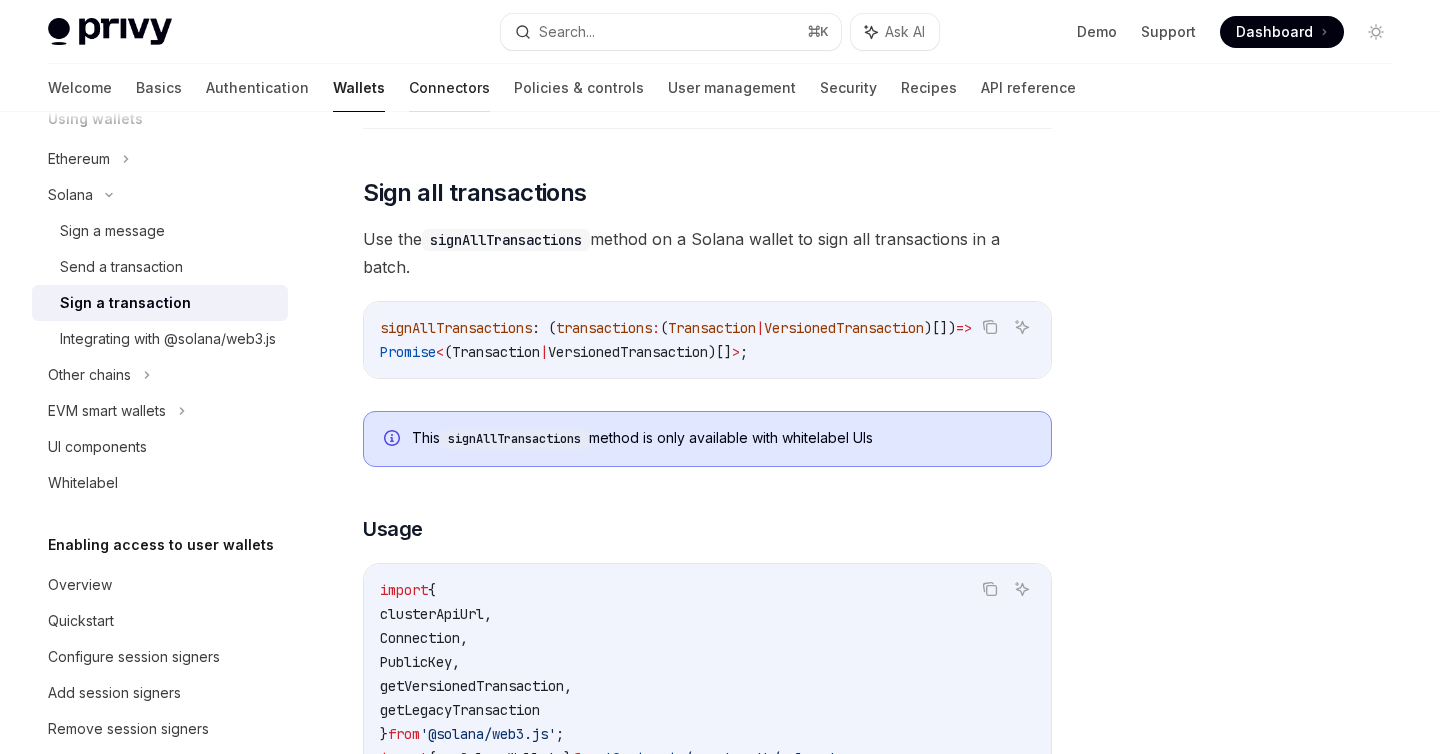 click on "Connectors" at bounding box center [449, 88] 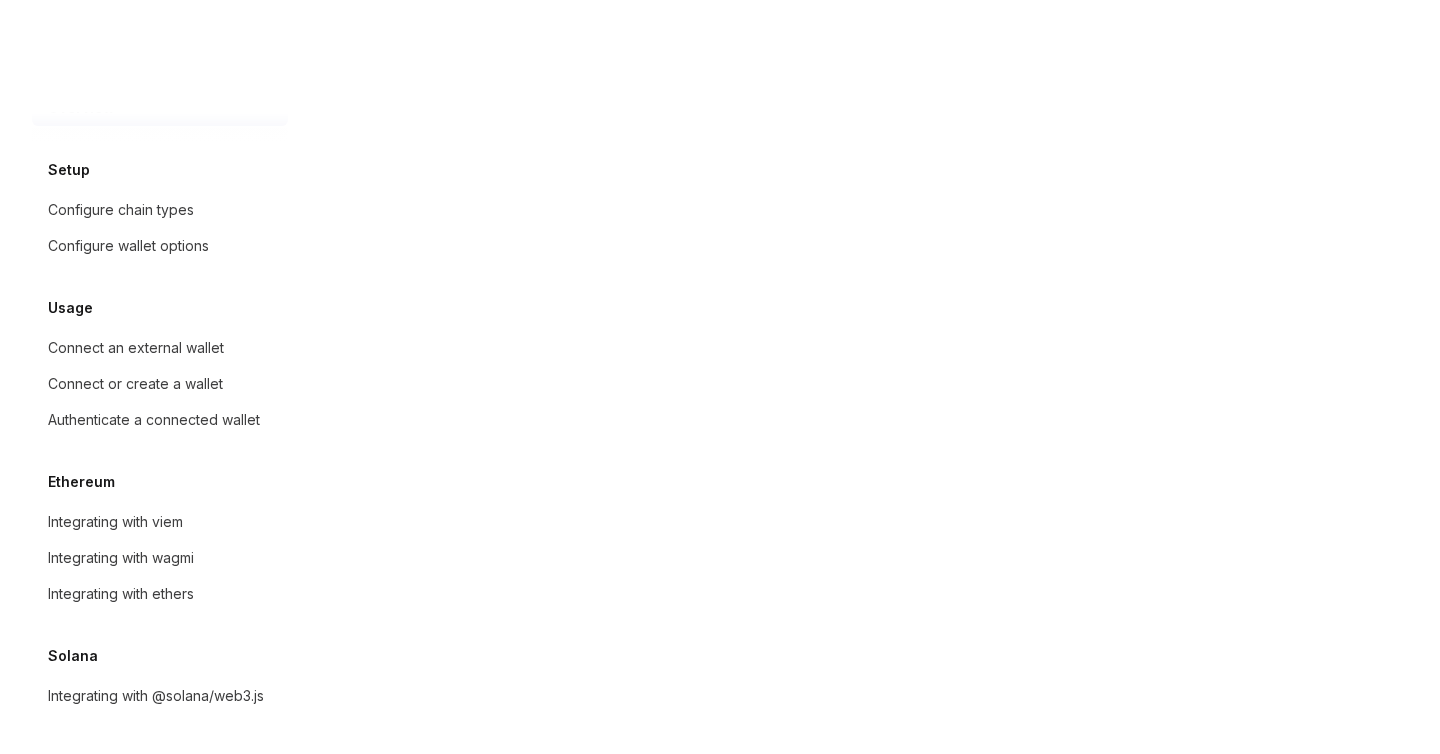 scroll, scrollTop: 0, scrollLeft: 0, axis: both 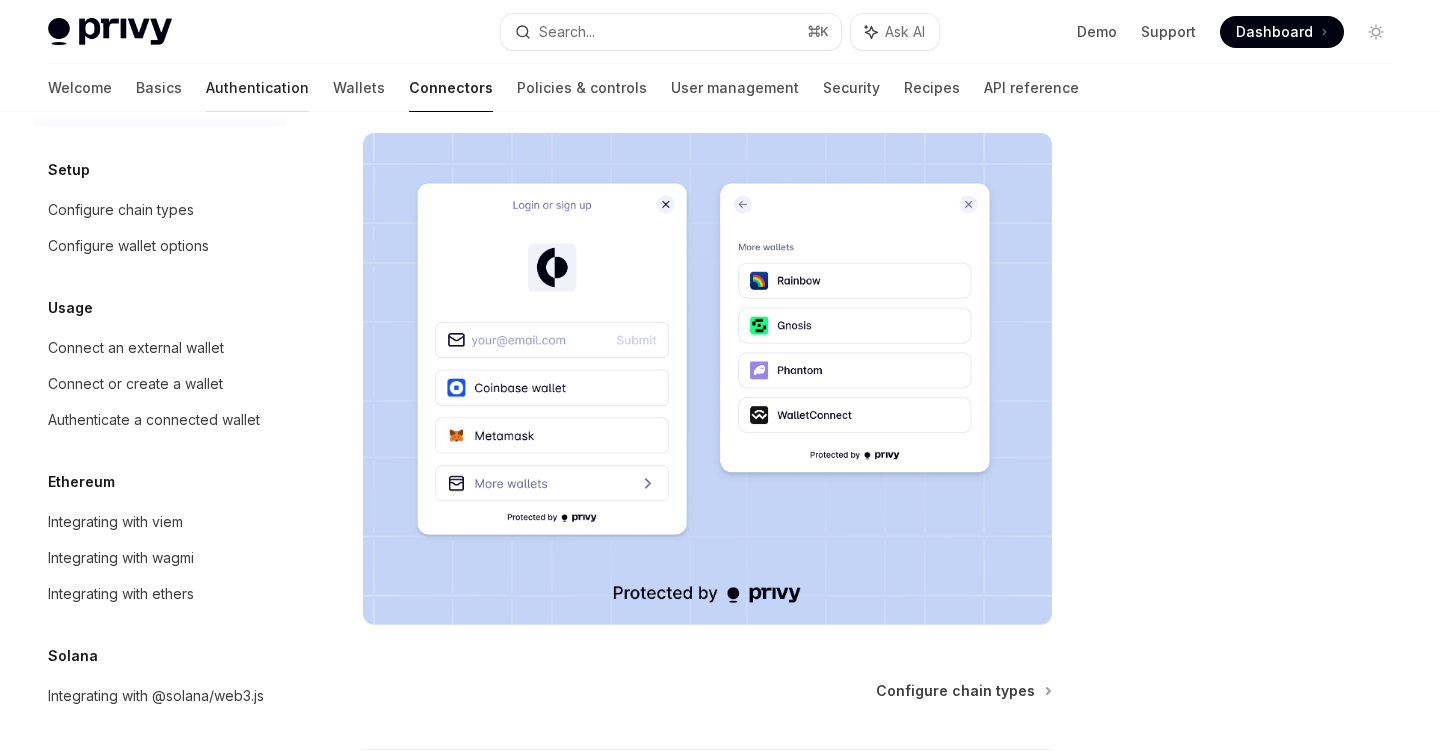 click on "Authentication" at bounding box center (257, 88) 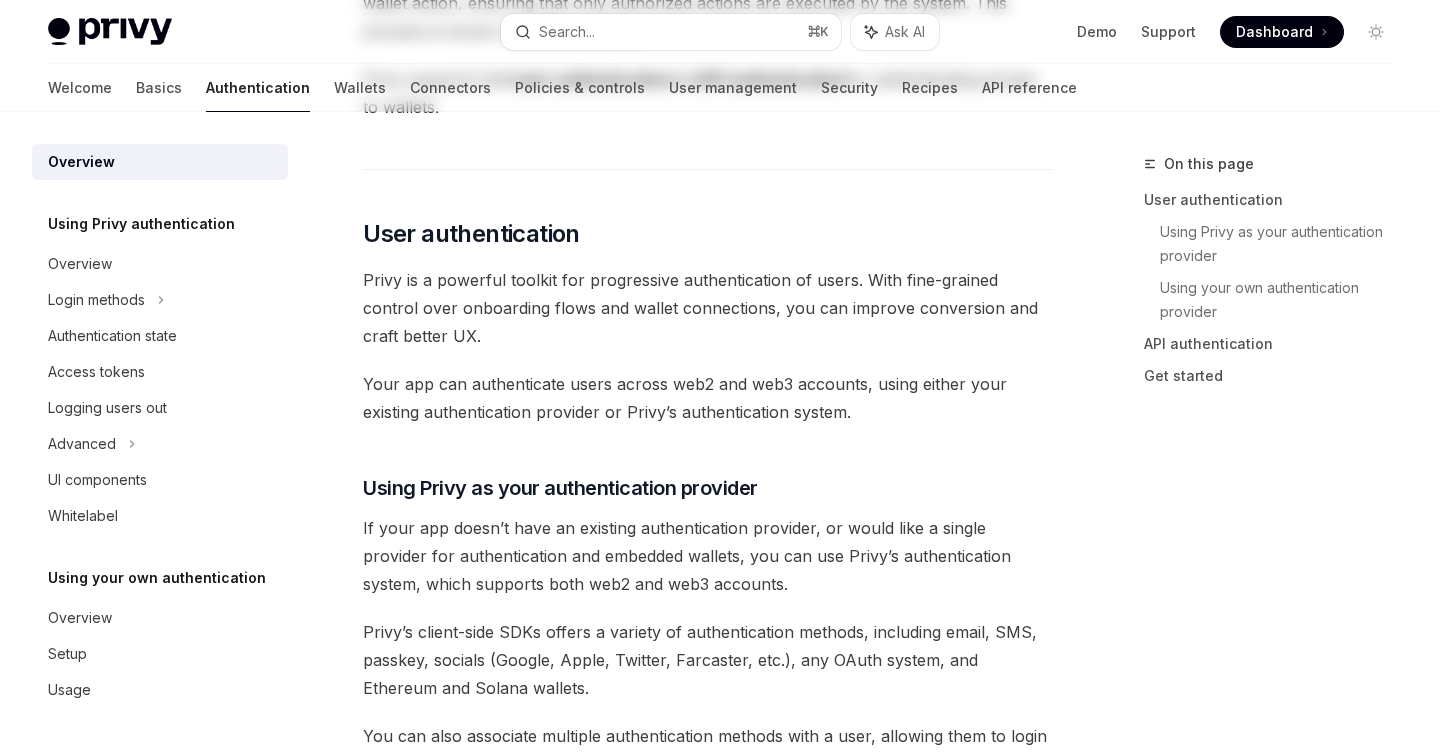 scroll, scrollTop: 0, scrollLeft: 0, axis: both 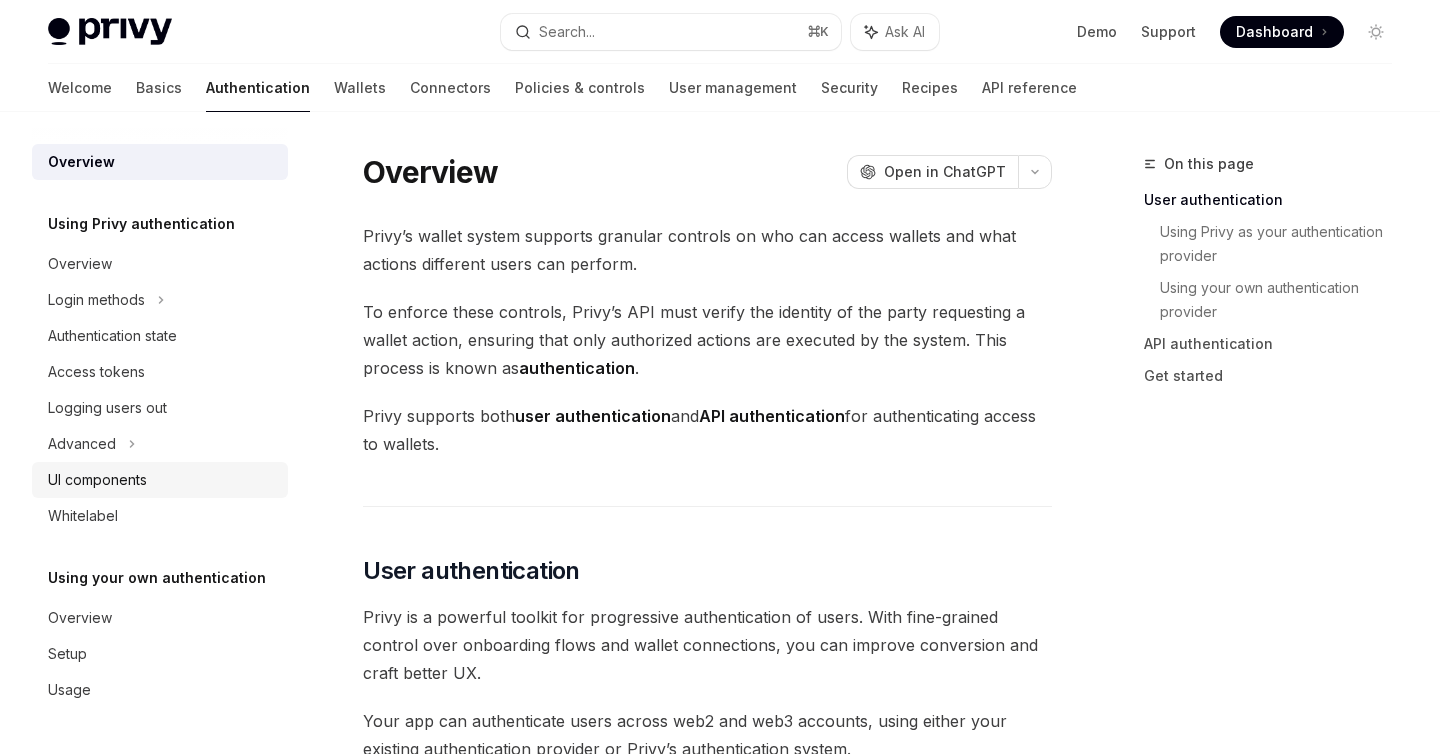 click on "UI components" at bounding box center (97, 480) 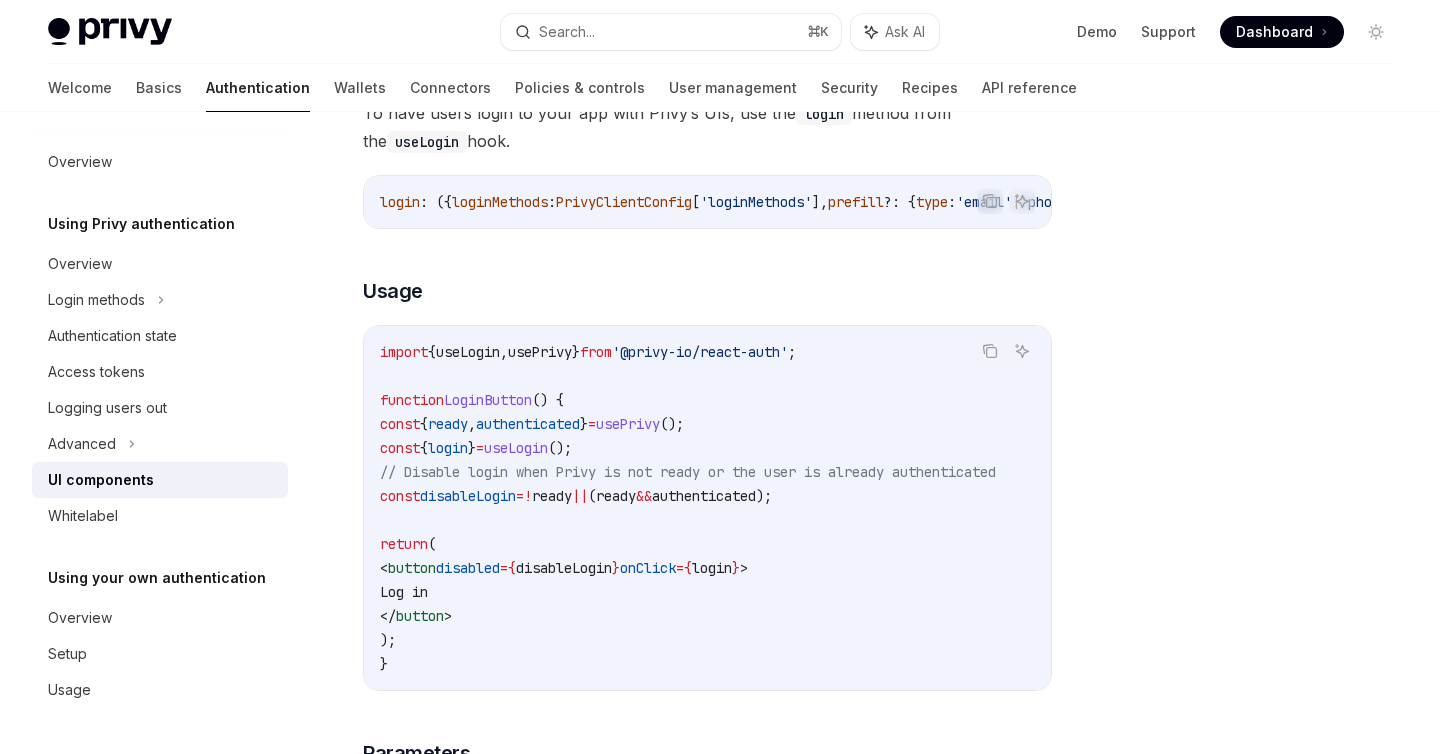 scroll, scrollTop: 1179, scrollLeft: 0, axis: vertical 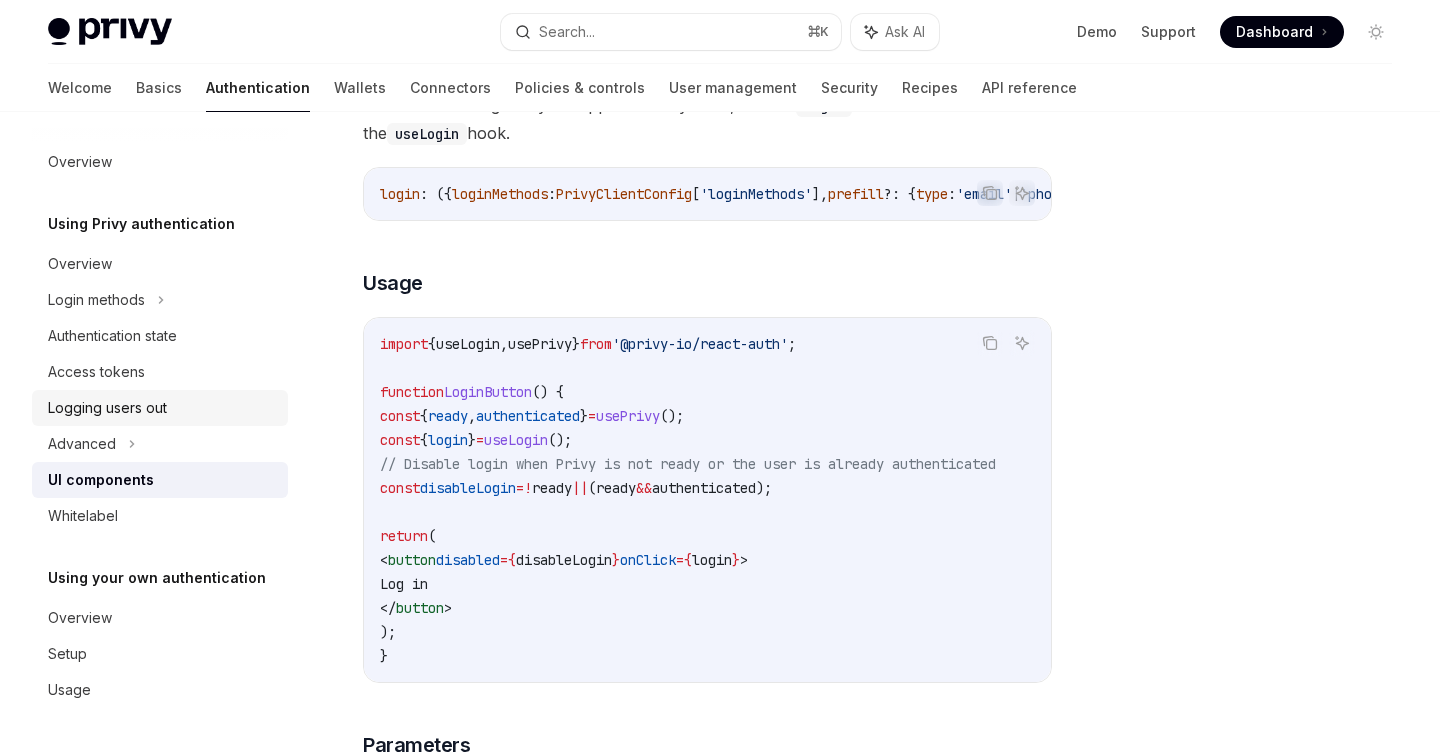 click on "Logging users out" at bounding box center [107, 408] 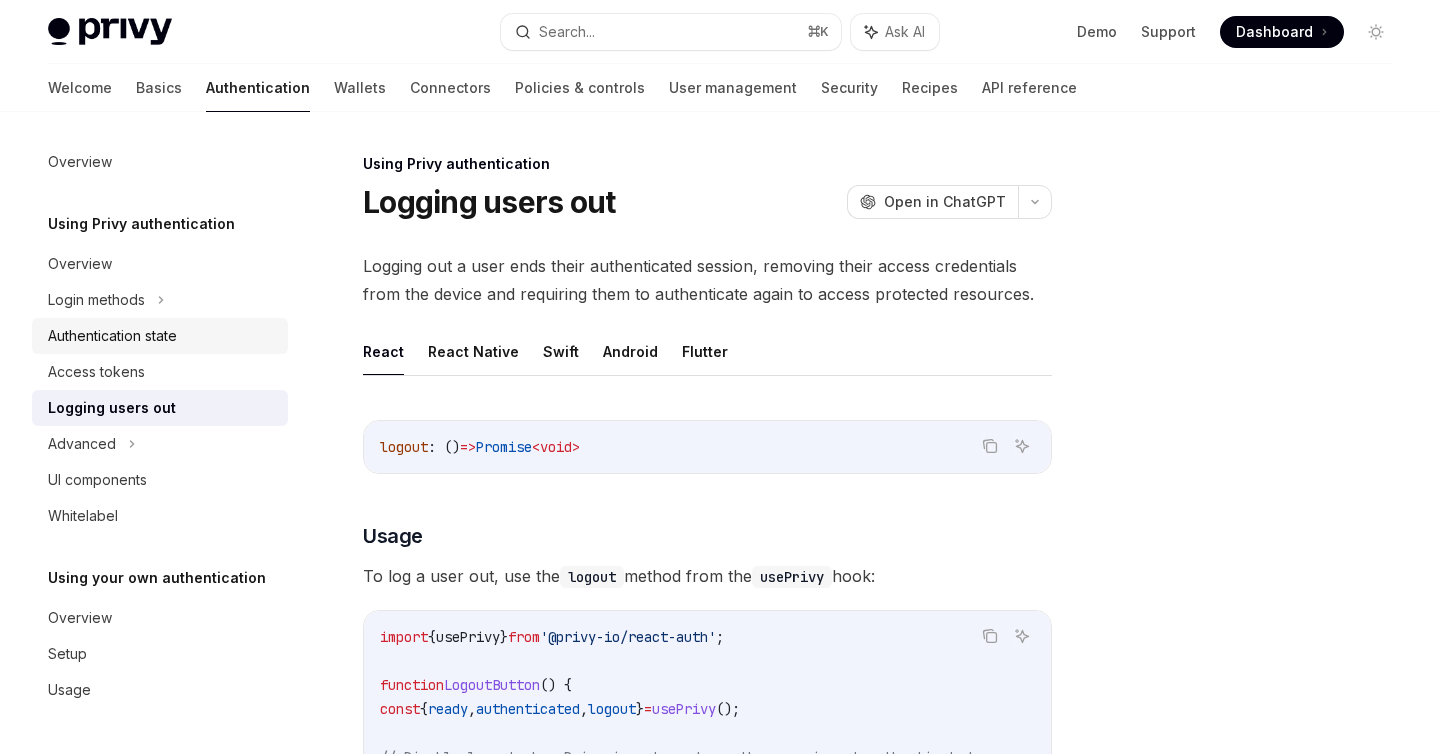 click on "Authentication state" at bounding box center (112, 336) 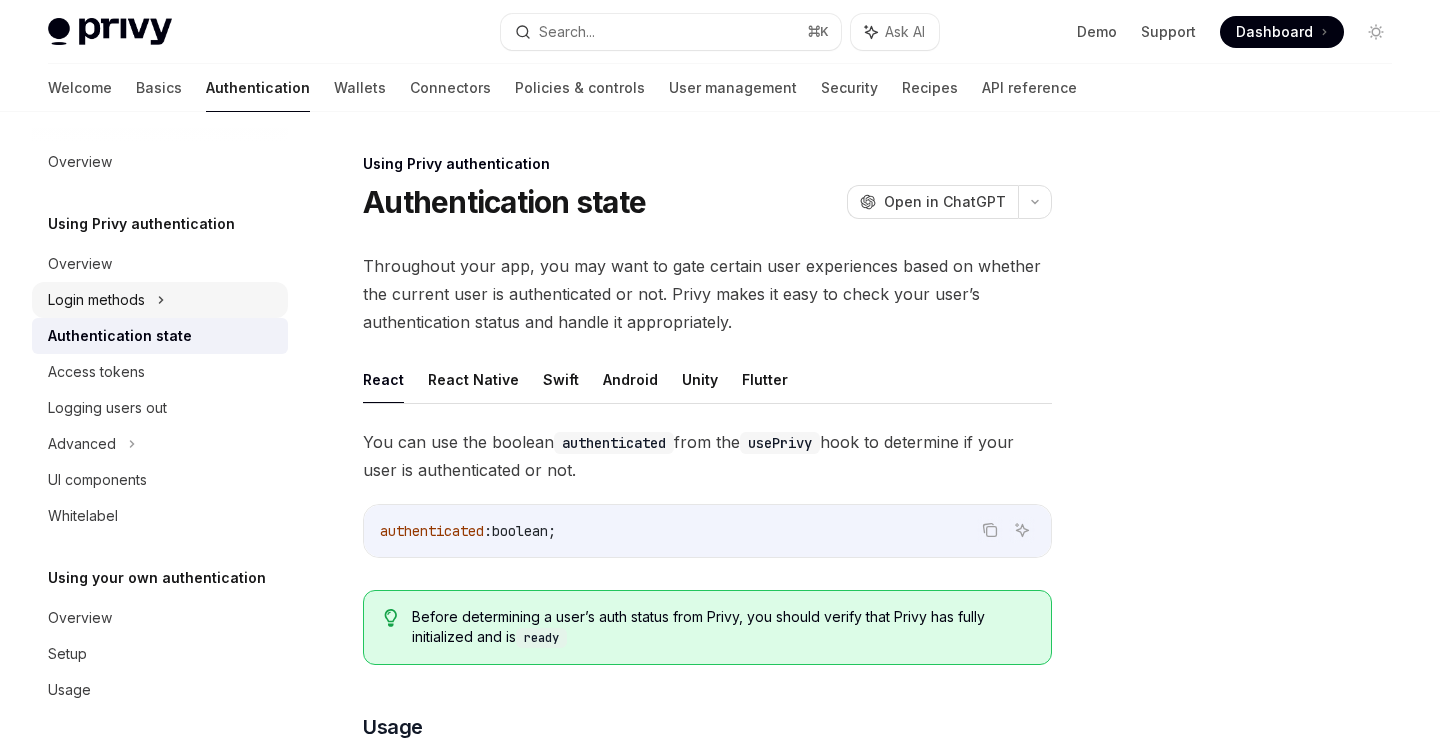 click on "Login methods" at bounding box center [96, 300] 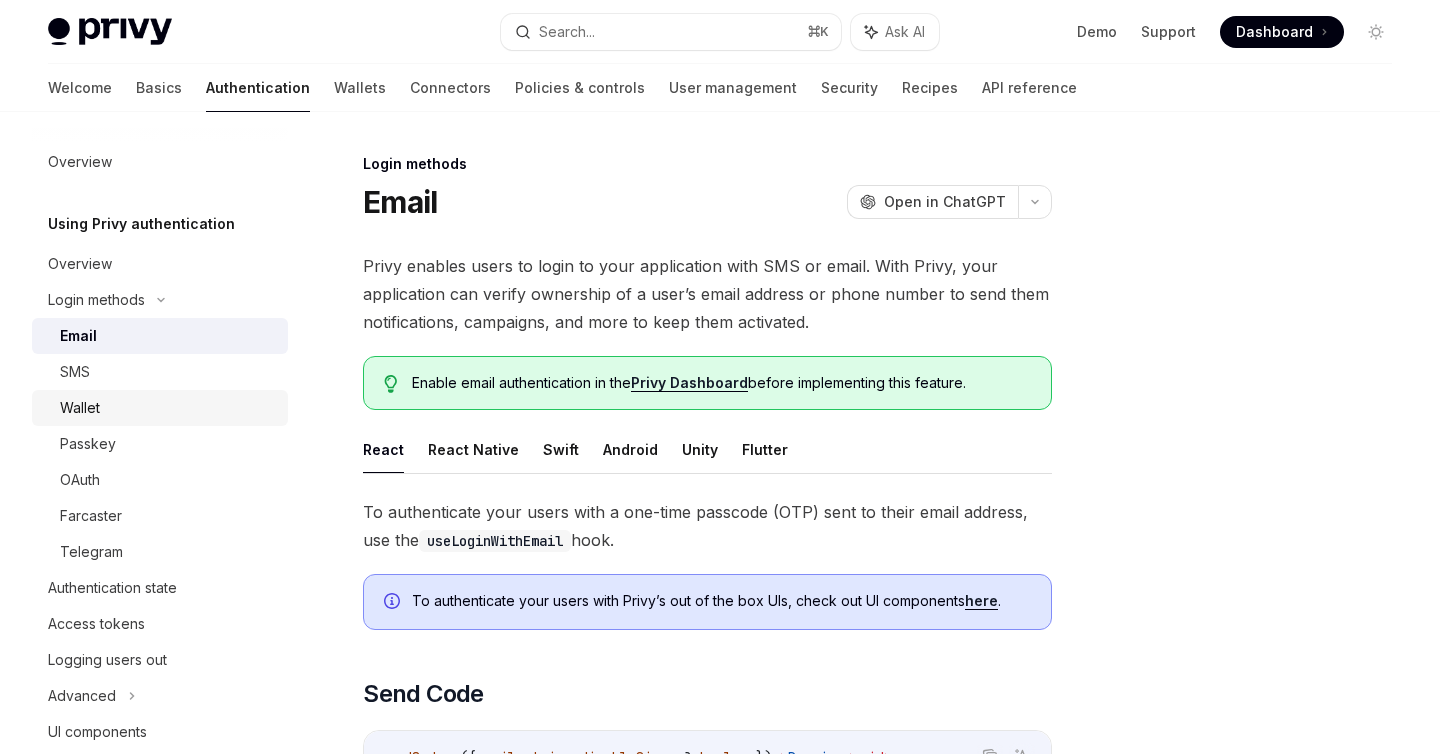 click on "Wallet" at bounding box center (80, 408) 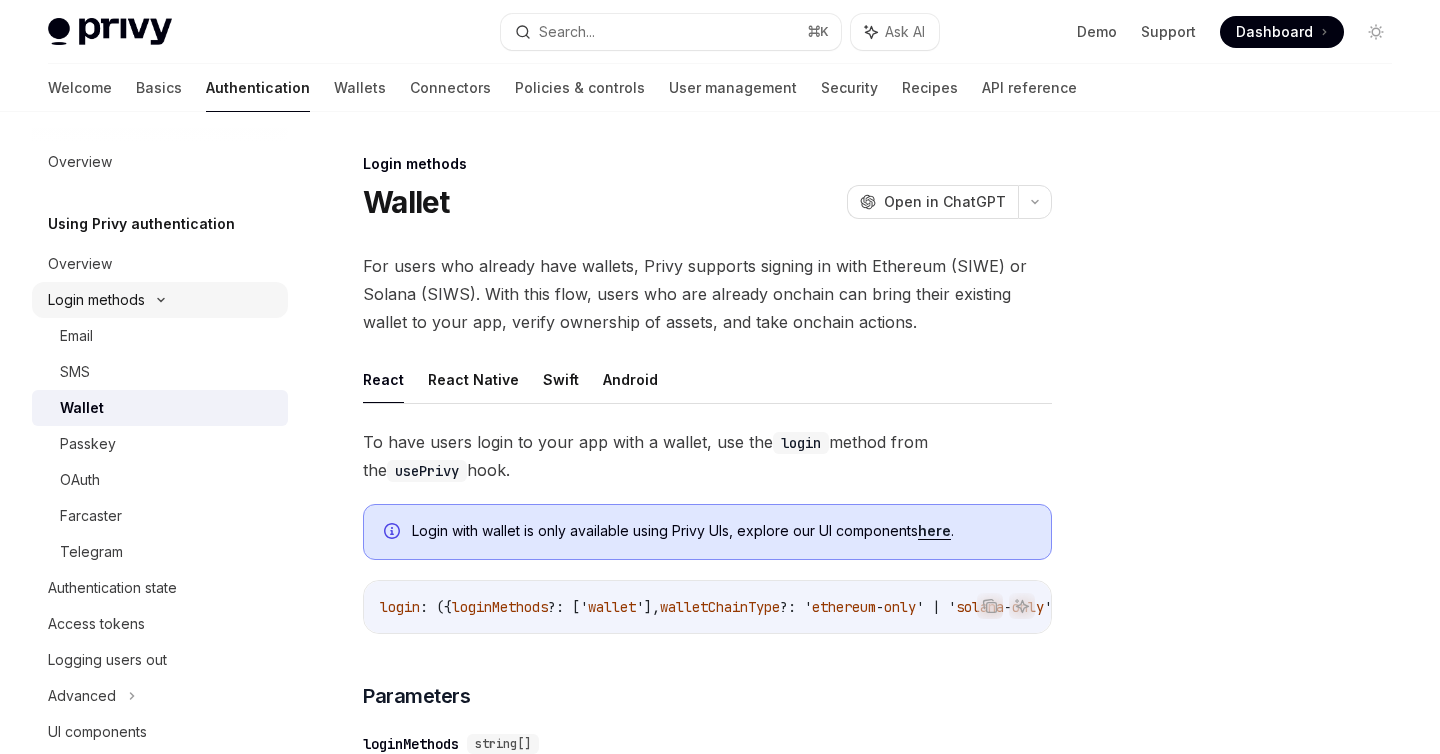 click on "Login methods" at bounding box center (96, 300) 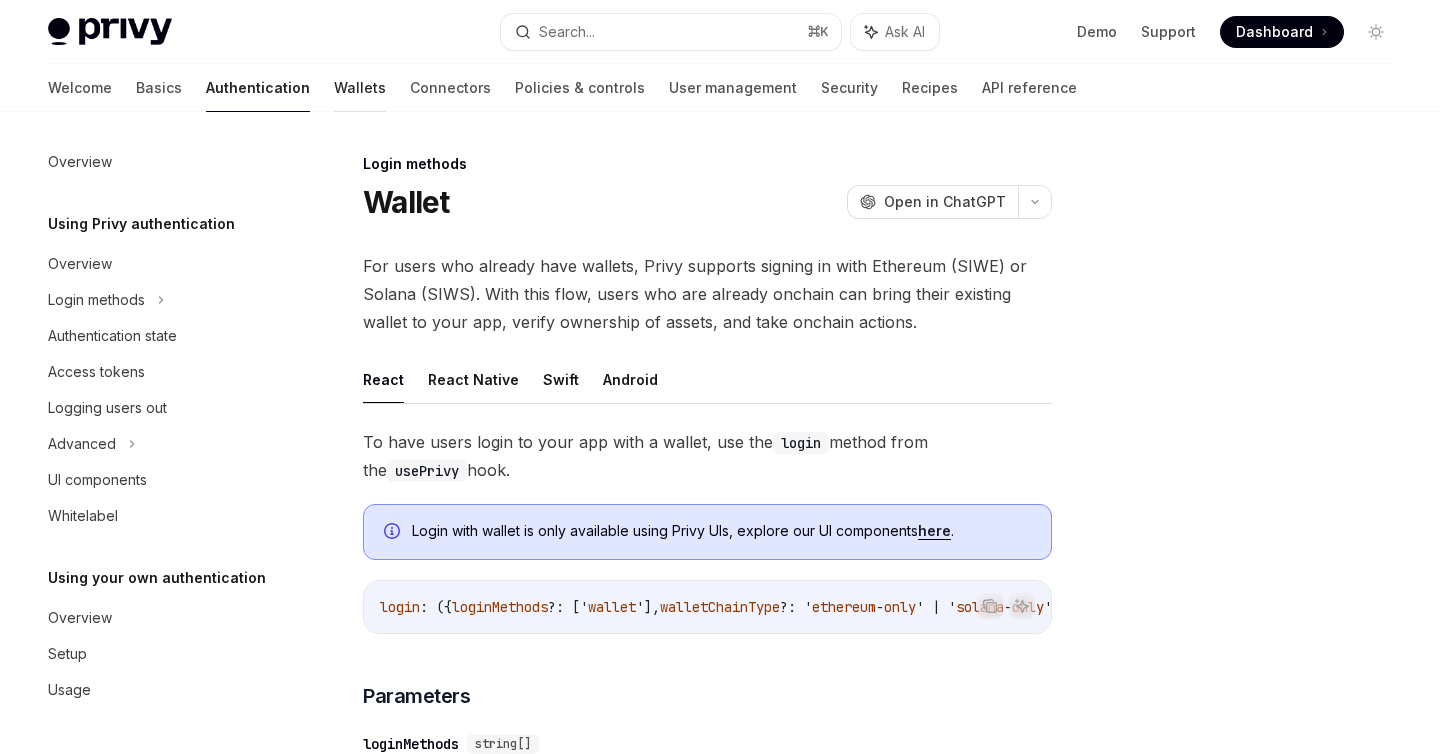 click on "Wallets" at bounding box center (360, 88) 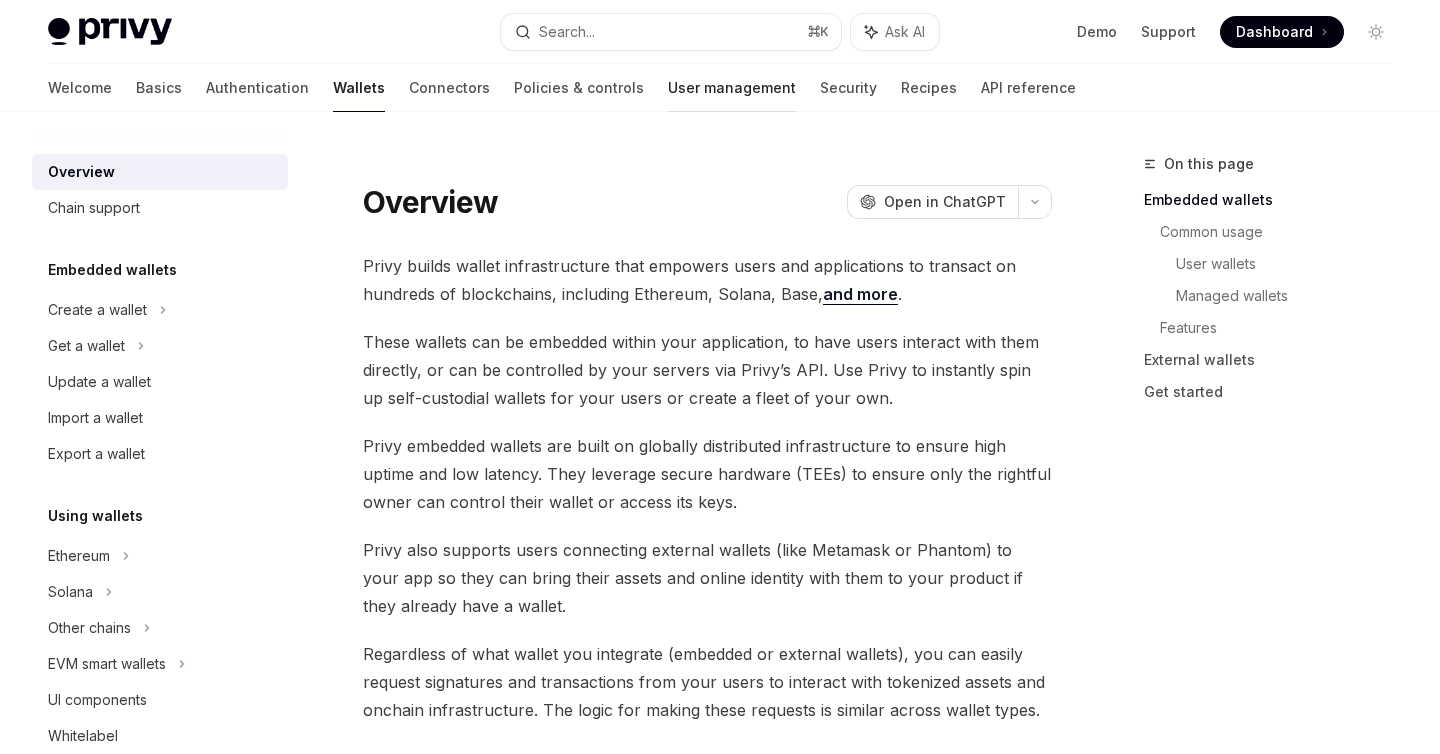 click on "User management" at bounding box center (732, 88) 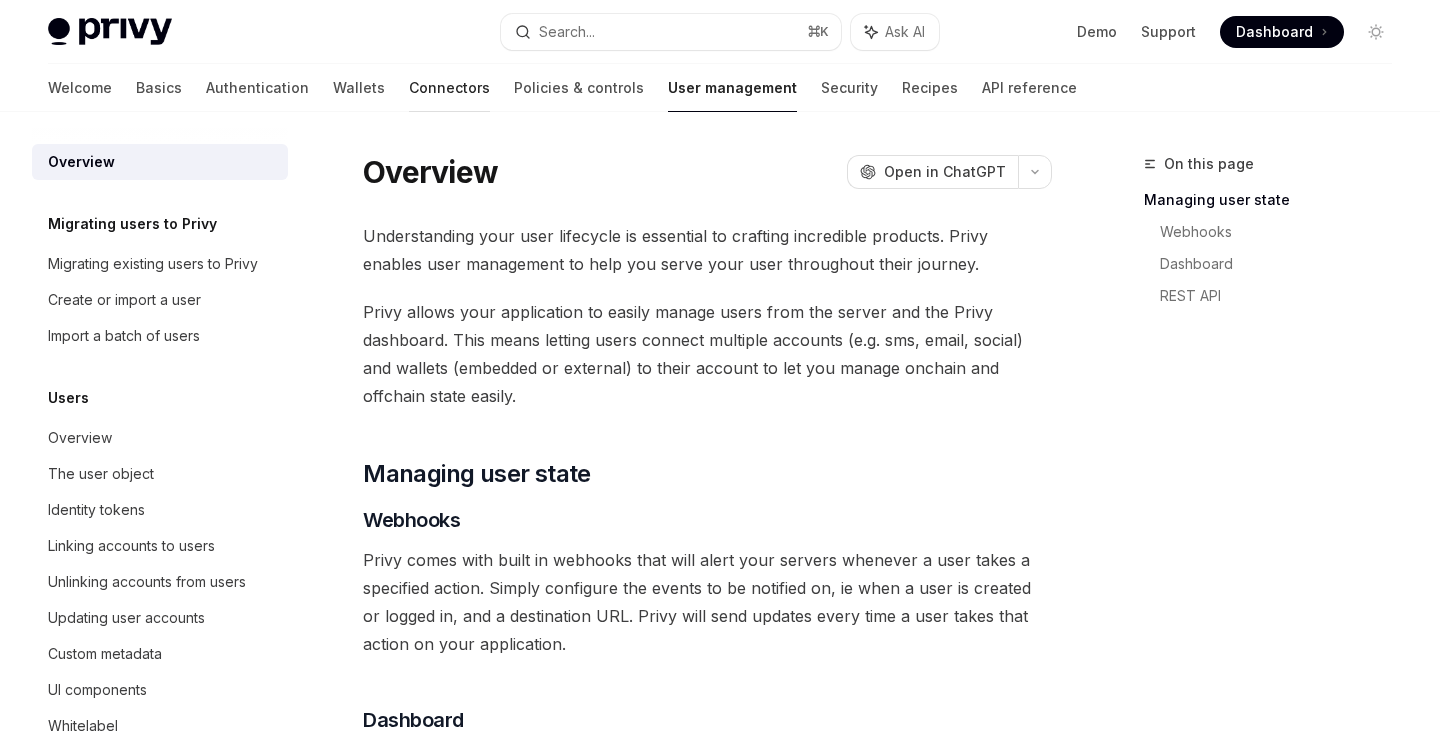 click on "Connectors" at bounding box center (449, 88) 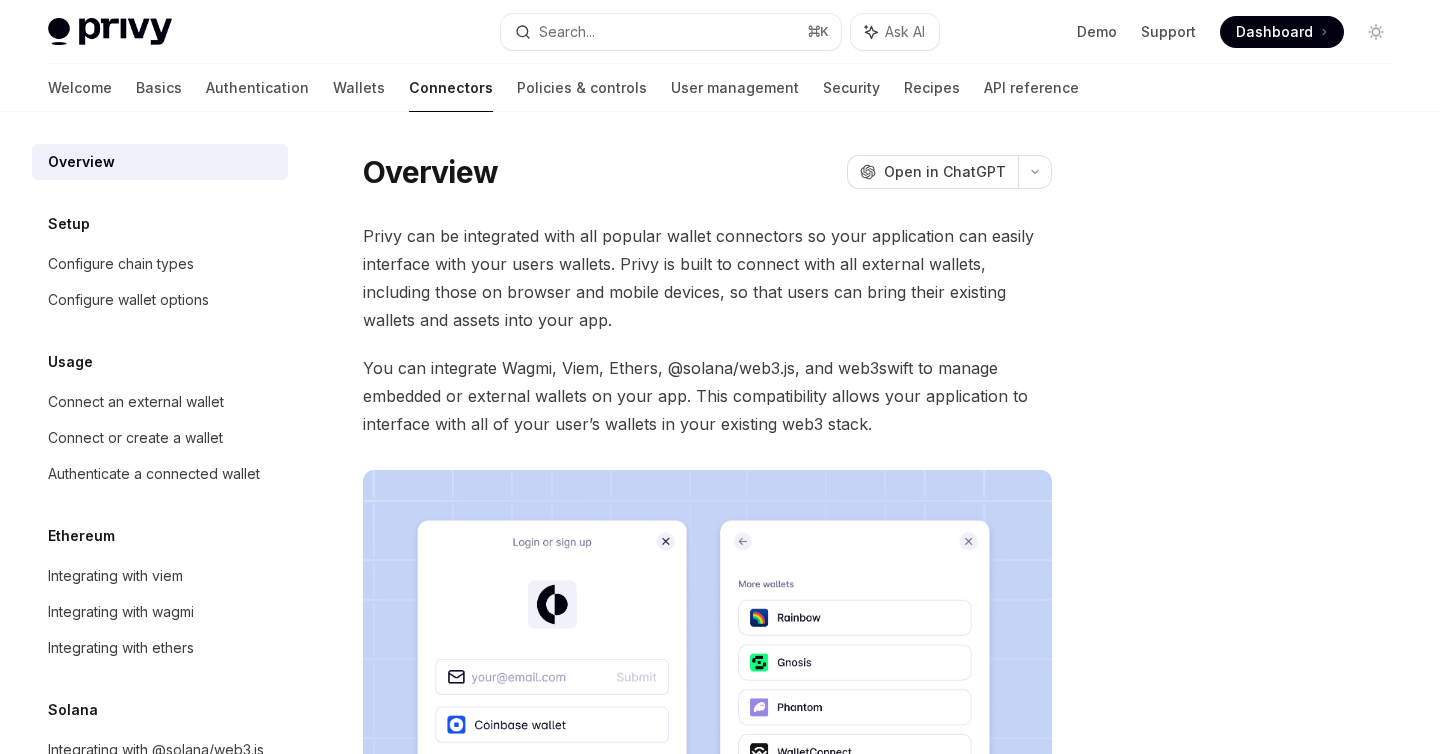 click on "Policies & controls" at bounding box center (582, 88) 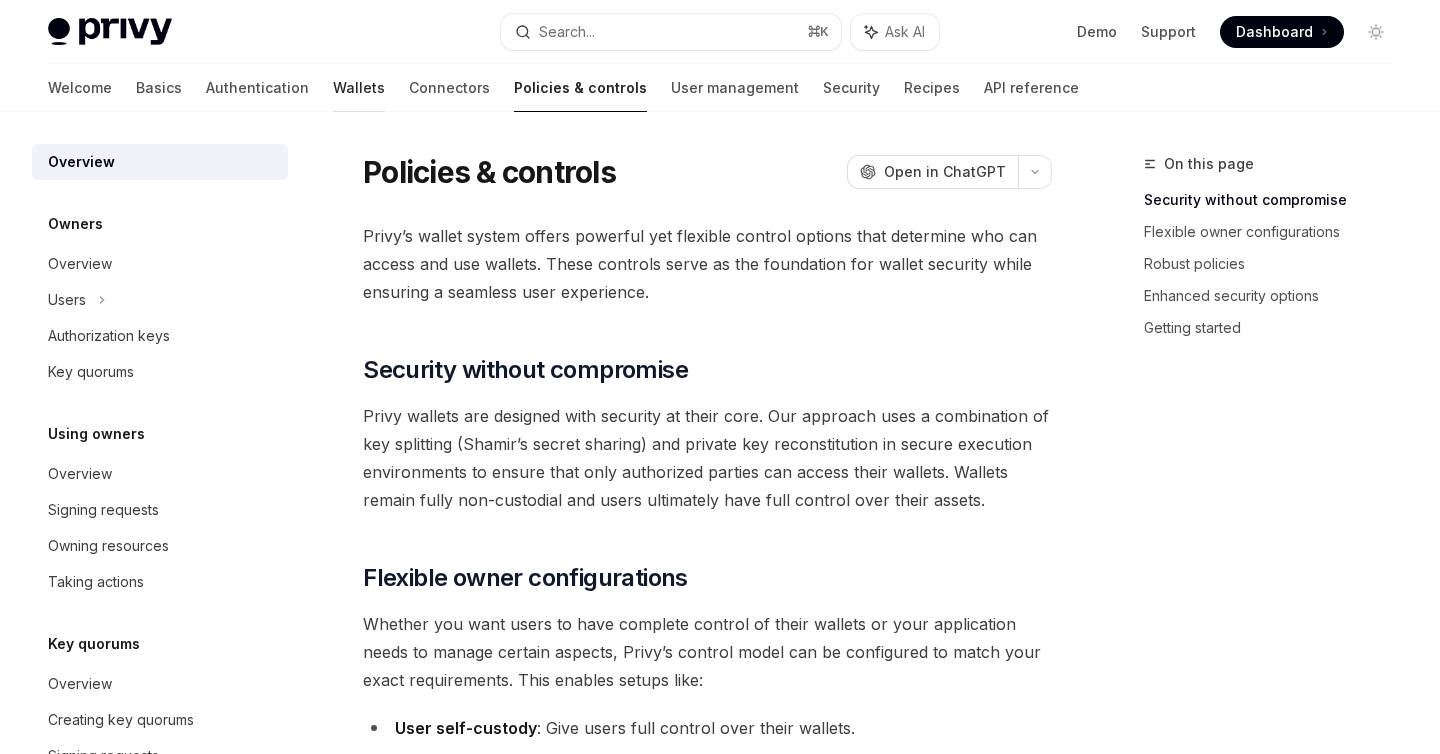 click on "Wallets" at bounding box center [359, 88] 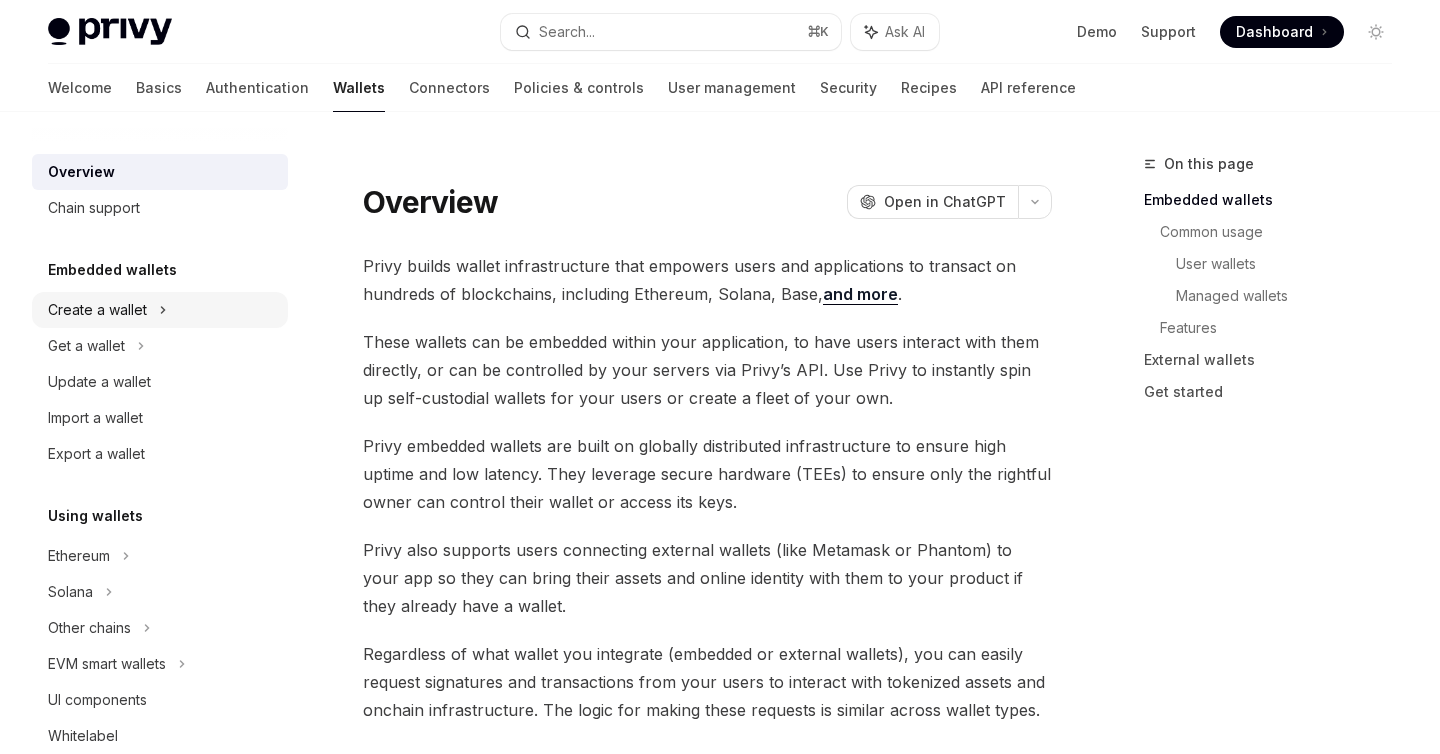 click 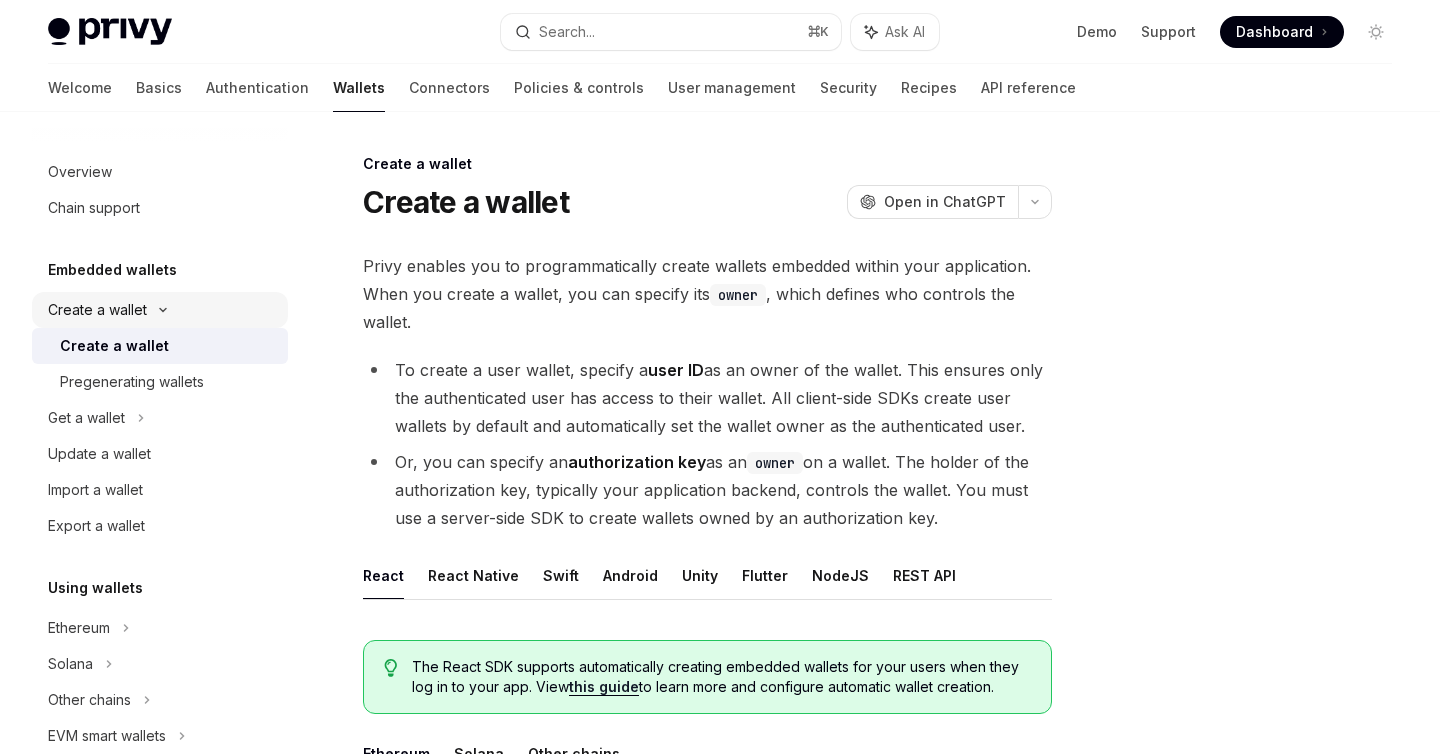 click 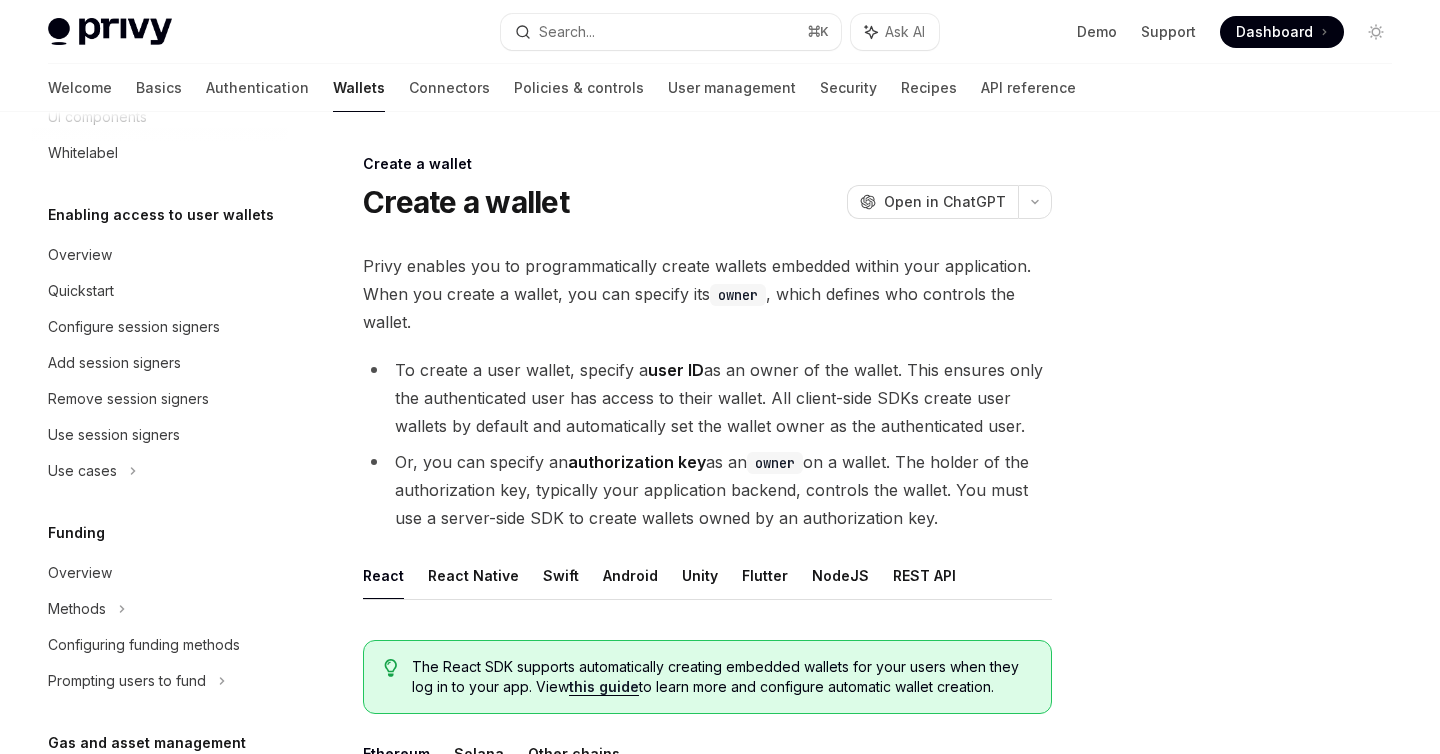 scroll, scrollTop: 605, scrollLeft: 0, axis: vertical 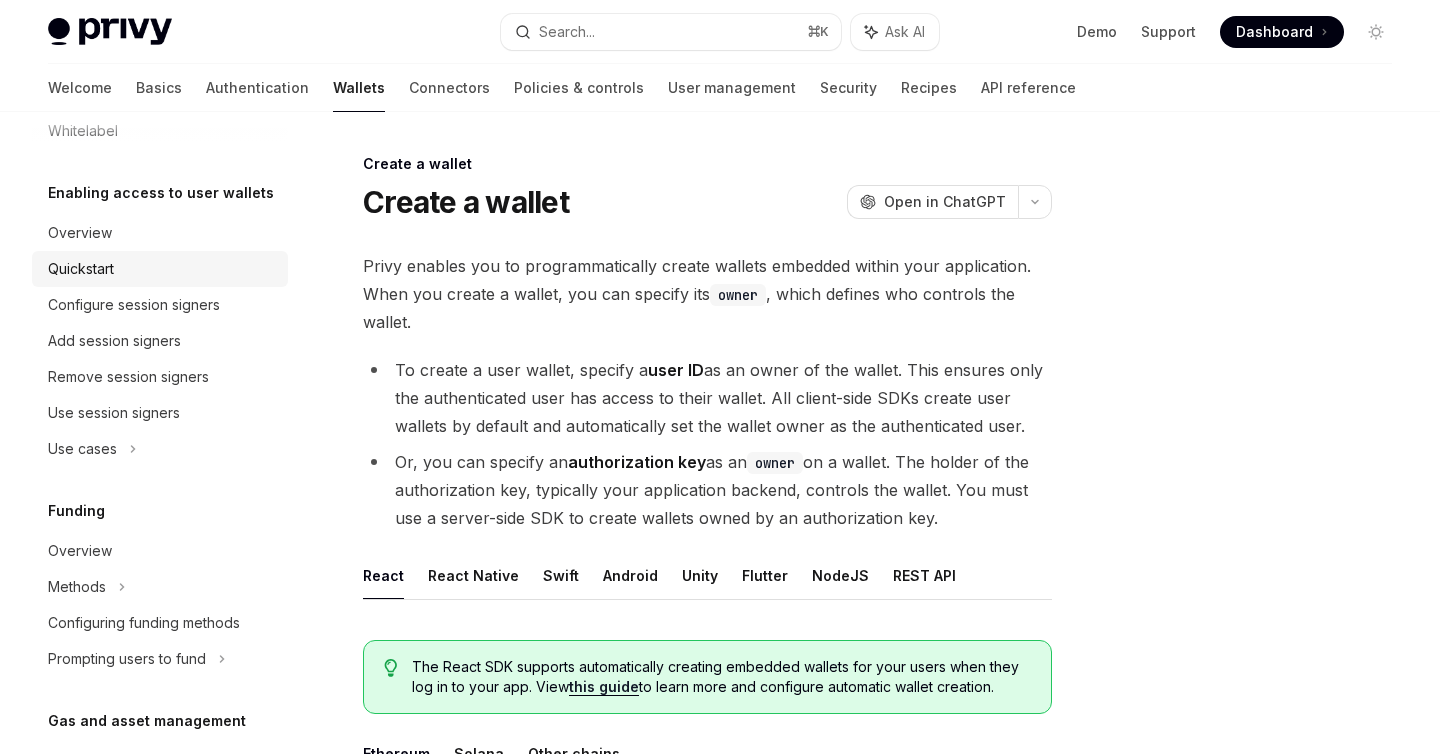 click on "Quickstart" at bounding box center [162, 269] 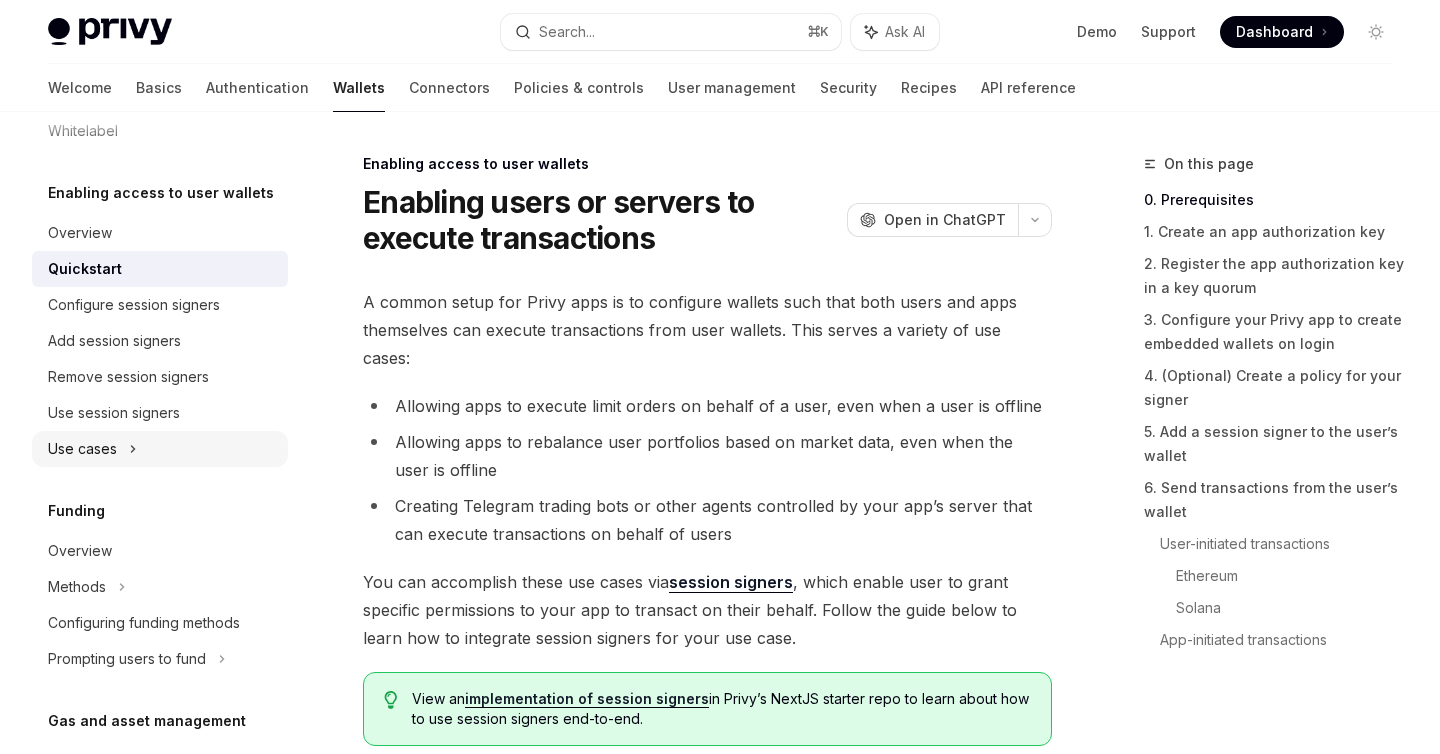 click on "Use cases" at bounding box center (160, 449) 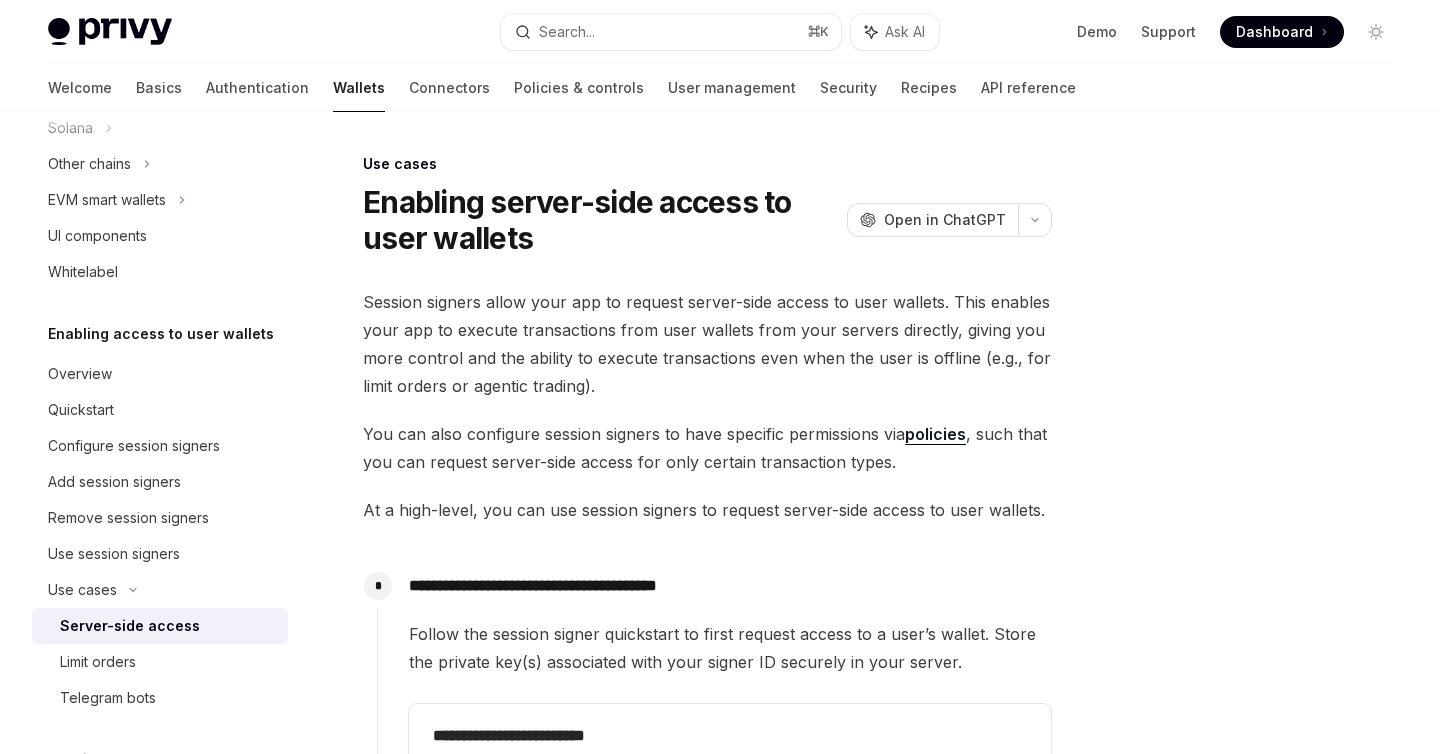 scroll, scrollTop: 461, scrollLeft: 0, axis: vertical 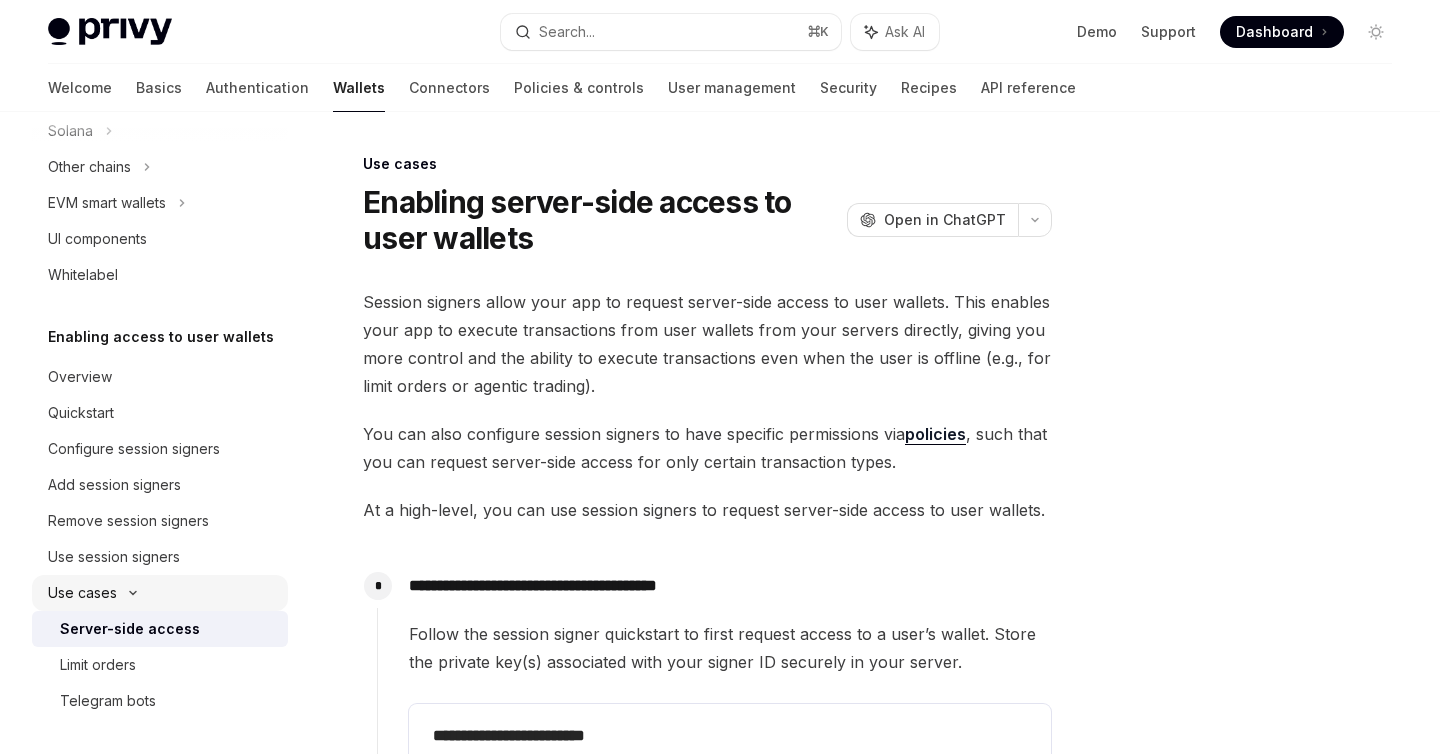 click on "Use cases" at bounding box center (160, 593) 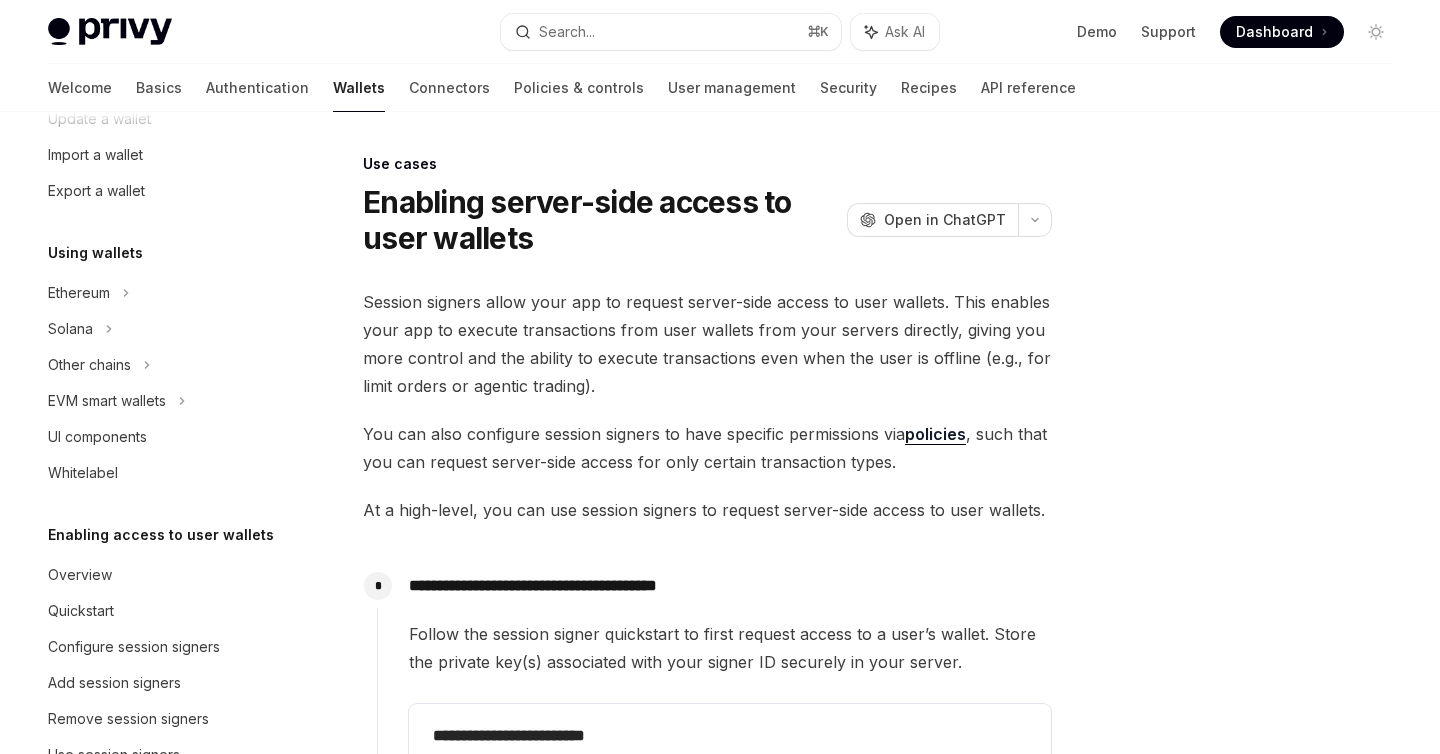 scroll, scrollTop: 259, scrollLeft: 0, axis: vertical 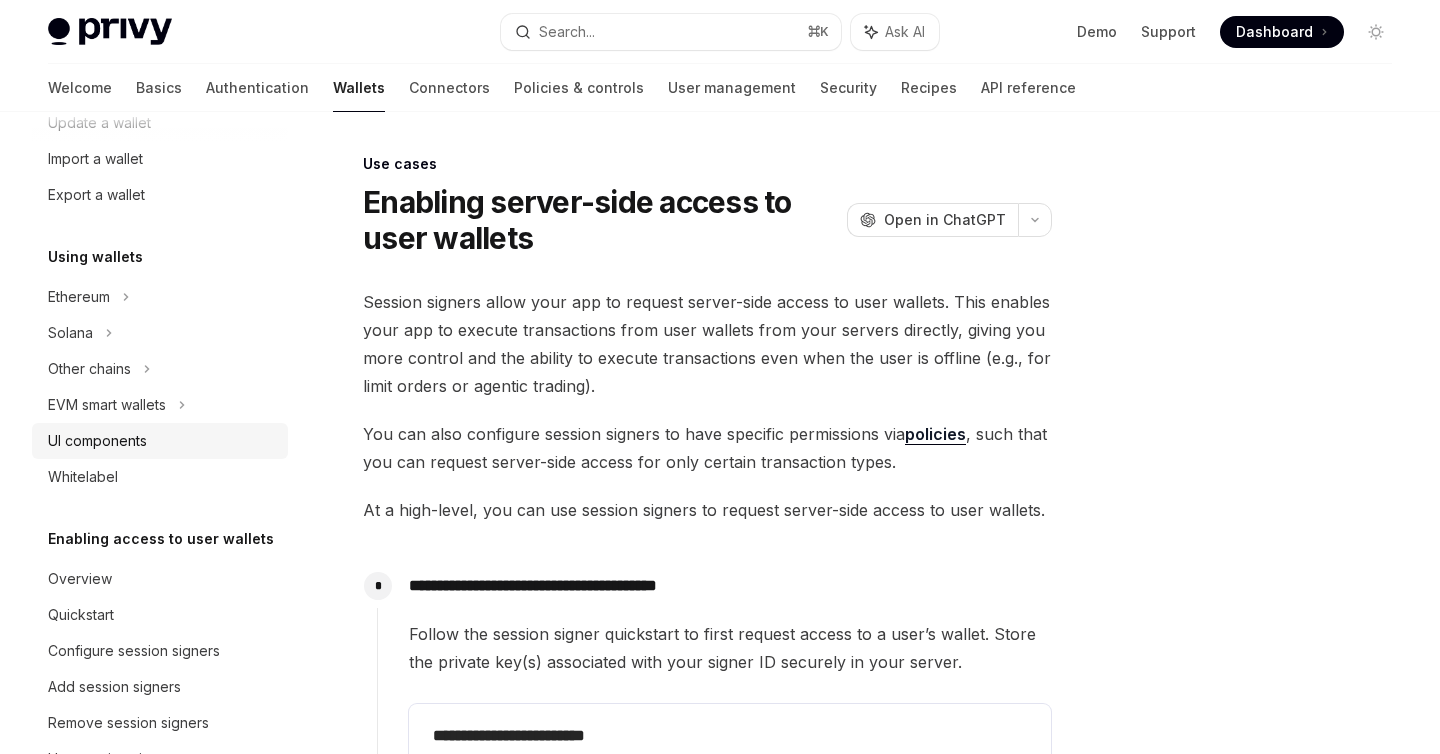 click on "UI components" at bounding box center (162, 441) 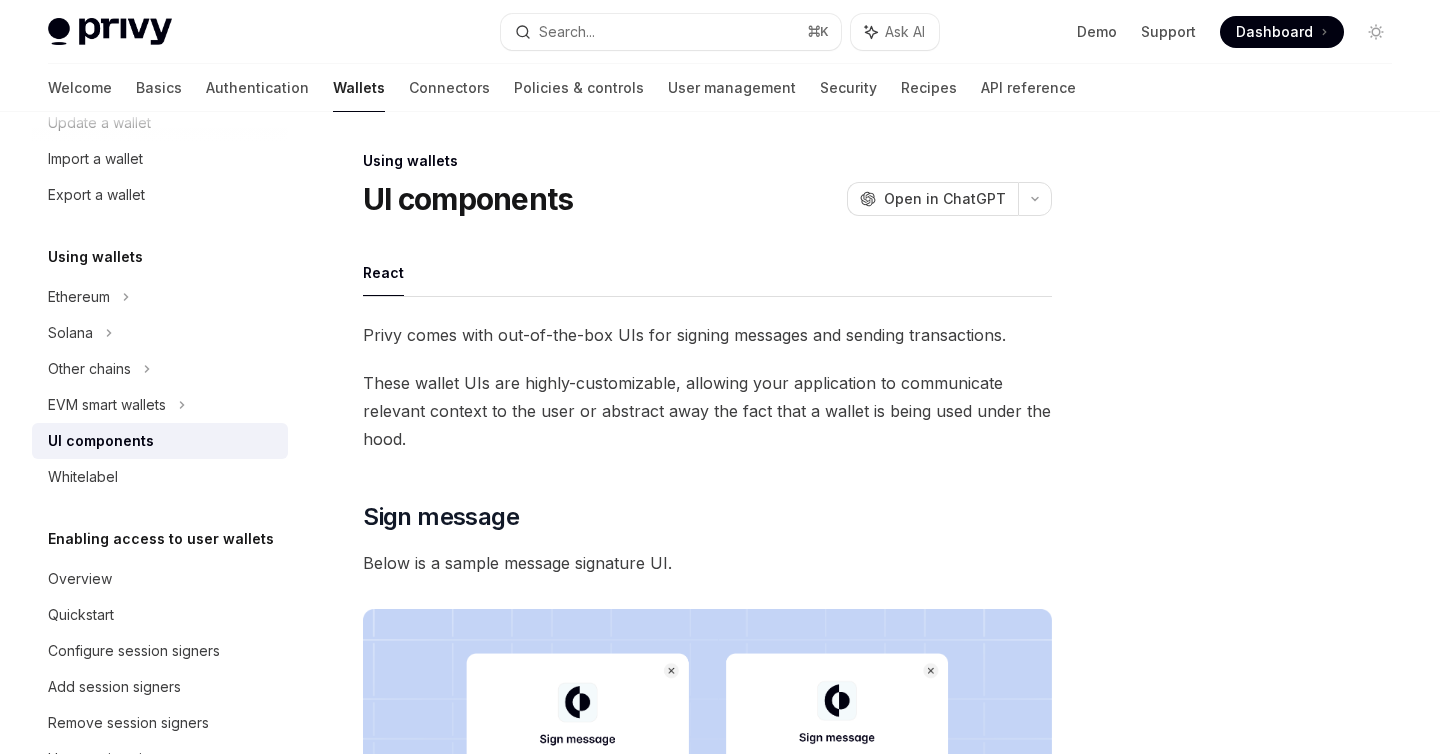 scroll, scrollTop: 0, scrollLeft: 0, axis: both 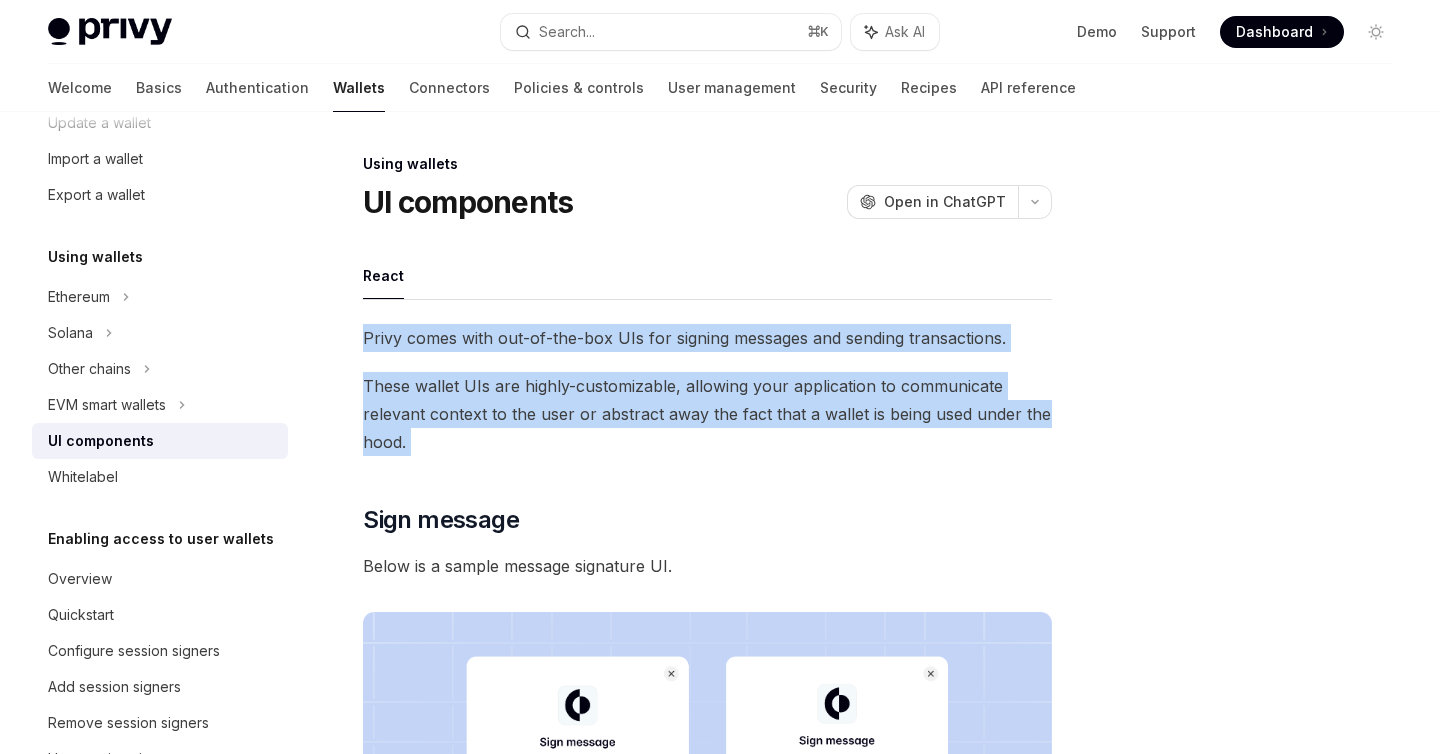 drag, startPoint x: 364, startPoint y: 336, endPoint x: 478, endPoint y: 500, distance: 199.72981 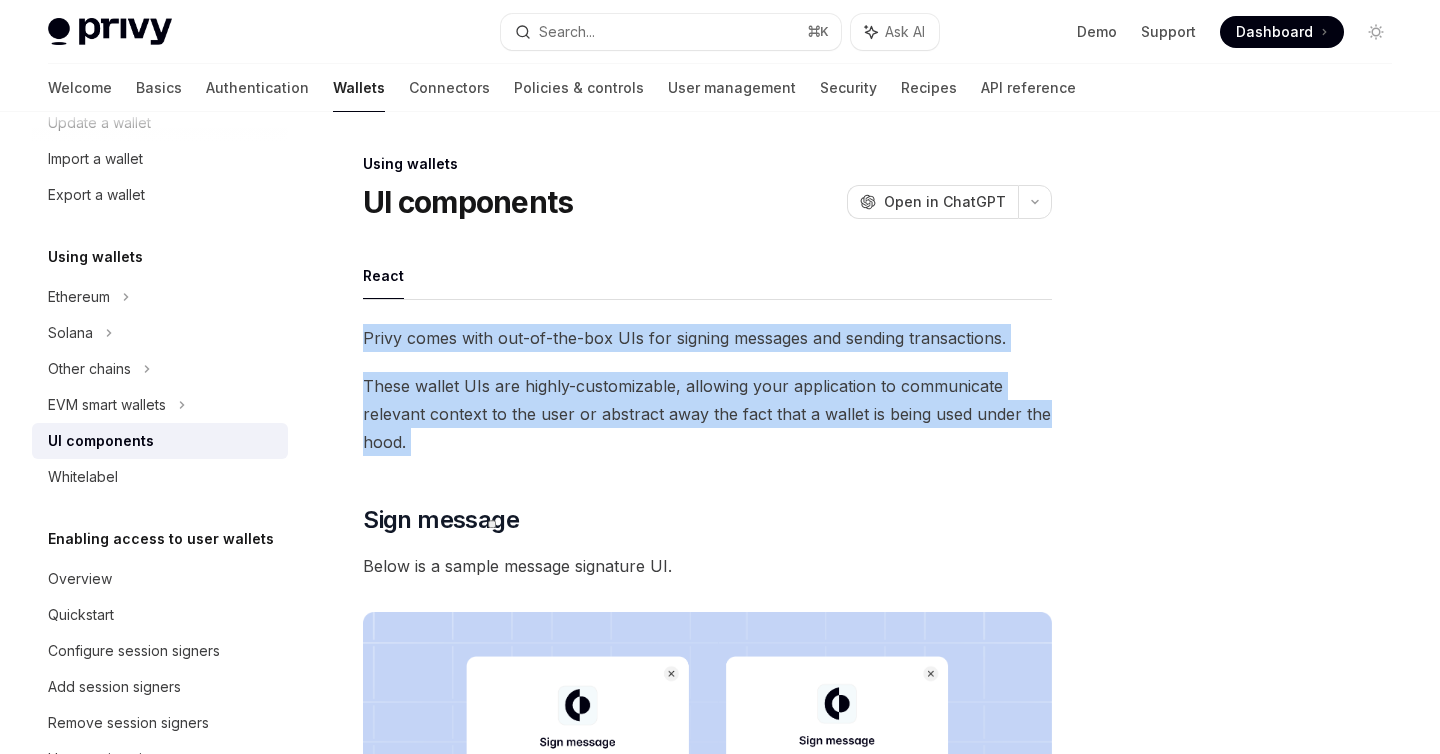 click at bounding box center (492, 524) 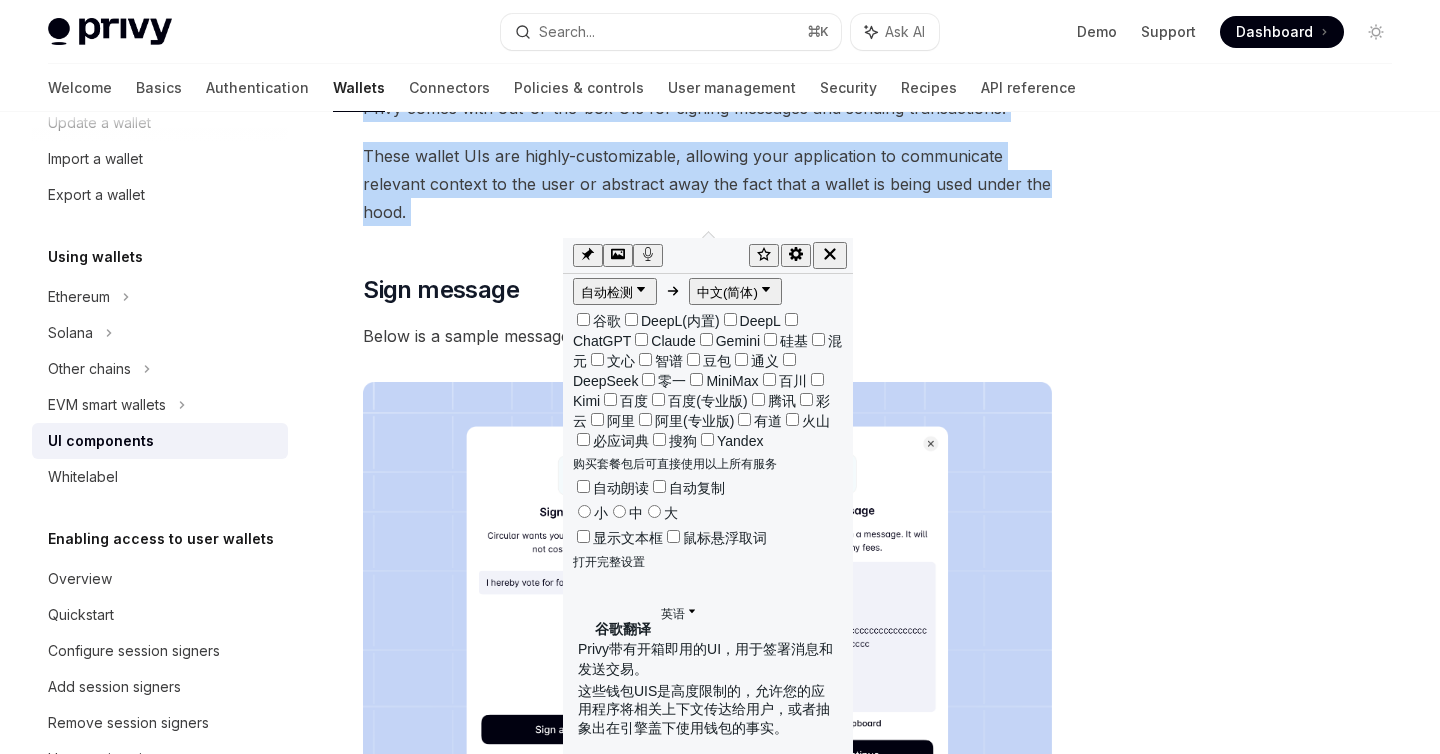 scroll, scrollTop: 236, scrollLeft: 0, axis: vertical 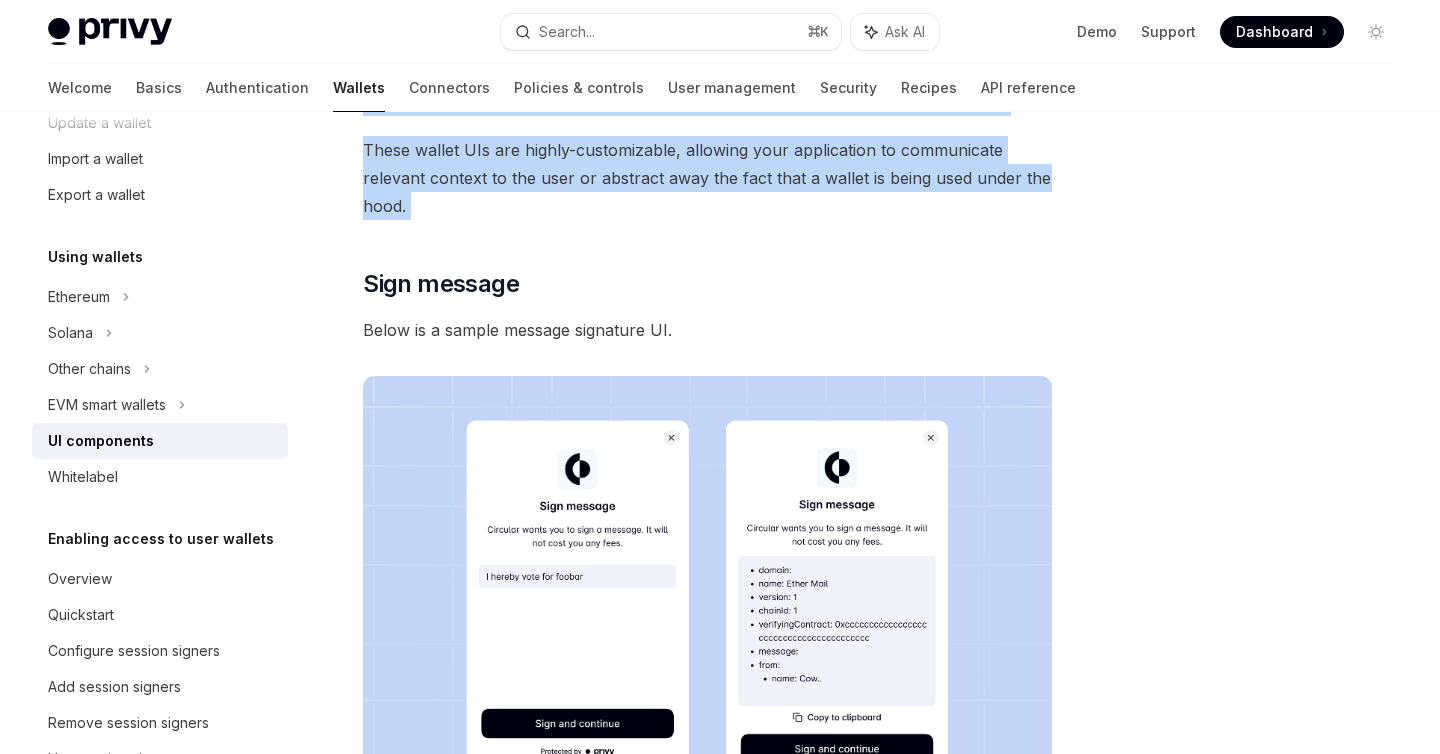 click on "Privy comes with out-of-the-box UIs for signing messages and sending transactions. These wallet UIs are highly-customizable, allowing your application to communicate relevant context to the user or abstract away the fact that a wallet is being used under the hood. ​ Sign message Below is a sample message signature UI. This UI can also be customized by passing a  uiOptions  object of the following type to the  method. ​ Parameters ​ showWalletUIs boolean Whether to overwrite the configured wallet UI for the signature prompt. Defaults to  undefined ,
which will respect the server-side or SDK configured option. ​ title string The title text for the signature prompt. Defaults to ‘Sign message’. ​ description string The description text for the signature prompt. Defaults to ‘Signing this message will not cost you any fees.’. ​ buttonText string The description text for the signature prompt. Defaults to ‘Sign and continue’. ​ Send transaction Below is a sample transaction UI. uiOptions" at bounding box center (707, 2025) 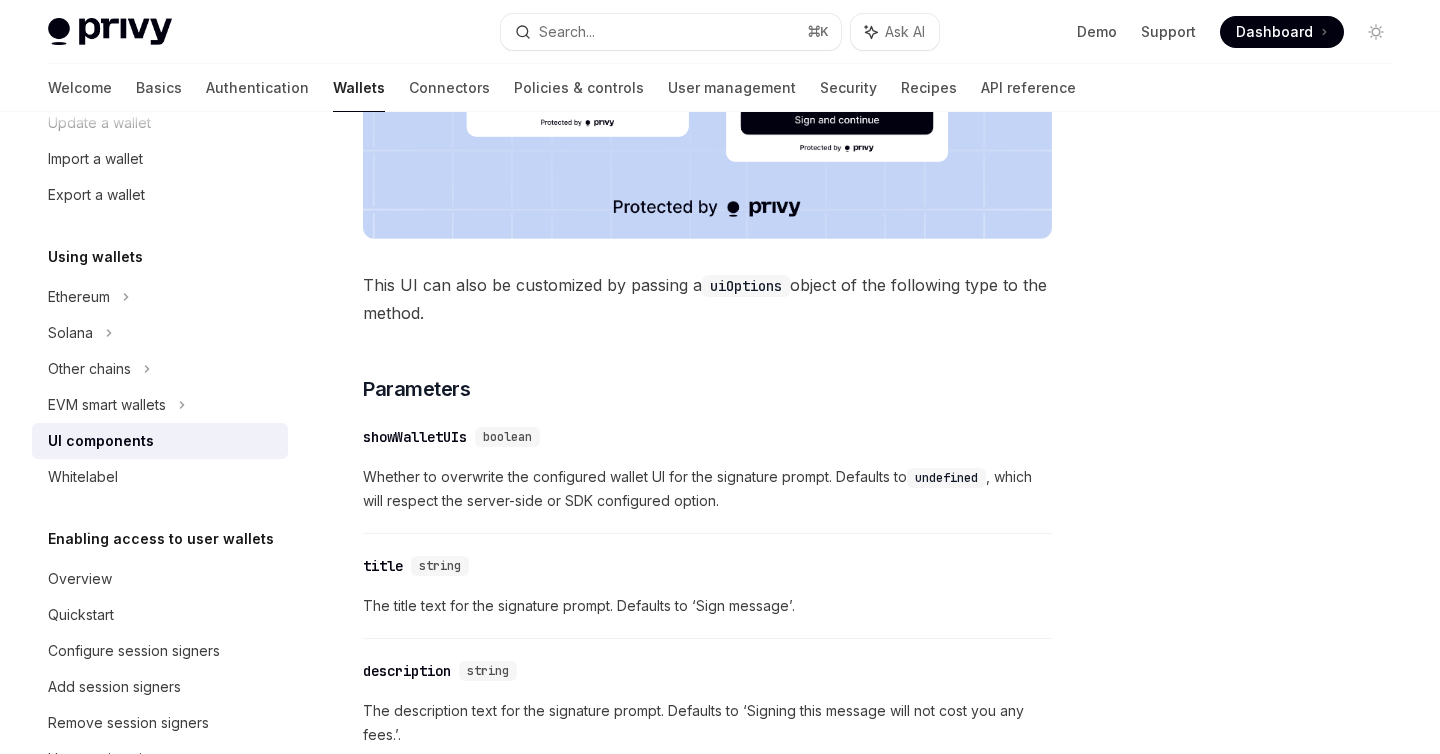 scroll, scrollTop: 827, scrollLeft: 0, axis: vertical 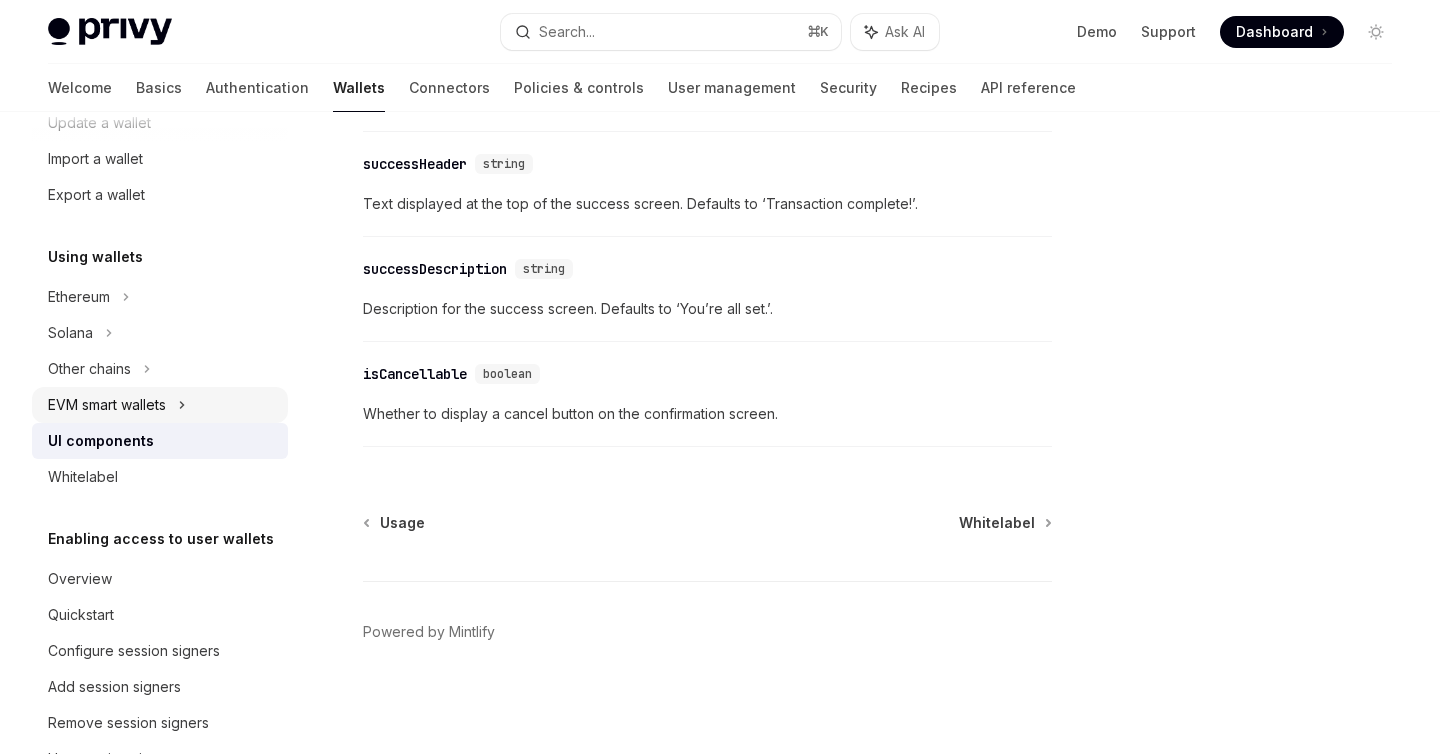 click on "EVM smart wallets" at bounding box center (107, 405) 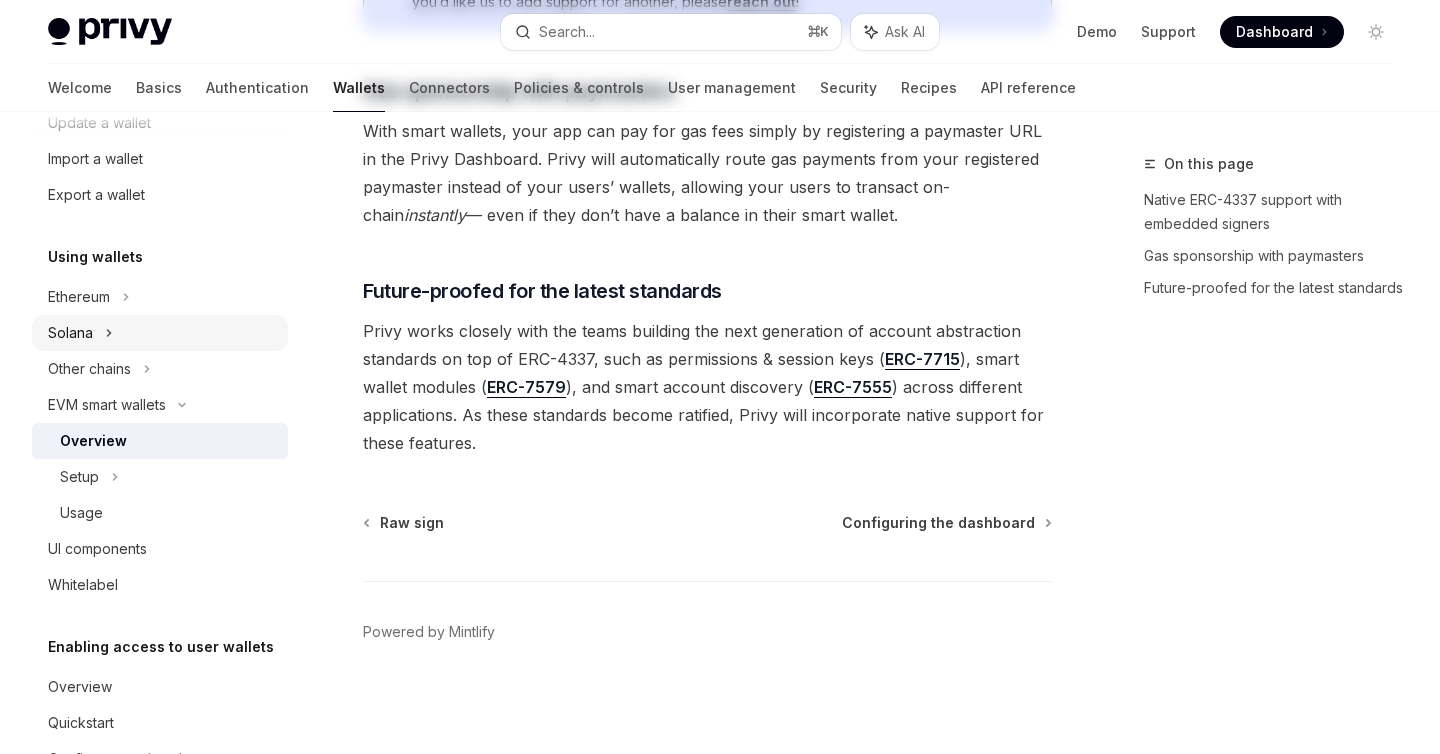scroll, scrollTop: 0, scrollLeft: 0, axis: both 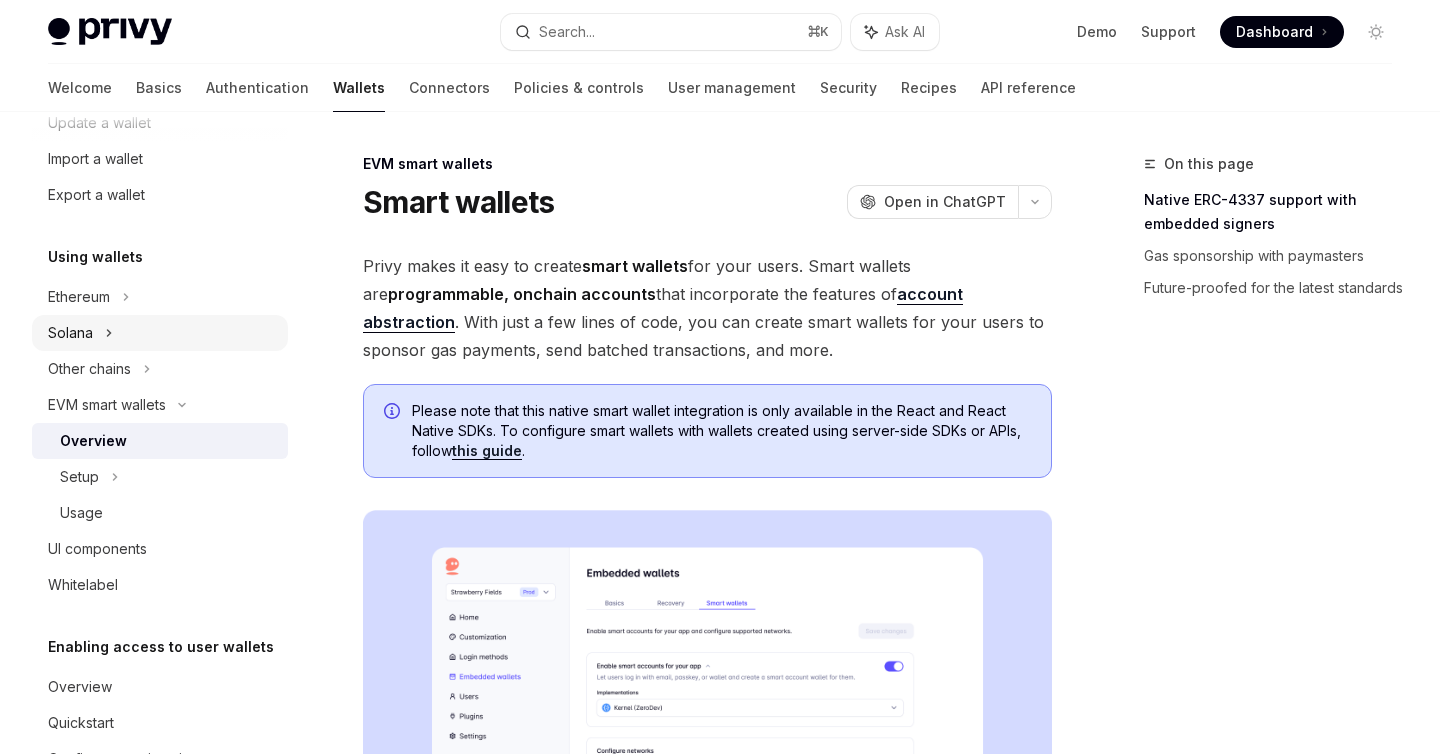 click on "Solana" at bounding box center (160, 87) 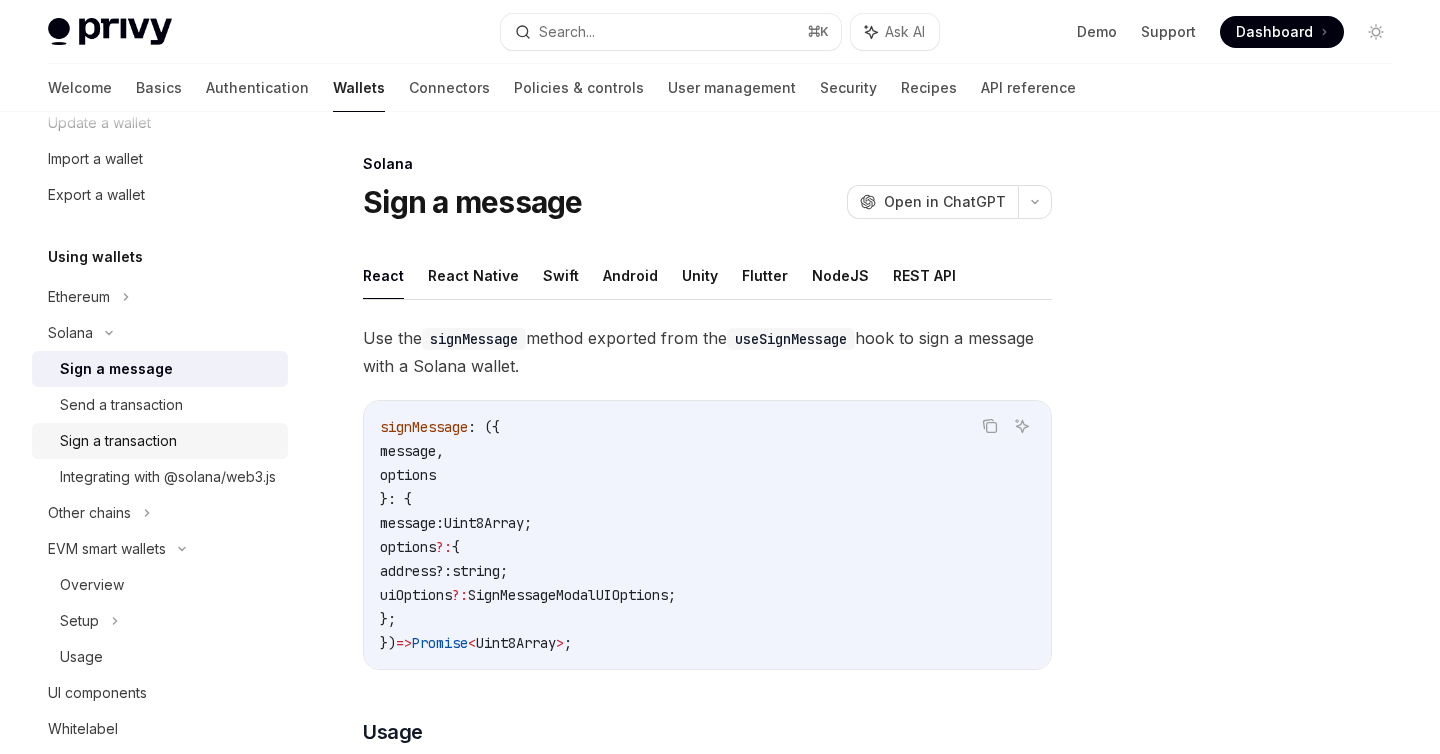 click on "Sign a transaction" at bounding box center (118, 441) 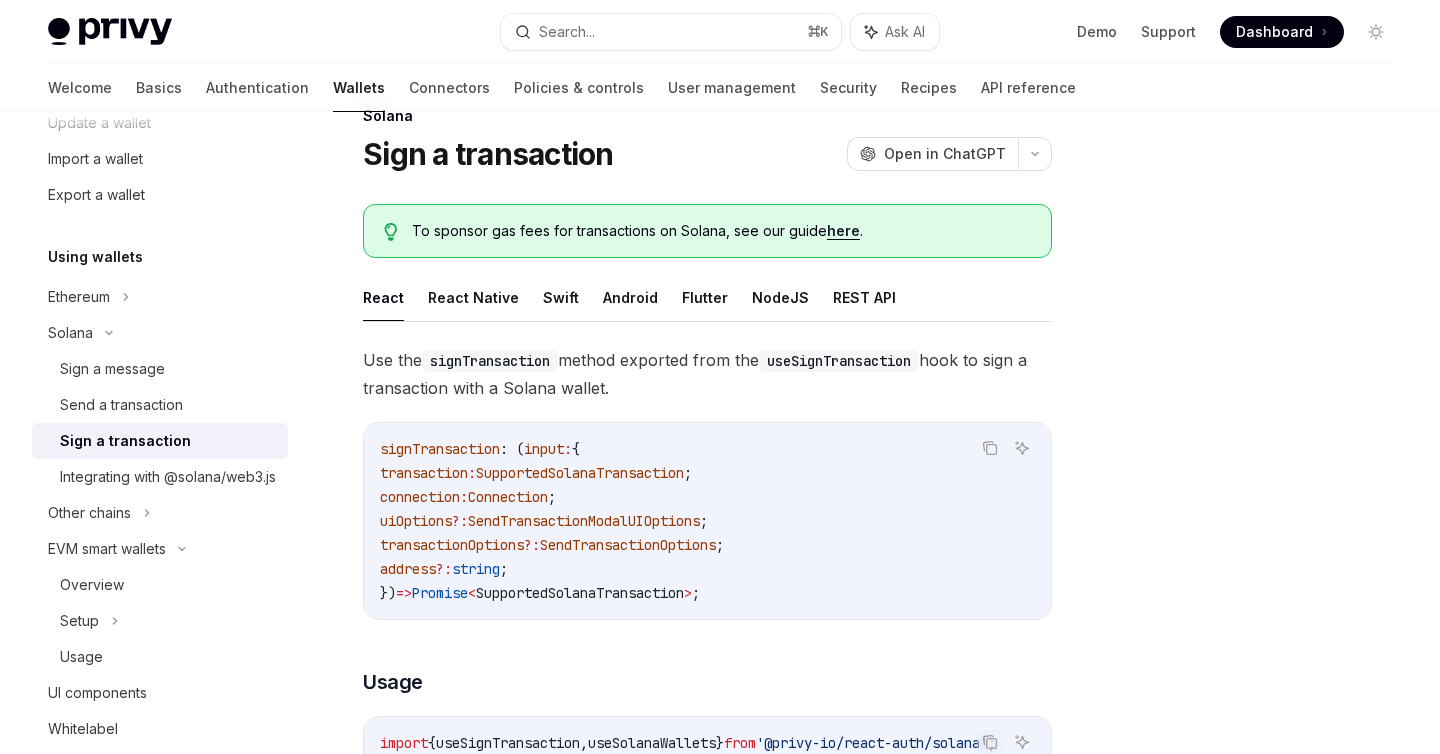 scroll, scrollTop: 50, scrollLeft: 0, axis: vertical 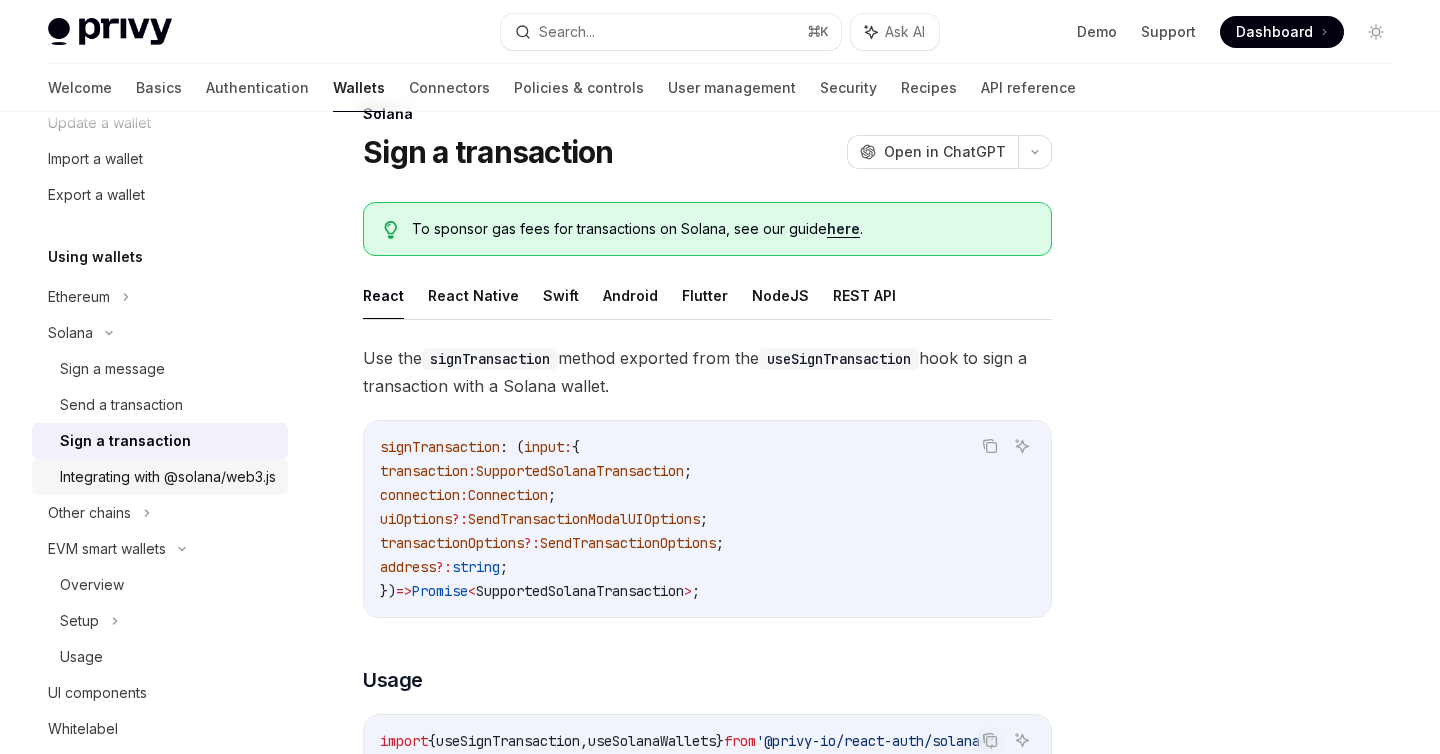 click on "Integrating with @solana/web3.js" at bounding box center (168, 477) 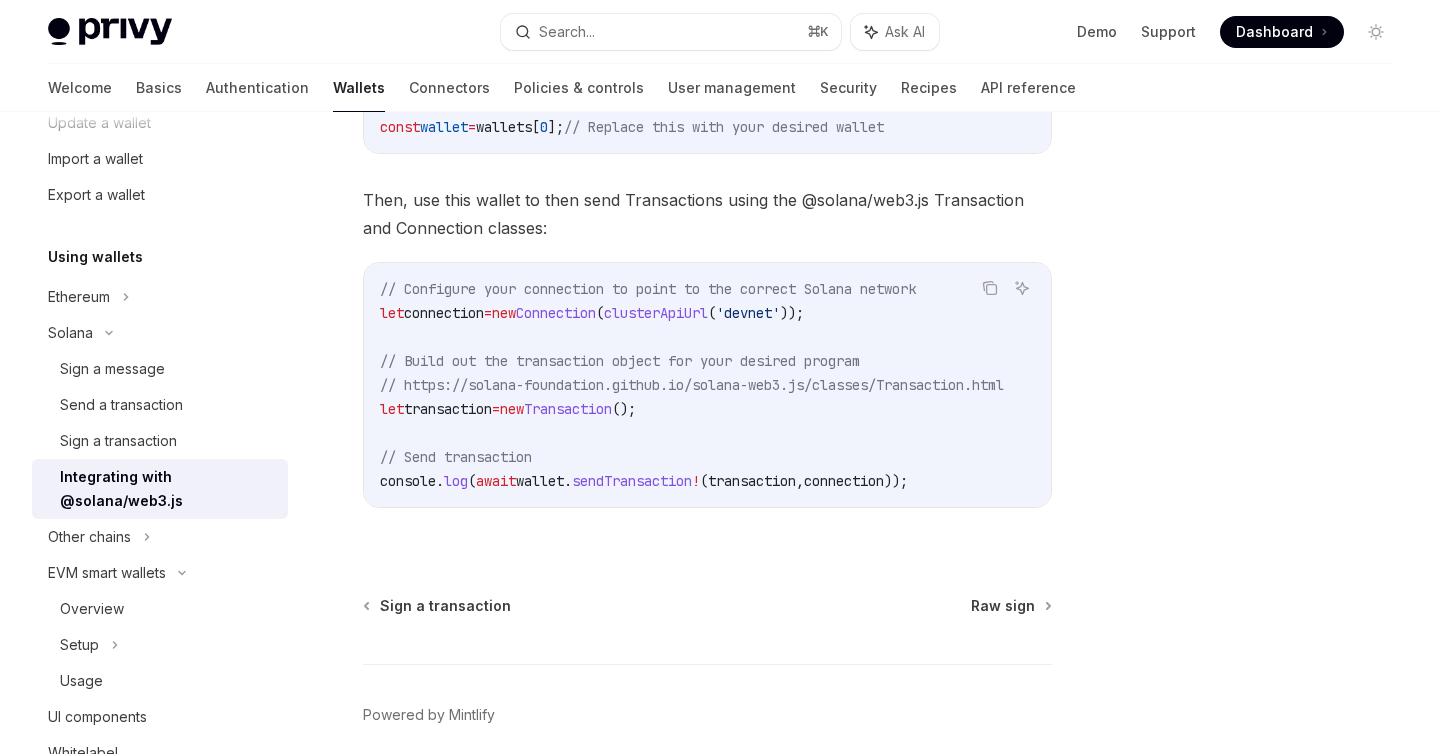 scroll, scrollTop: 470, scrollLeft: 0, axis: vertical 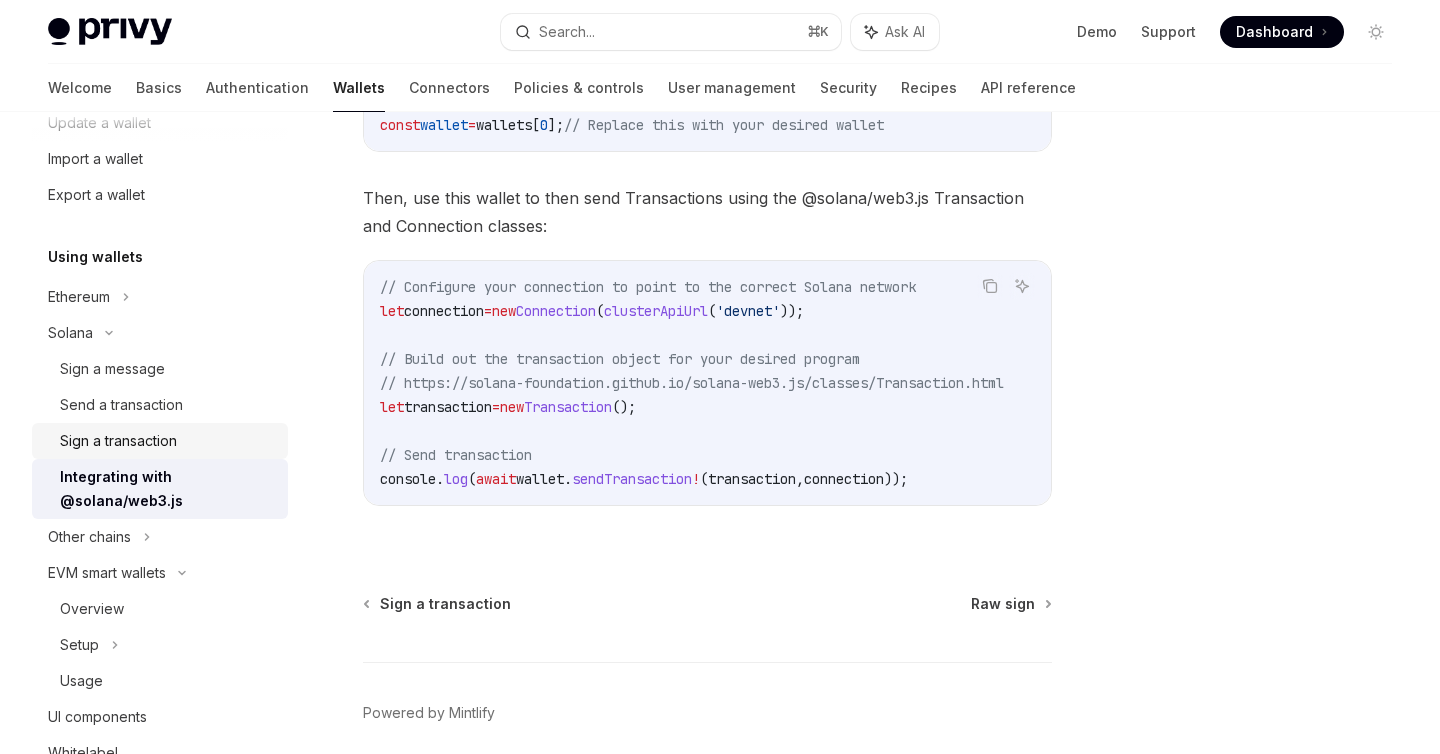 click on "Sign a transaction" at bounding box center [118, 441] 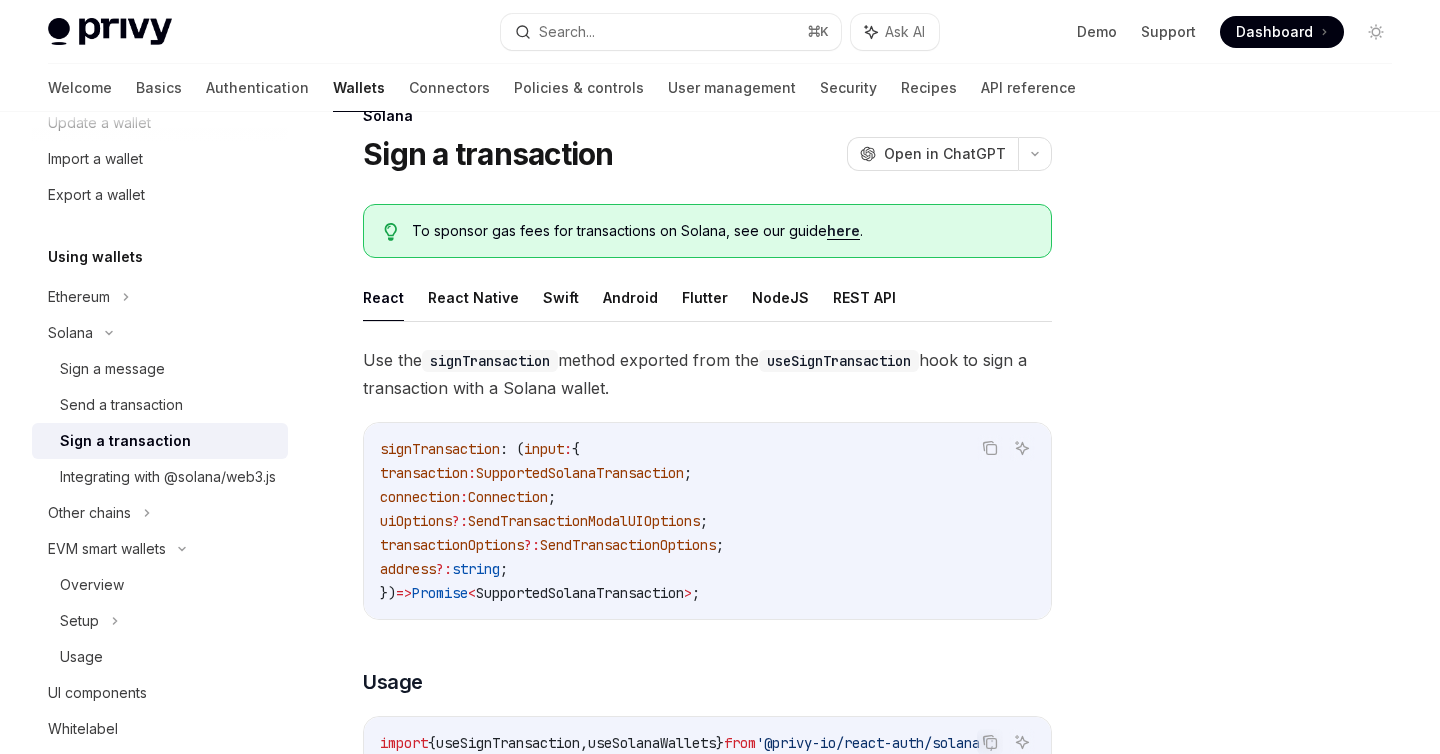scroll, scrollTop: 43, scrollLeft: 0, axis: vertical 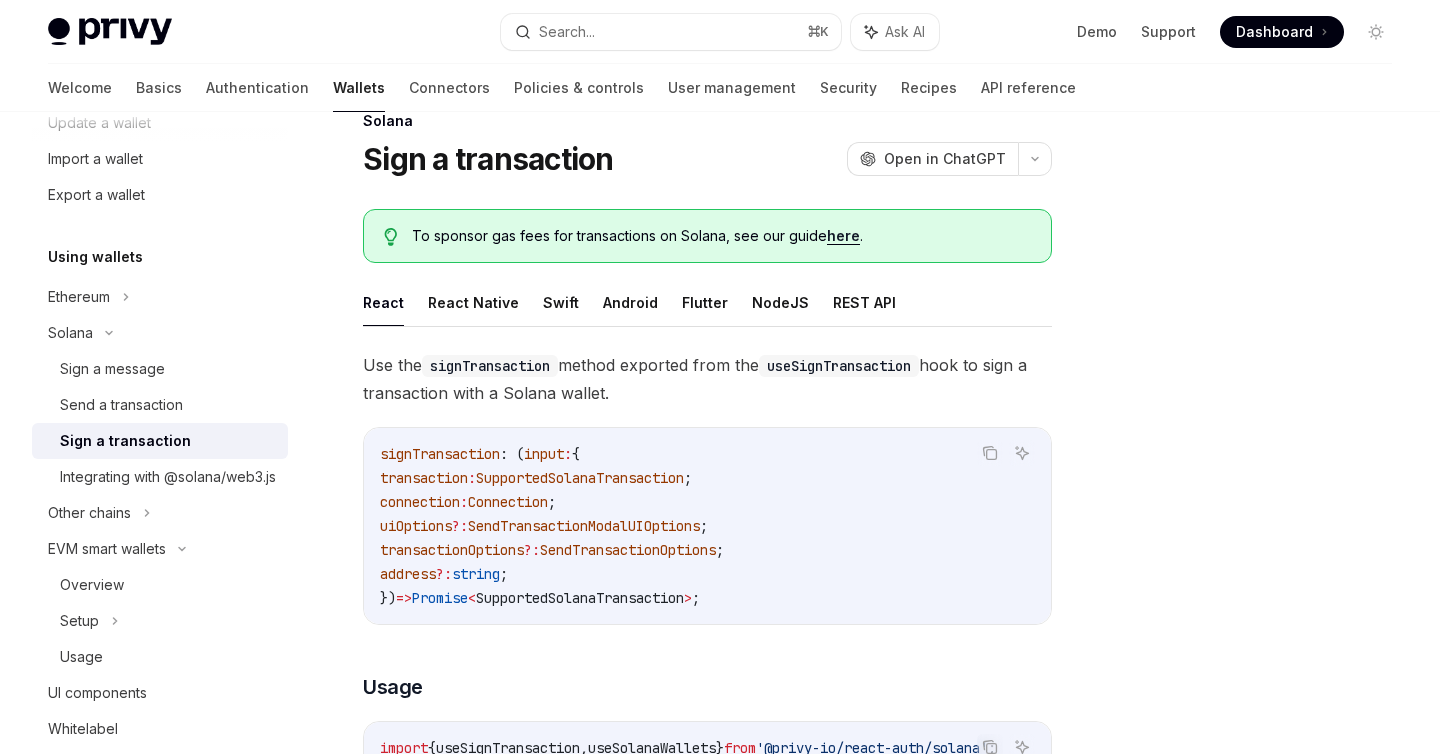 click on "signTransaction : ( input :  {
transaction :  SupportedSolanaTransaction ;
connection :  Connection ;
uiOptions ?:  SendTransactionModalUIOptions ;
transactionOptions ?:  SendTransactionOptions ;
address ?:  string ;
})  =>  Promise < SupportedSolanaTransaction > ;" at bounding box center [707, 526] 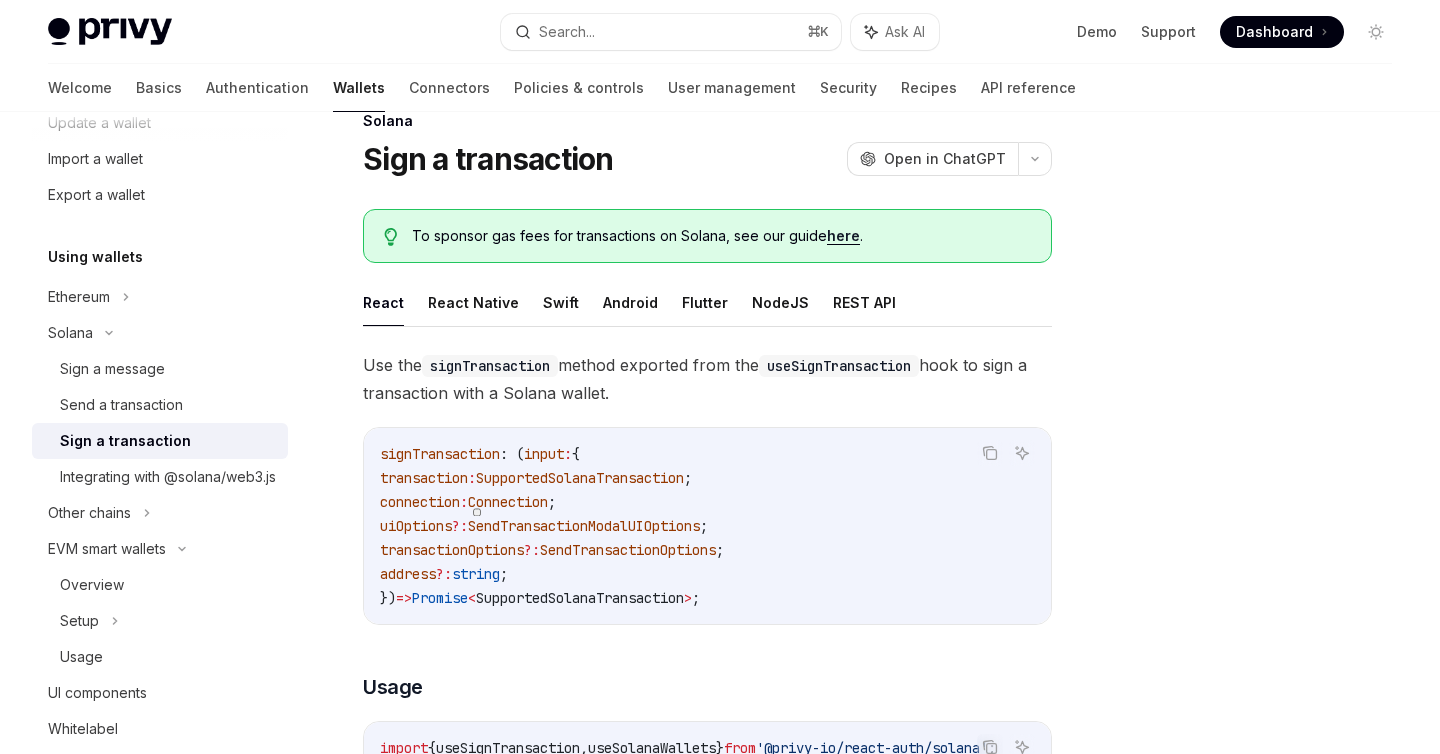 click on "signTransaction : ( input :  {
transaction :  SupportedSolanaTransaction ;
connection :  Connection ;
uiOptions ?:  SendTransactionModalUIOptions ;
transactionOptions ?:  SendTransactionOptions ;
address ?:  string ;
})  =>  Promise < SupportedSolanaTransaction > ;" at bounding box center [707, 526] 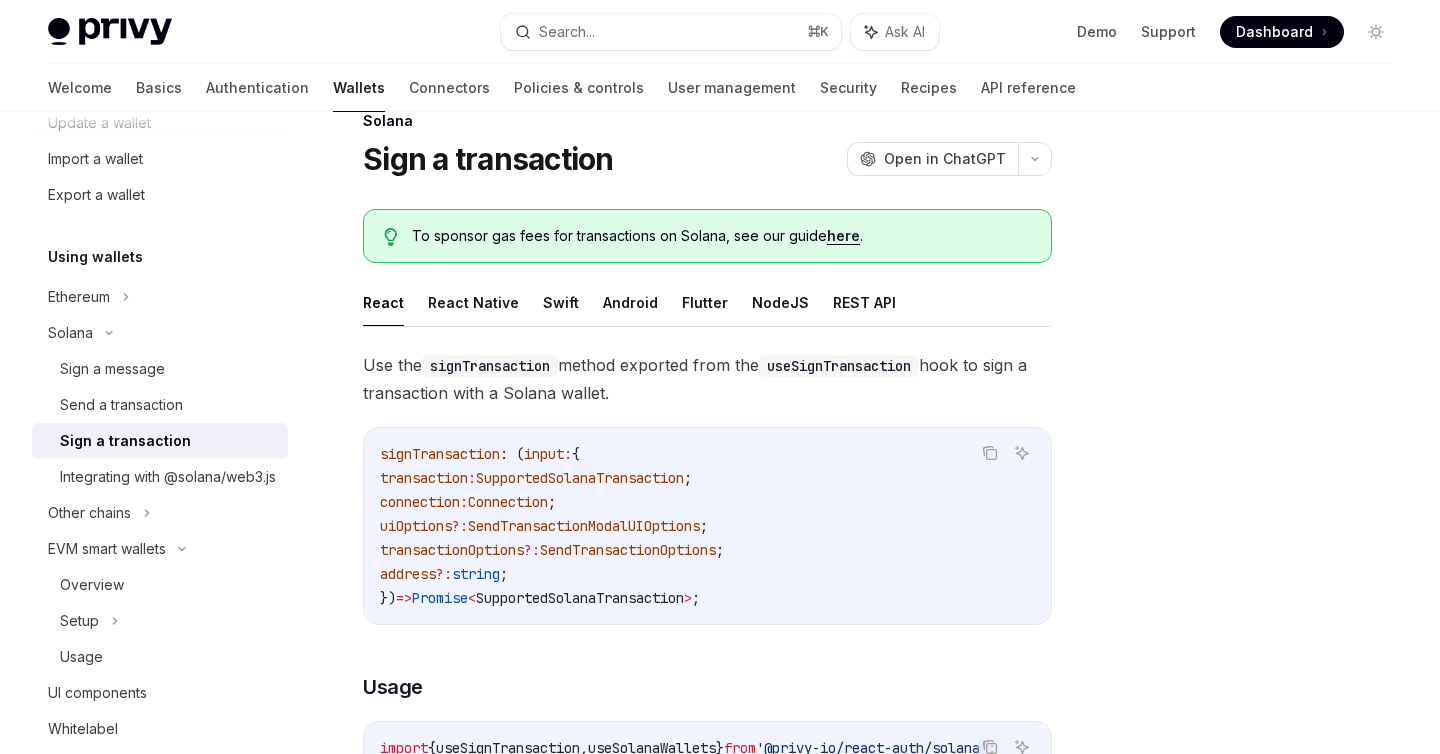 click on "connection" at bounding box center [420, 502] 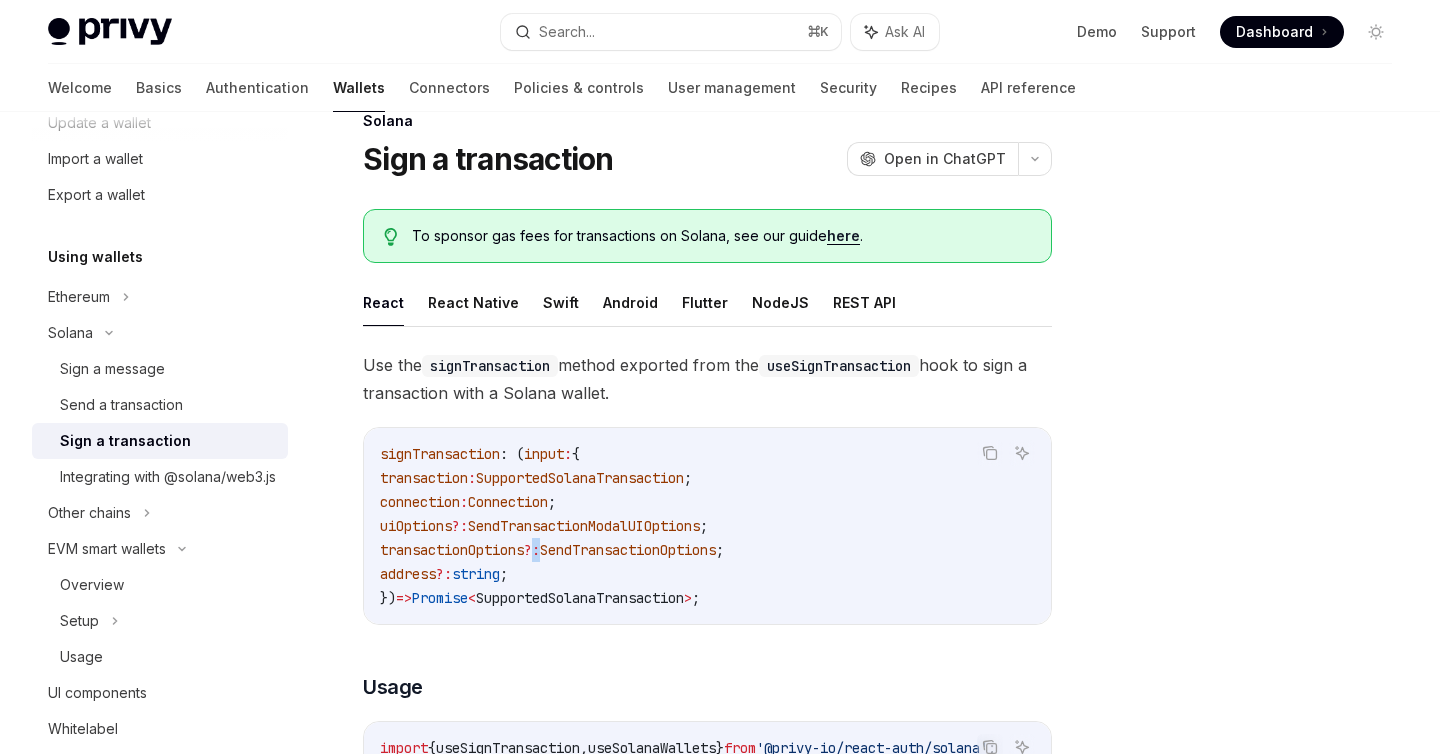 click on "signTransaction : ( input :  {
transaction :  SupportedSolanaTransaction ;
connection :  Connection ;
uiOptions ?:  SendTransactionModalUIOptions ;
transactionOptions ?:  SendTransactionOptions ;
address ?:  string ;
})  =>  Promise < SupportedSolanaTransaction > ;" at bounding box center [707, 526] 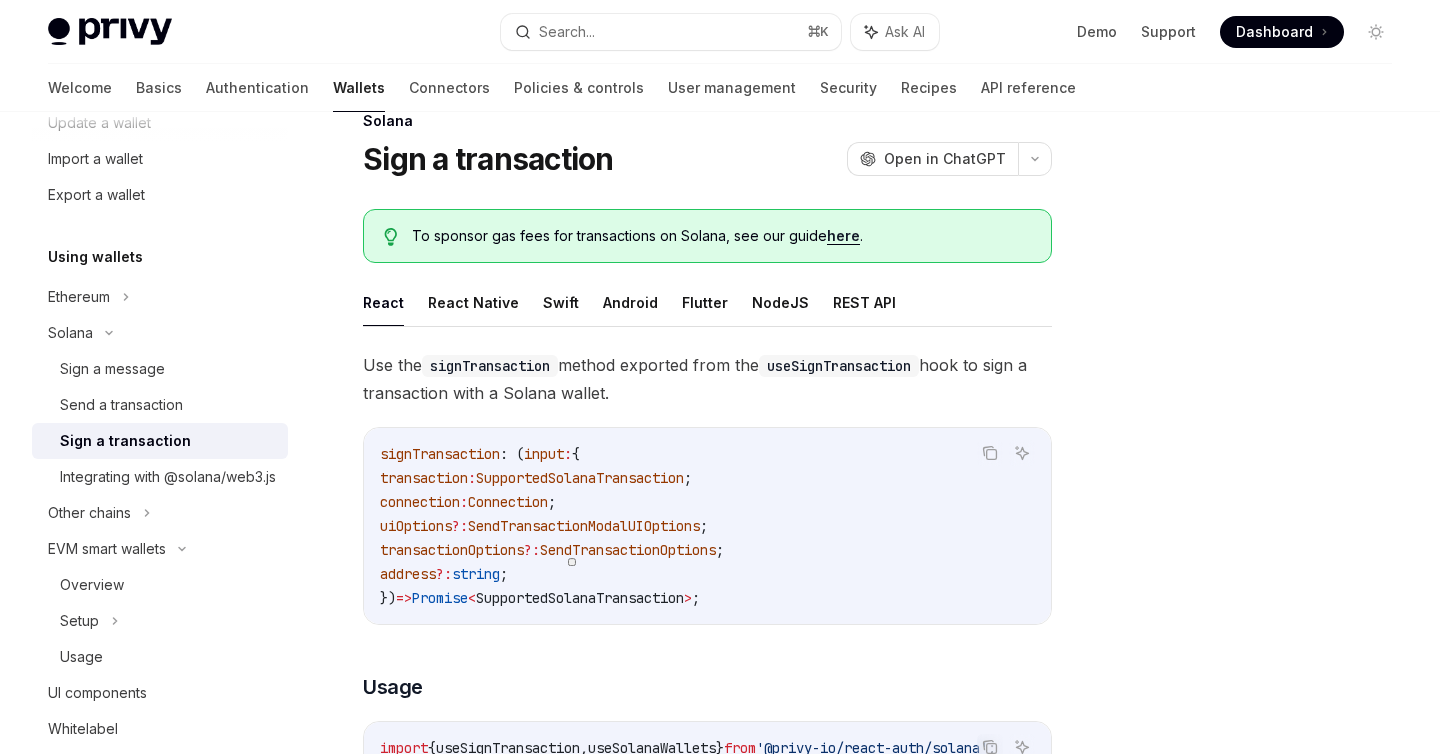 click on "SendTransactionModalUIOptions" at bounding box center [584, 526] 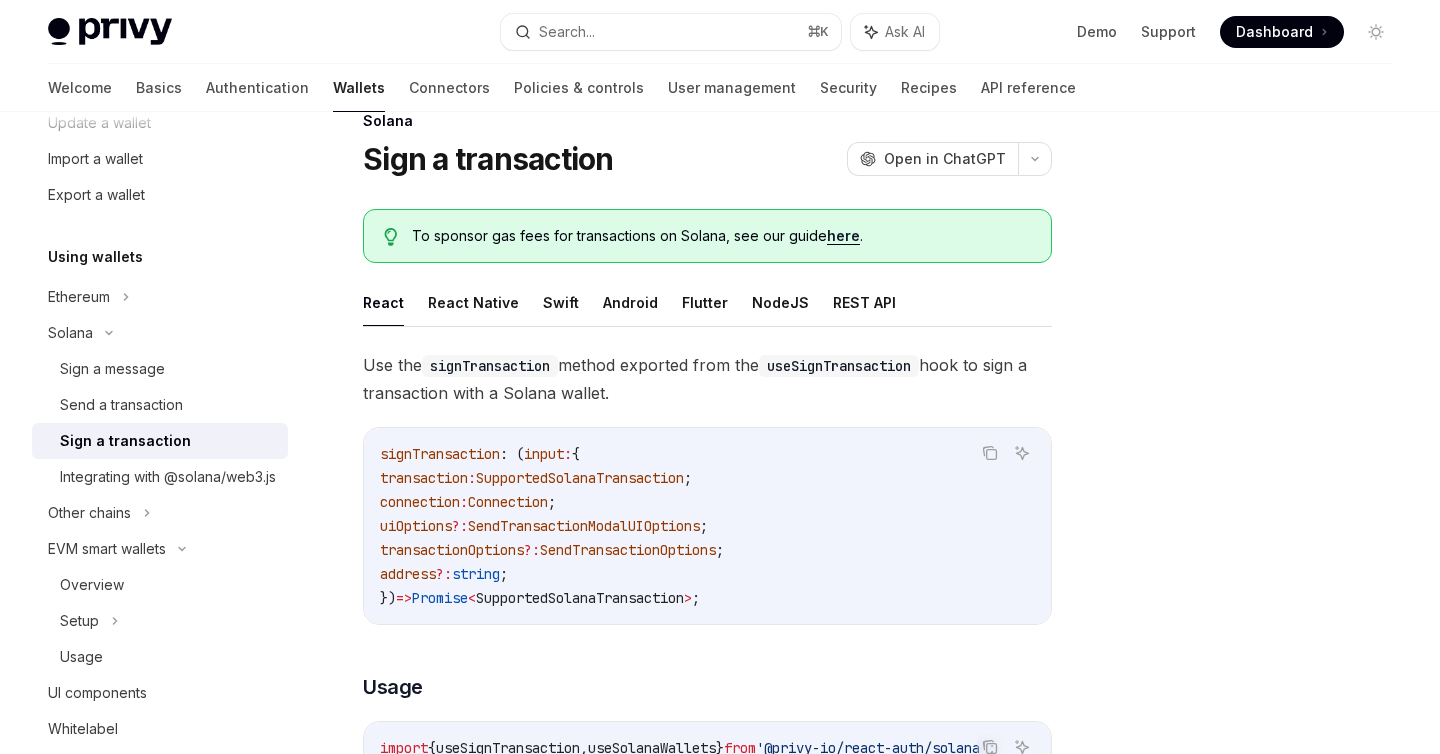 click on "SendTransactionModalUIOptions" at bounding box center [584, 526] 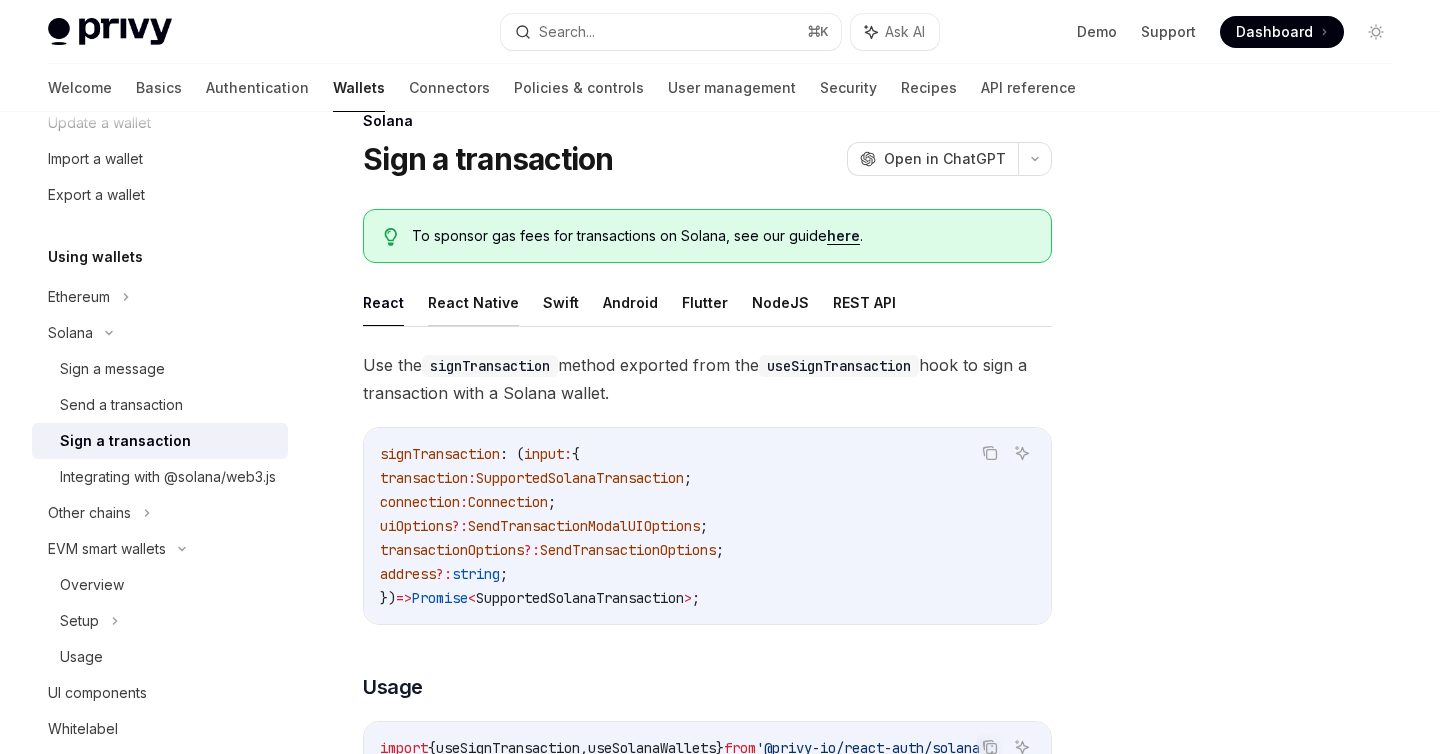 click on "React Native" at bounding box center [473, 302] 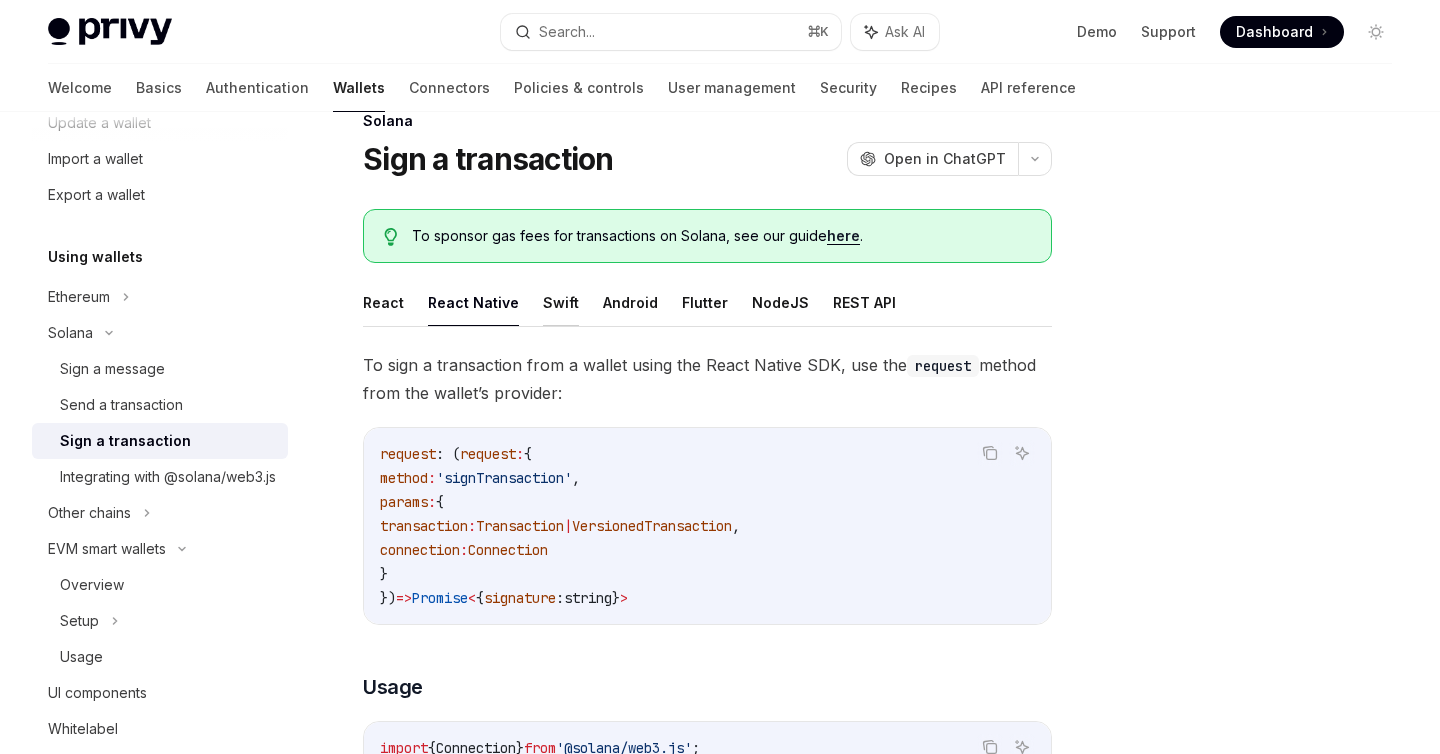 click on "Swift" at bounding box center (561, 302) 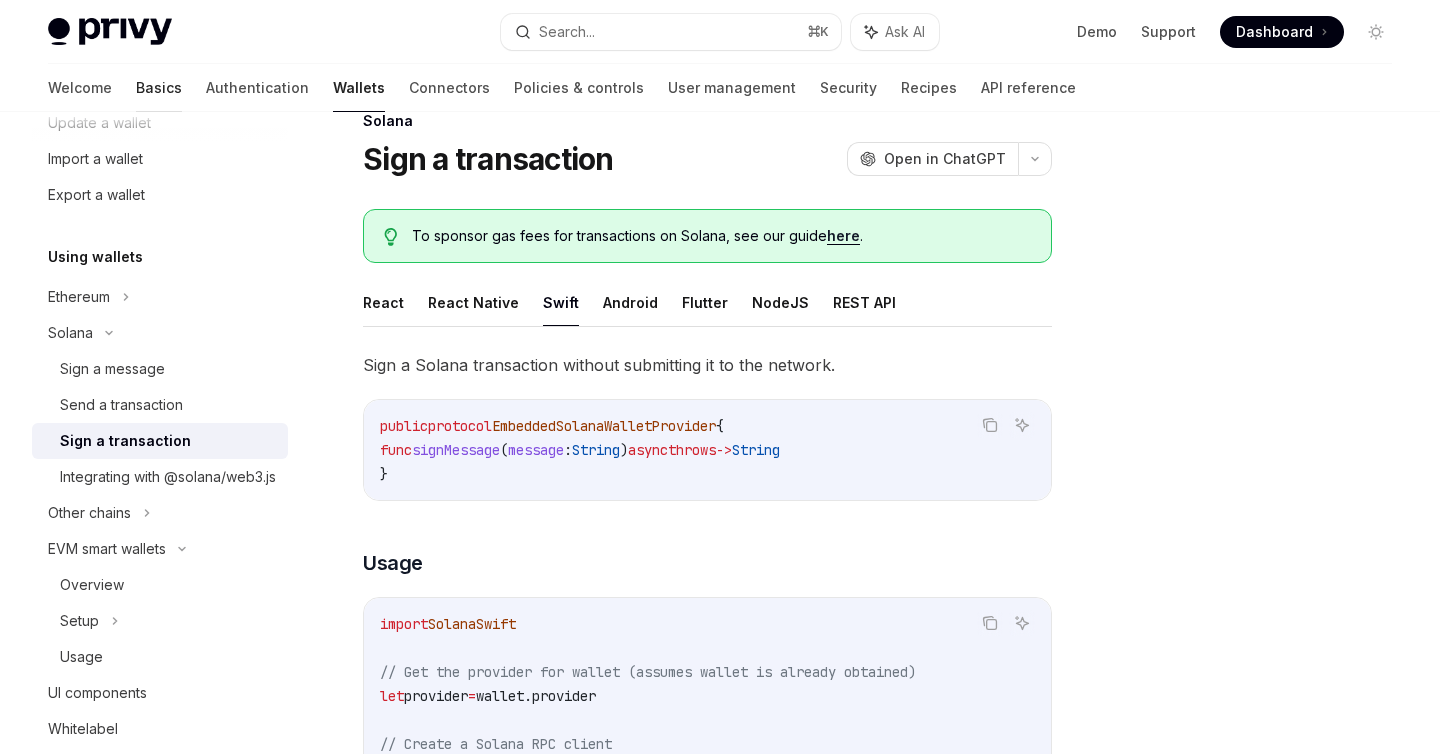 click on "Basics" at bounding box center [159, 88] 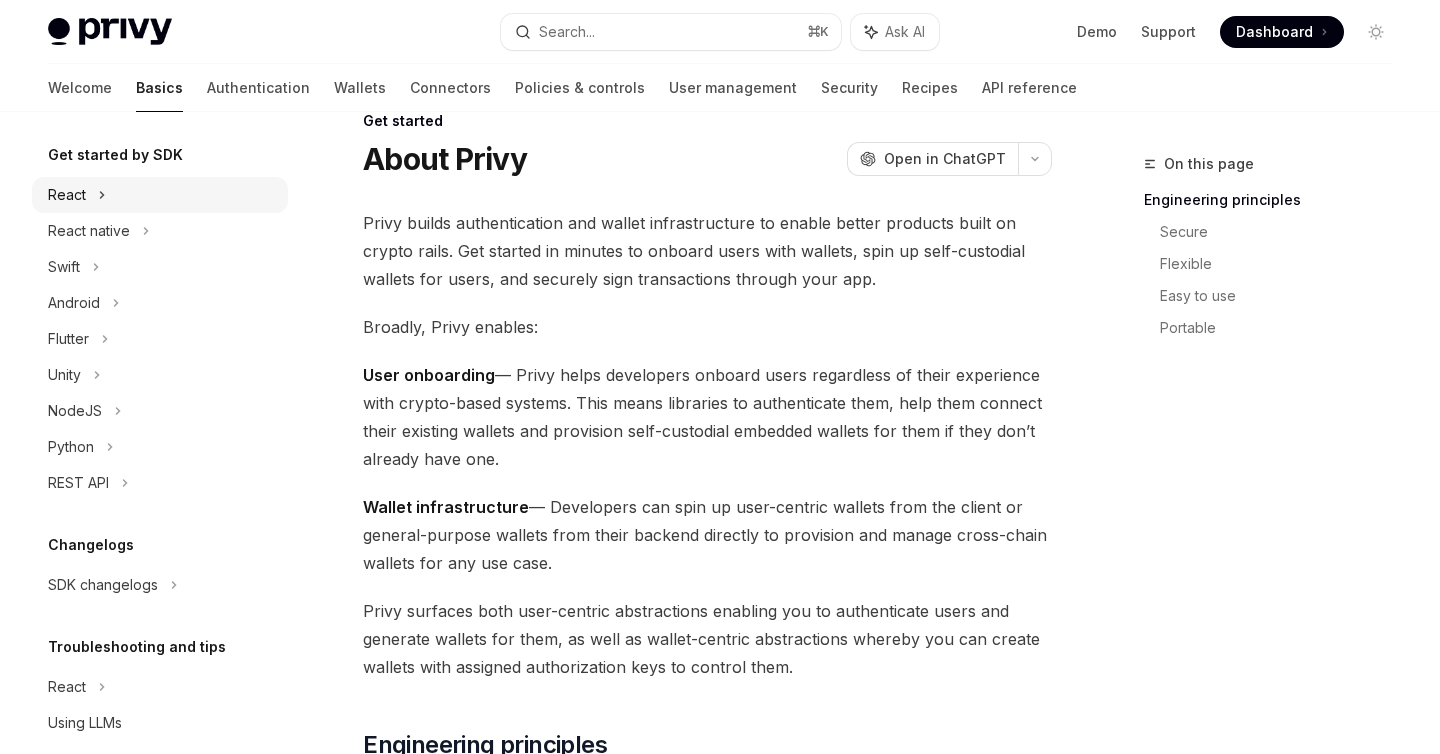 scroll, scrollTop: 238, scrollLeft: 0, axis: vertical 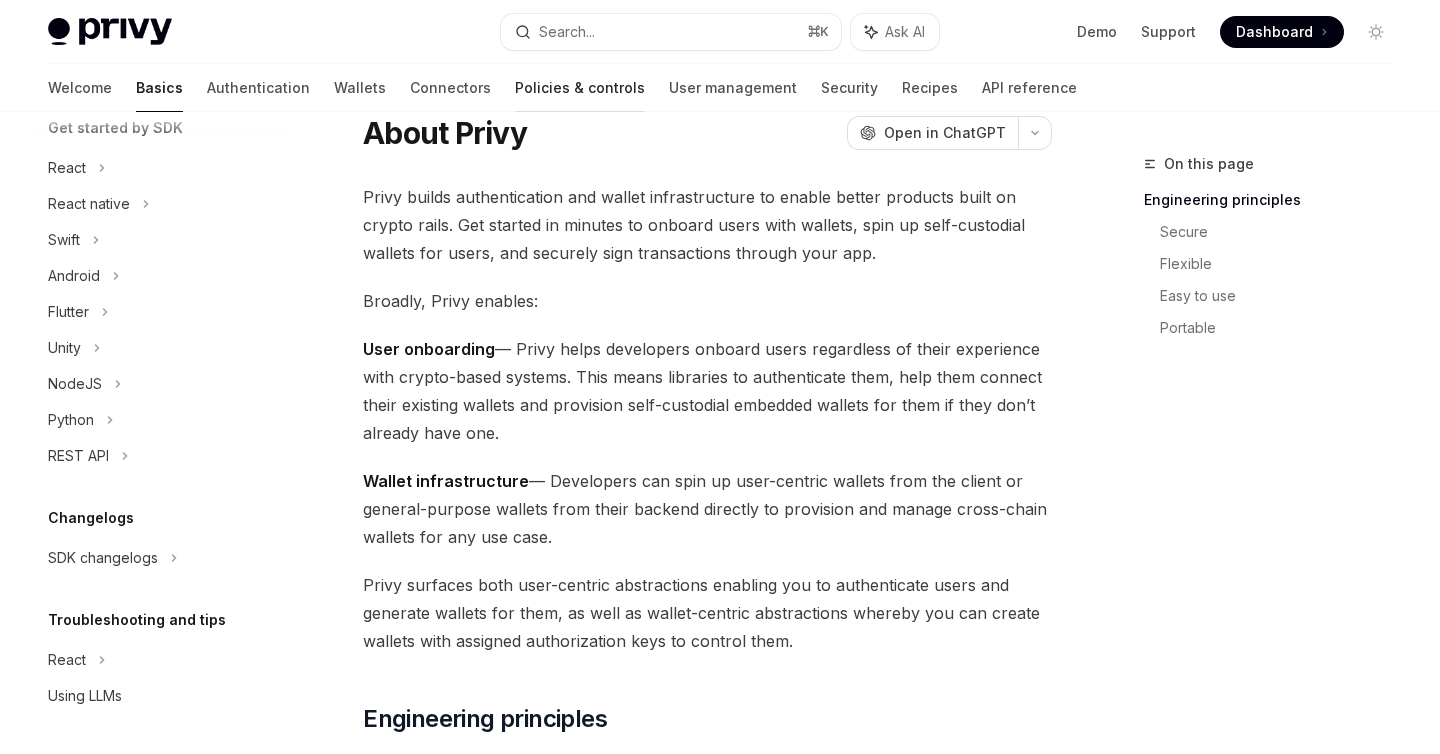 click on "Policies & controls" at bounding box center [580, 88] 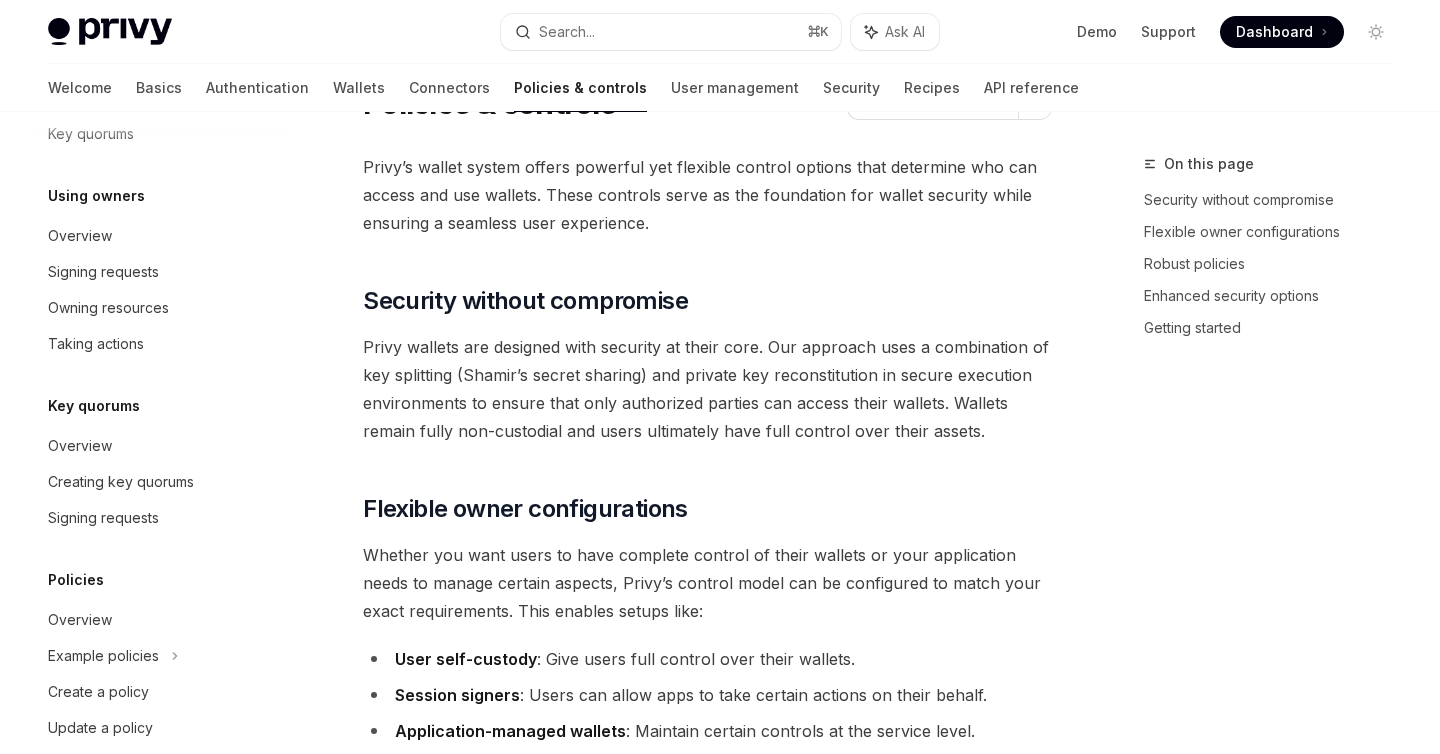 scroll, scrollTop: 0, scrollLeft: 0, axis: both 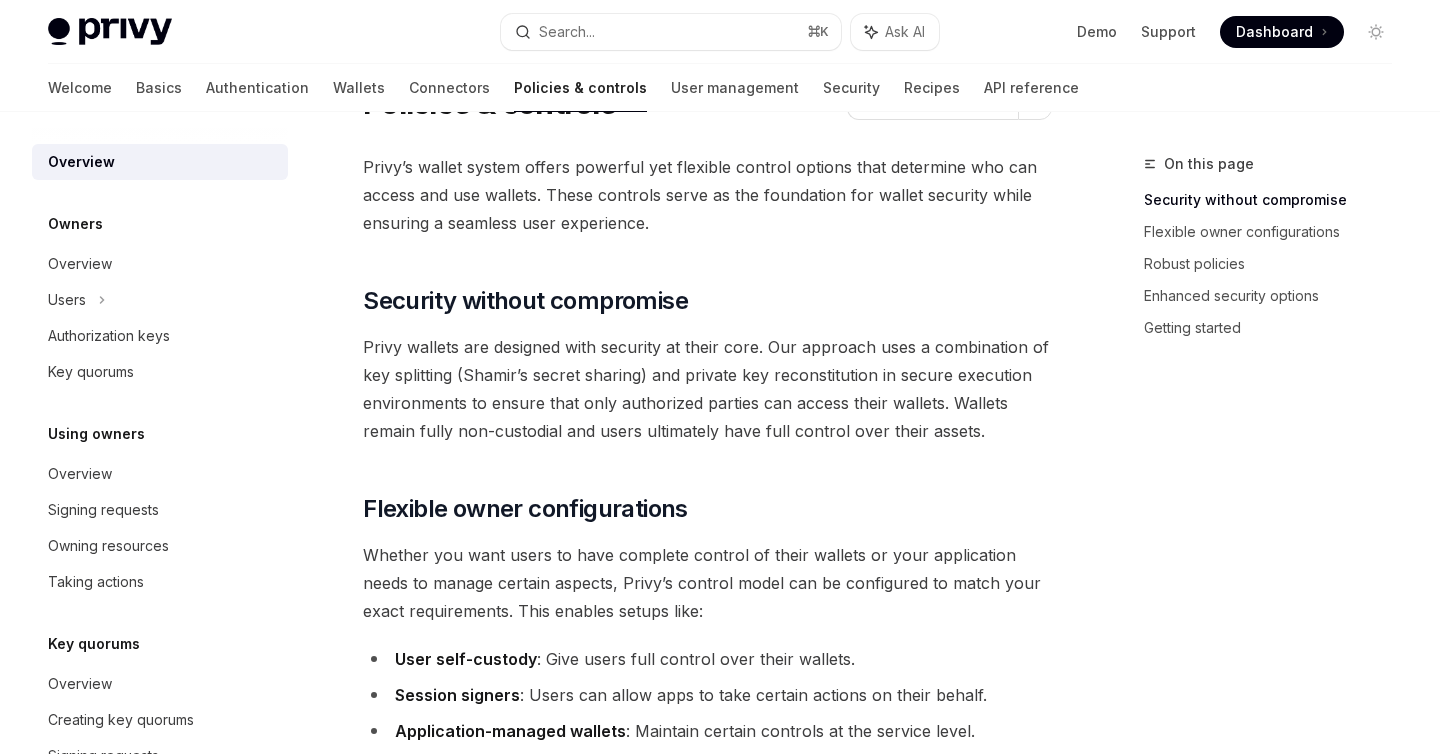 click on "Policies & controls" at bounding box center [580, 88] 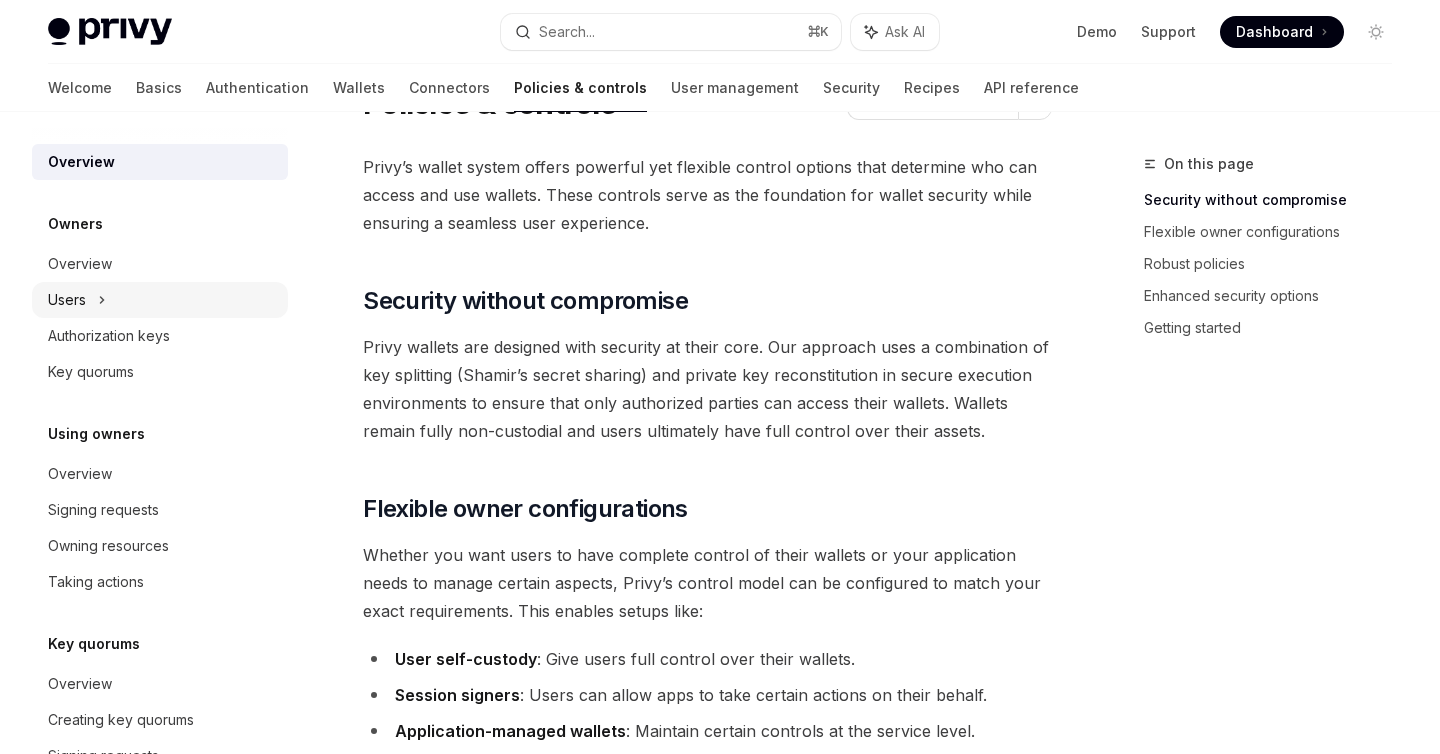 click on "Users" at bounding box center [160, 300] 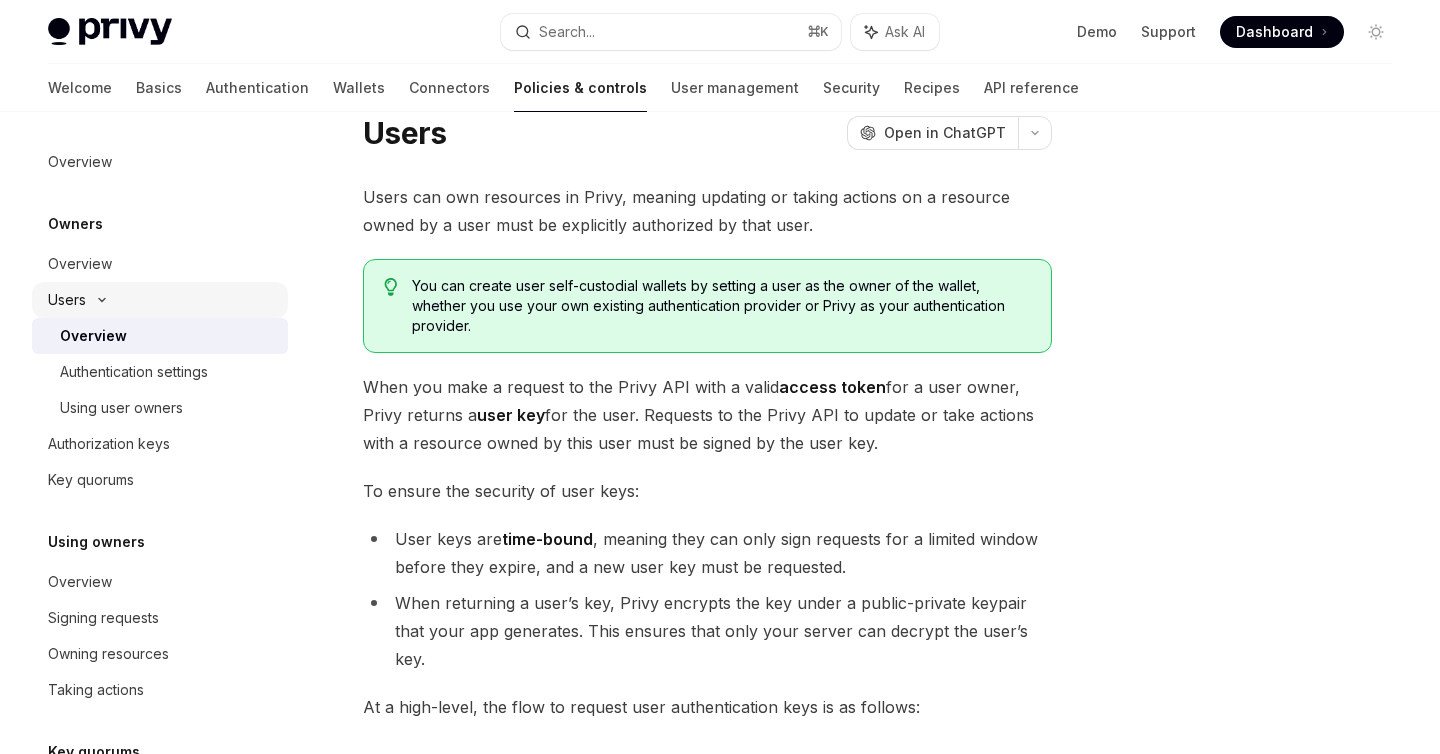 click on "Users" at bounding box center [160, 300] 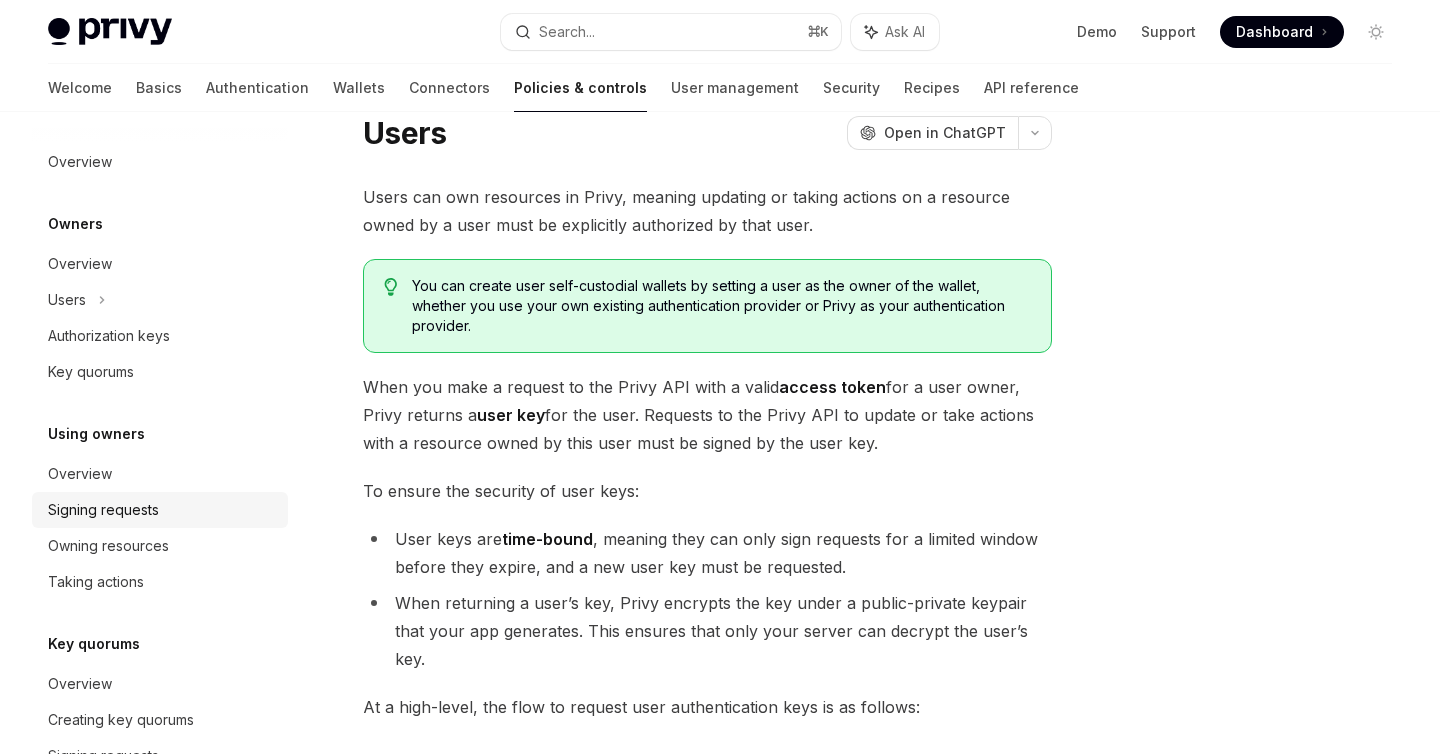 scroll, scrollTop: 42, scrollLeft: 0, axis: vertical 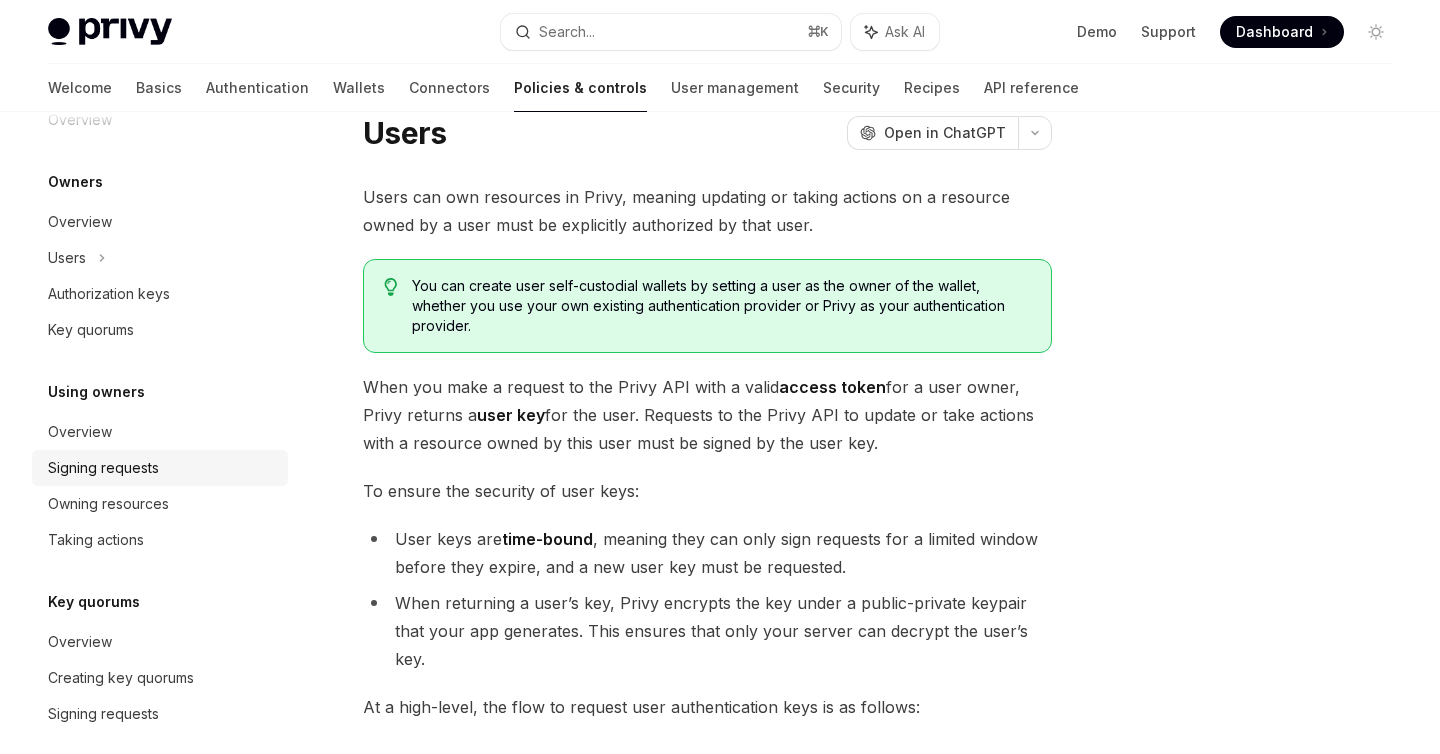 click on "Signing requests" at bounding box center [160, 468] 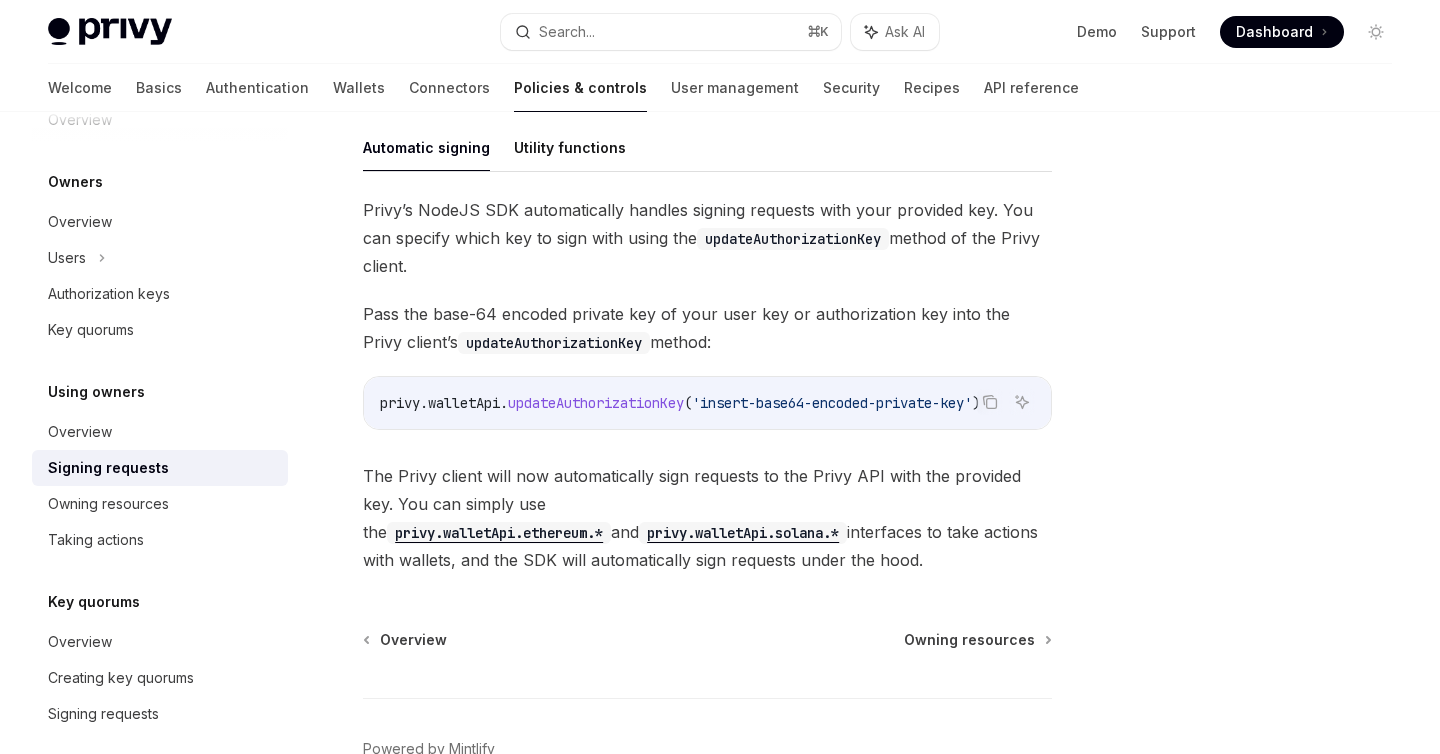 scroll, scrollTop: 734, scrollLeft: 0, axis: vertical 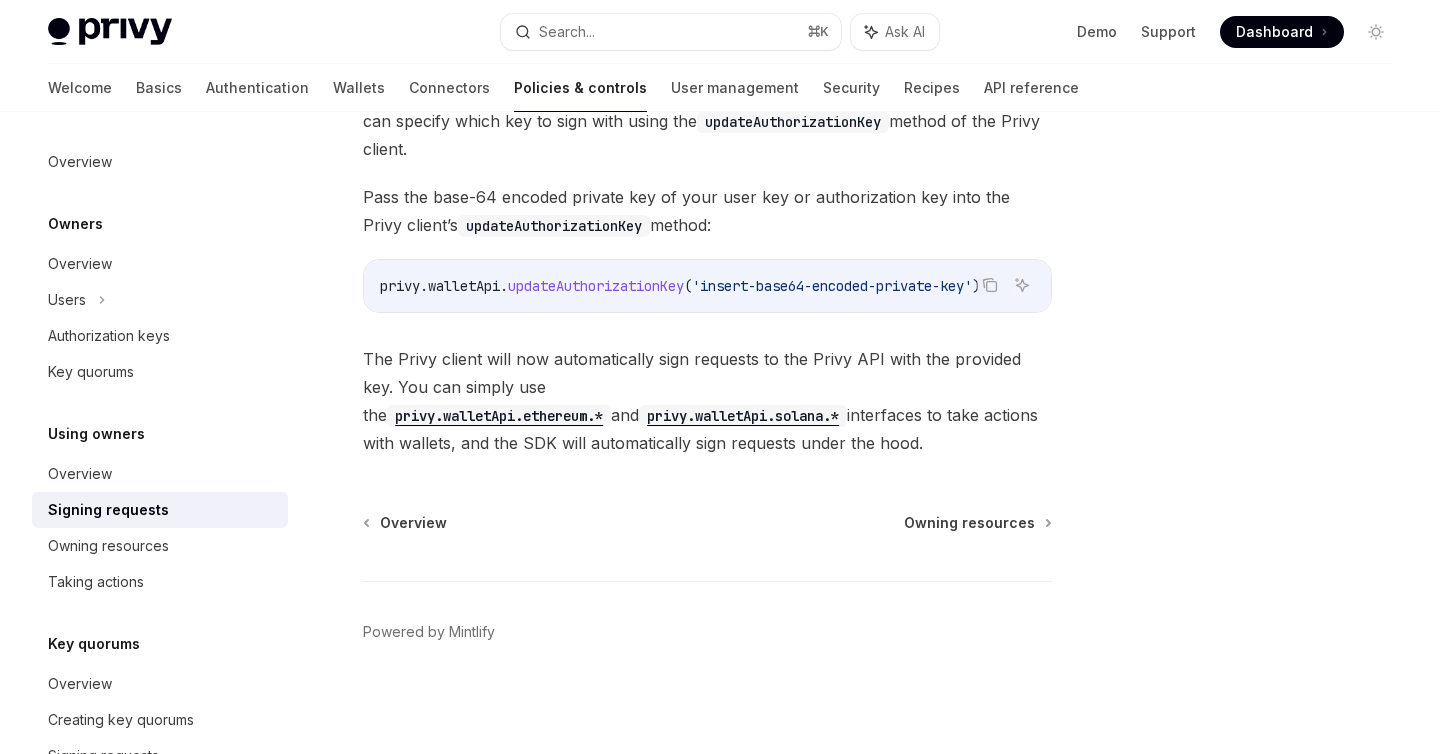 click on "Using owners Overview Signing requests Owning resources Taking actions" at bounding box center (160, 511) 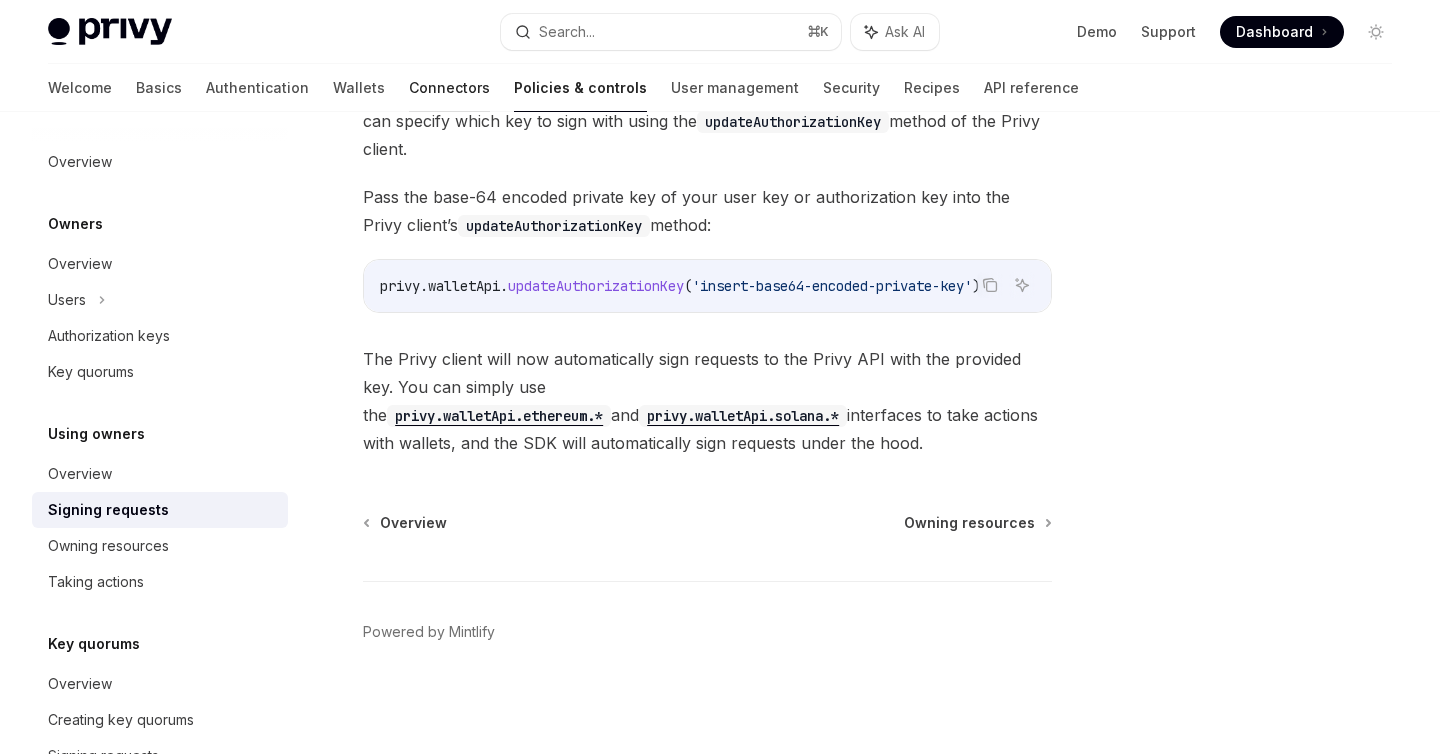 click on "Connectors" at bounding box center (449, 88) 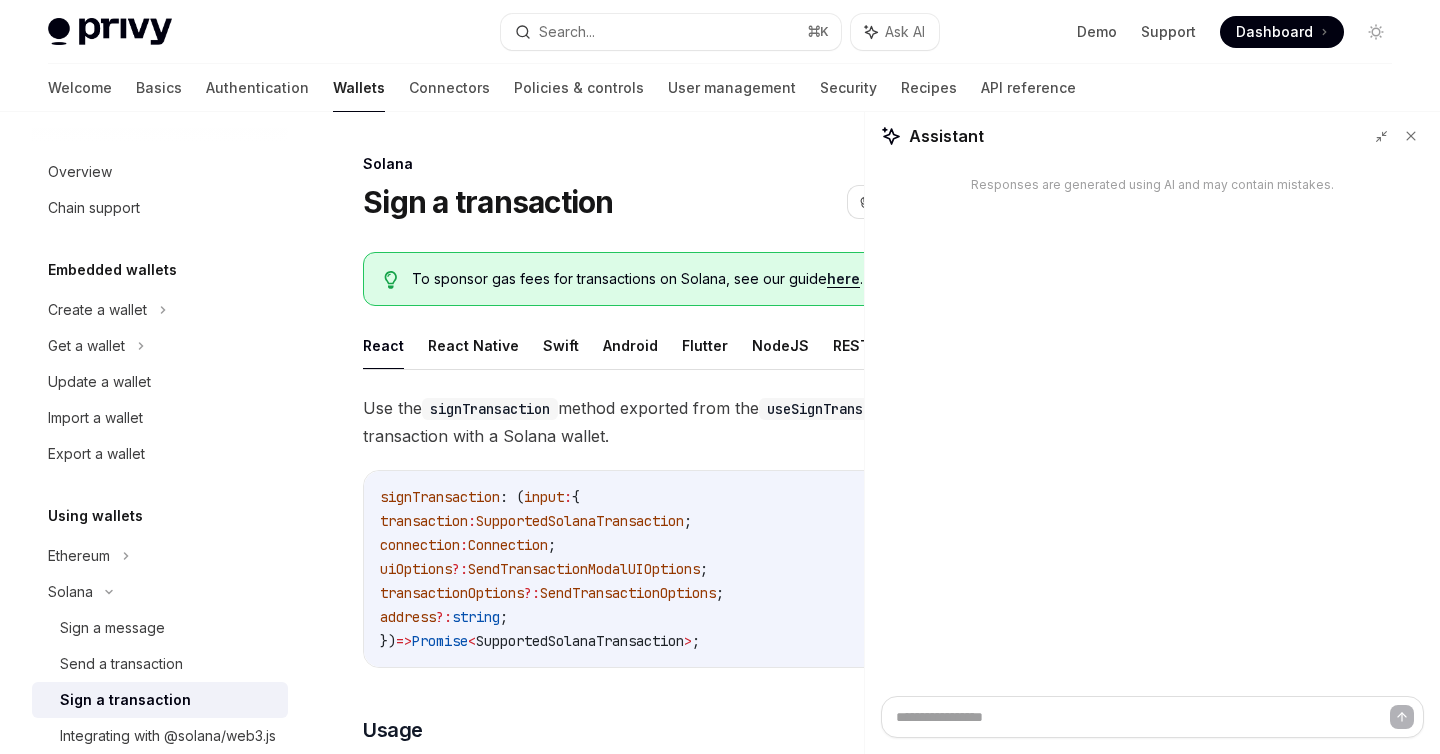 scroll, scrollTop: 2358, scrollLeft: 0, axis: vertical 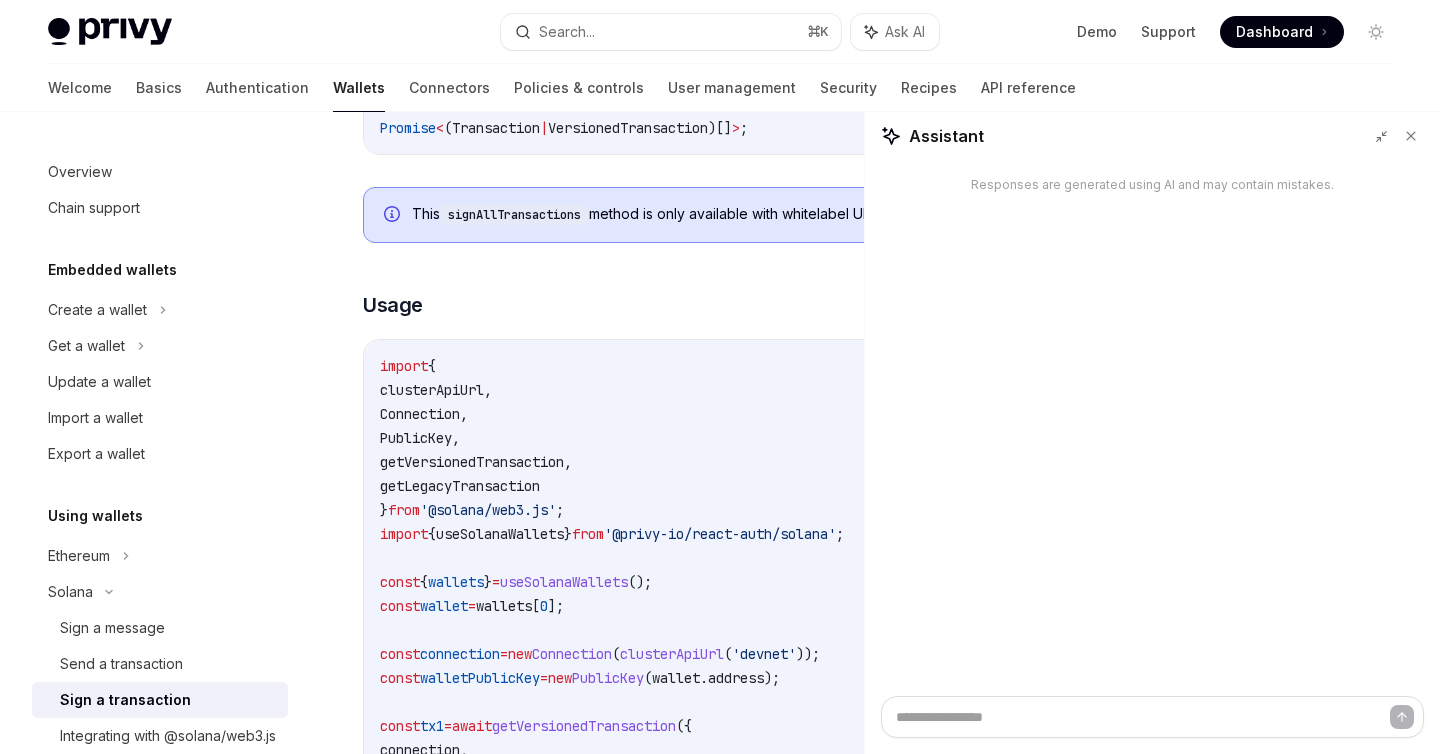 click on "Assistant Responses are generated using AI and may contain mistakes." at bounding box center (1152, 432) 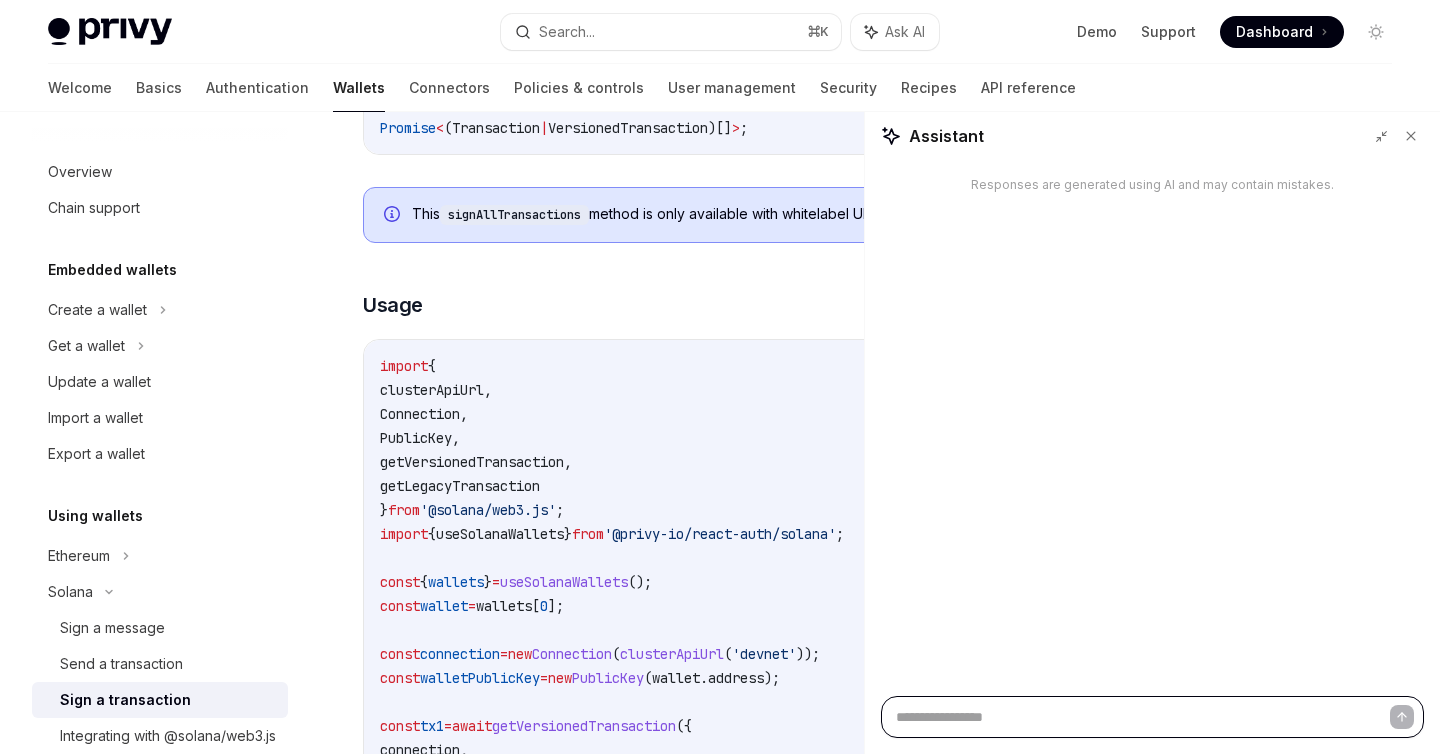 click at bounding box center [1152, 717] 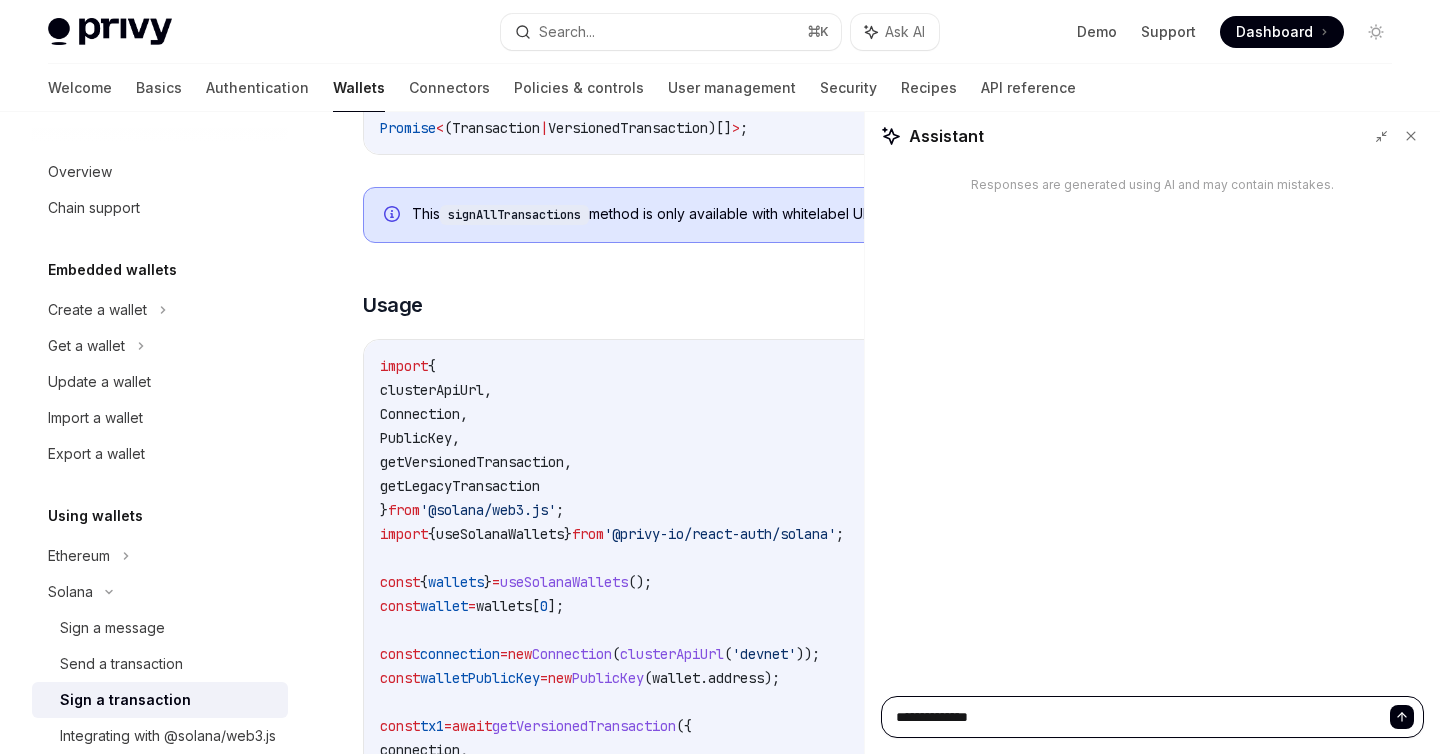 type on "**********" 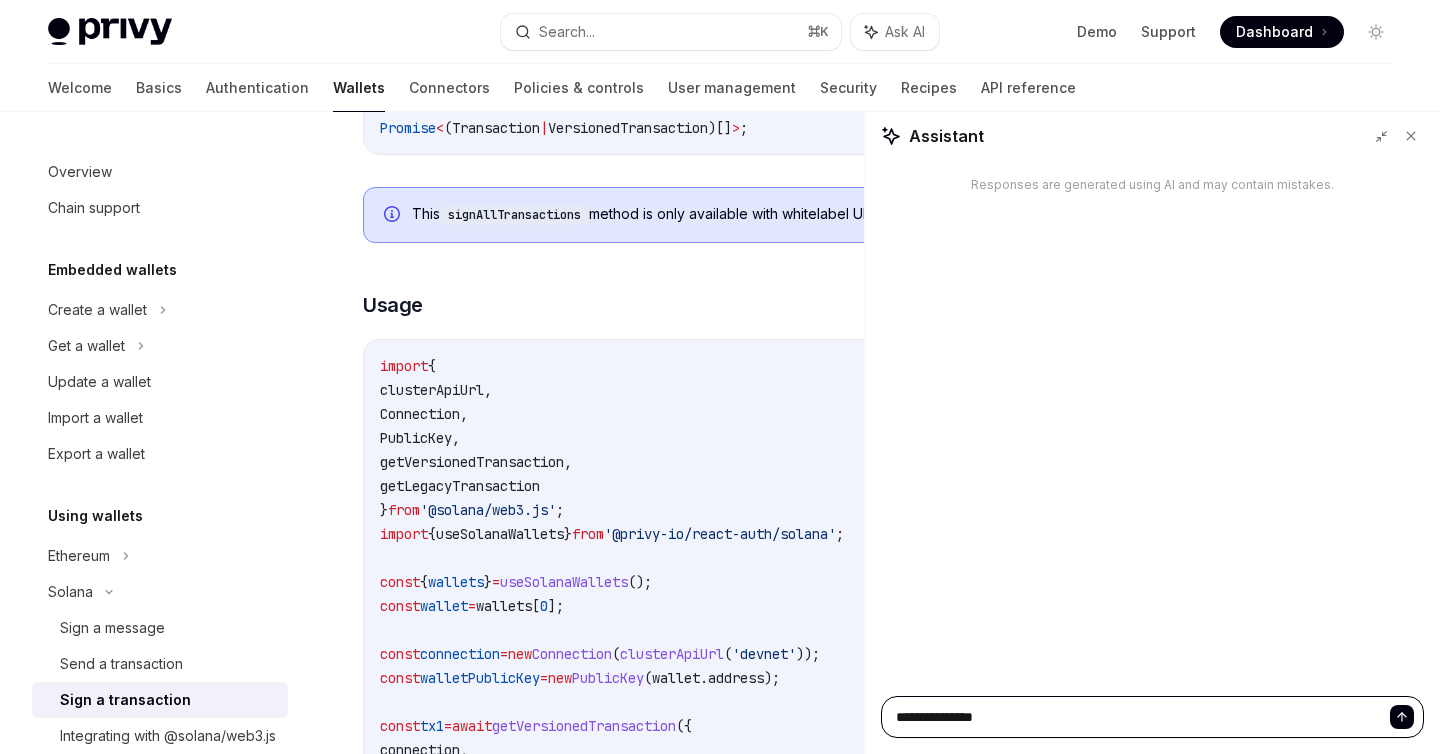 type on "**********" 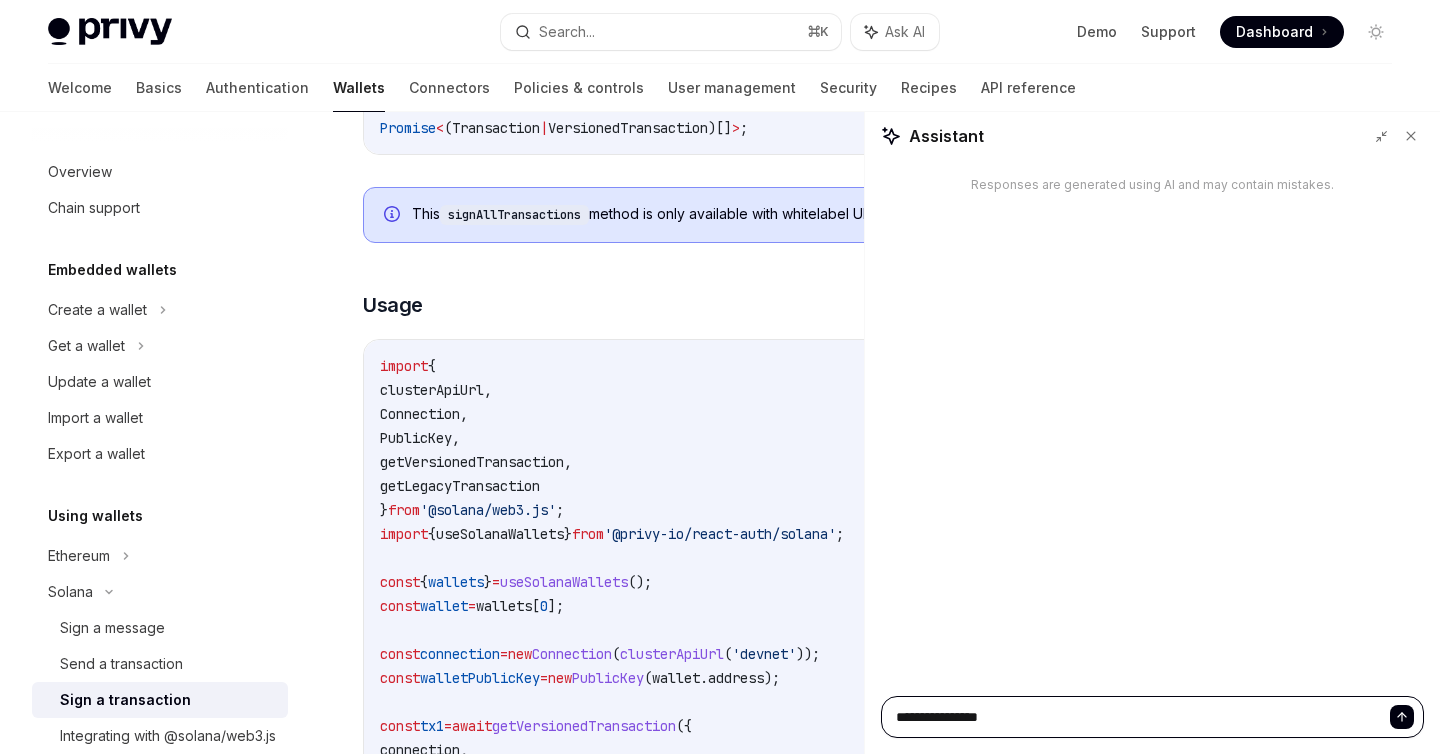 type on "**********" 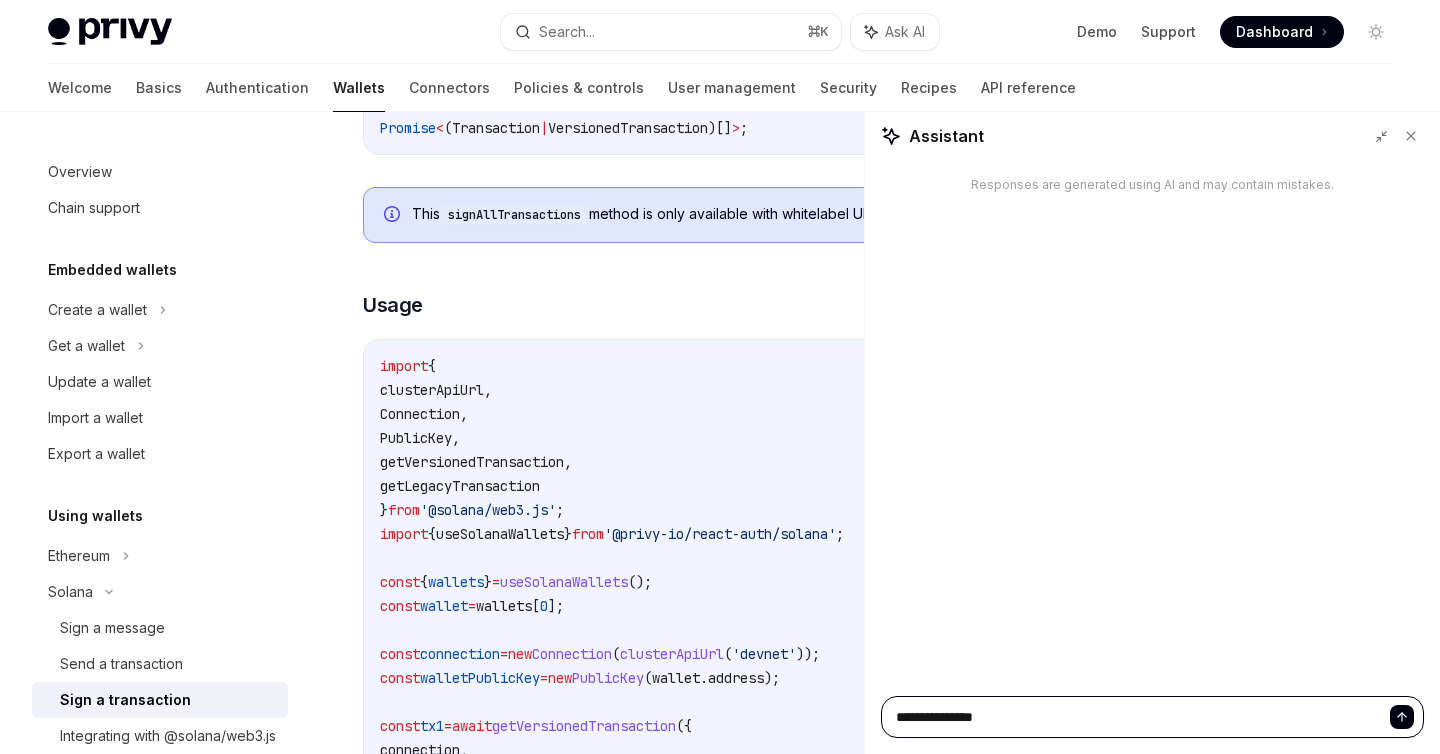type on "**********" 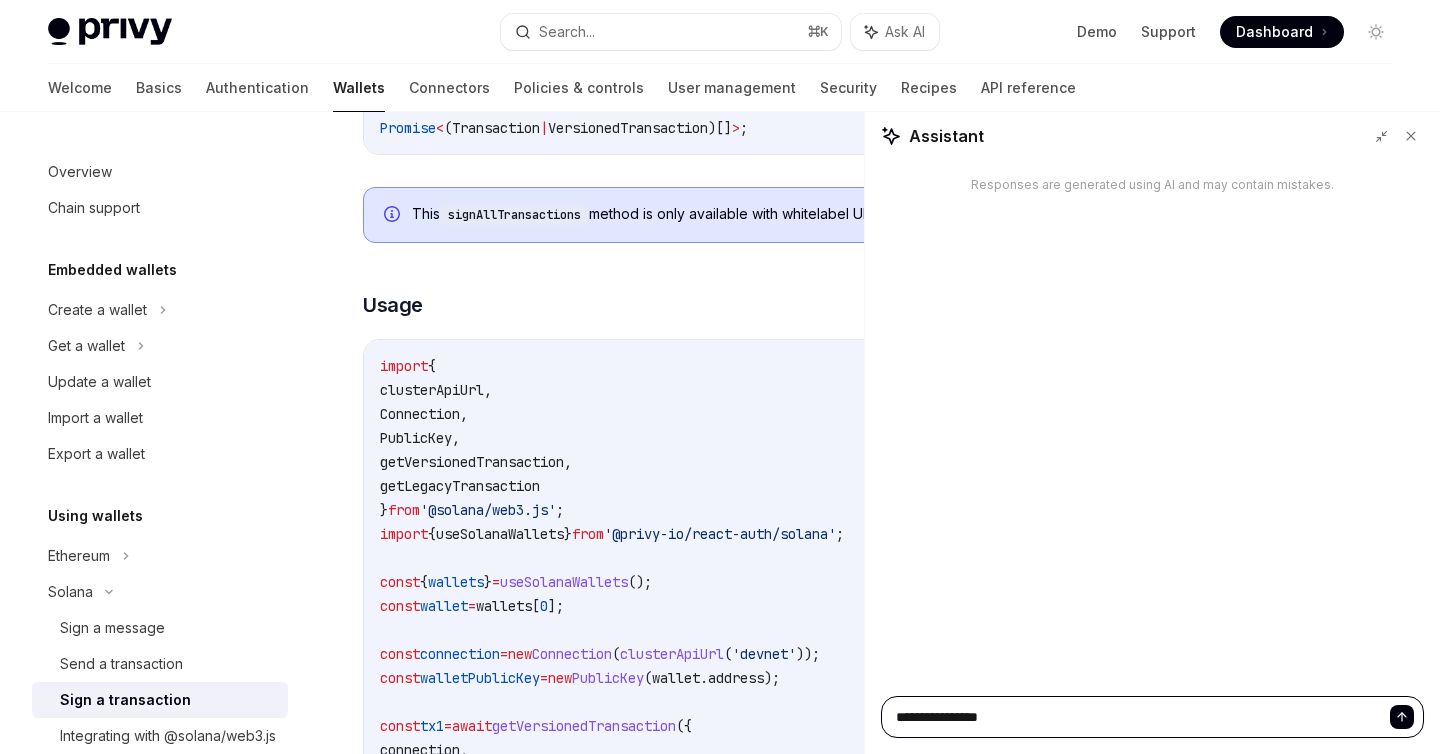 type on "**********" 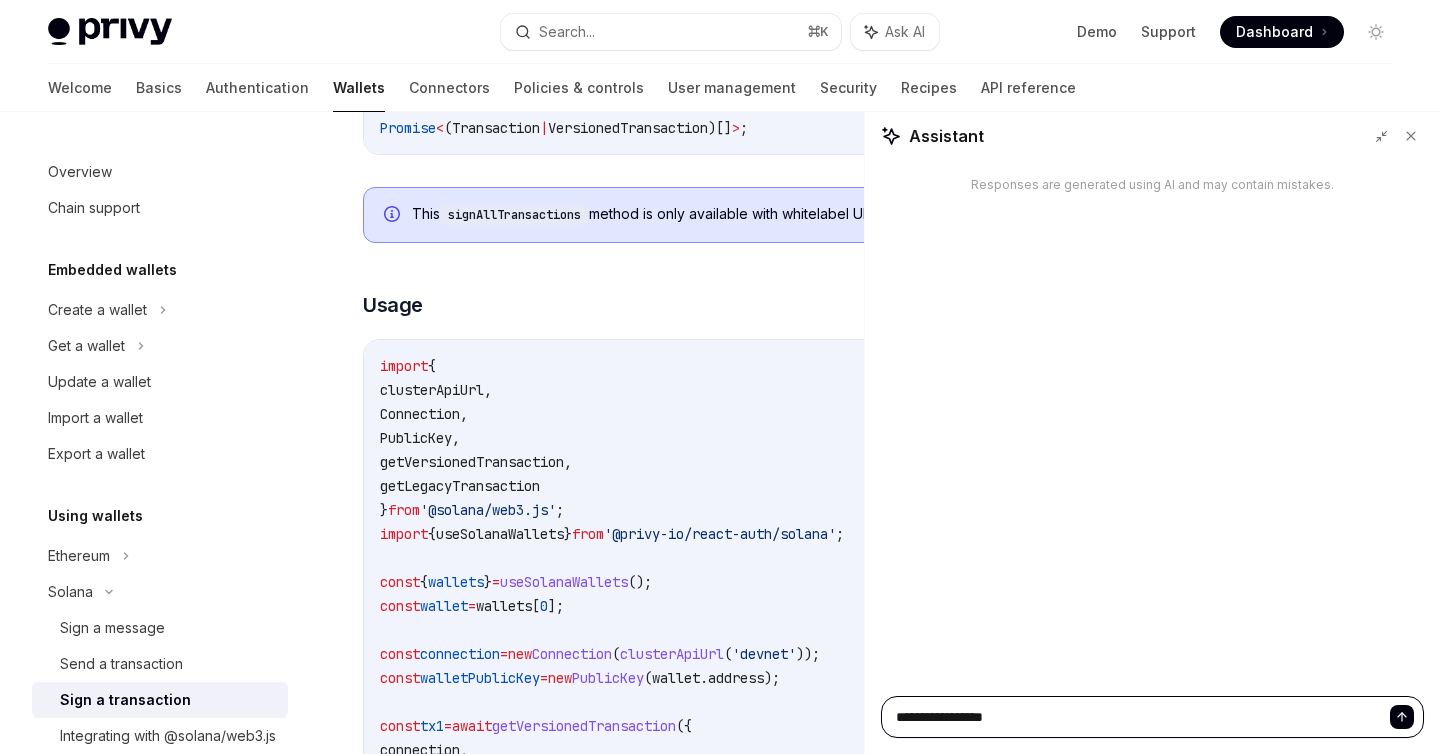 type on "**********" 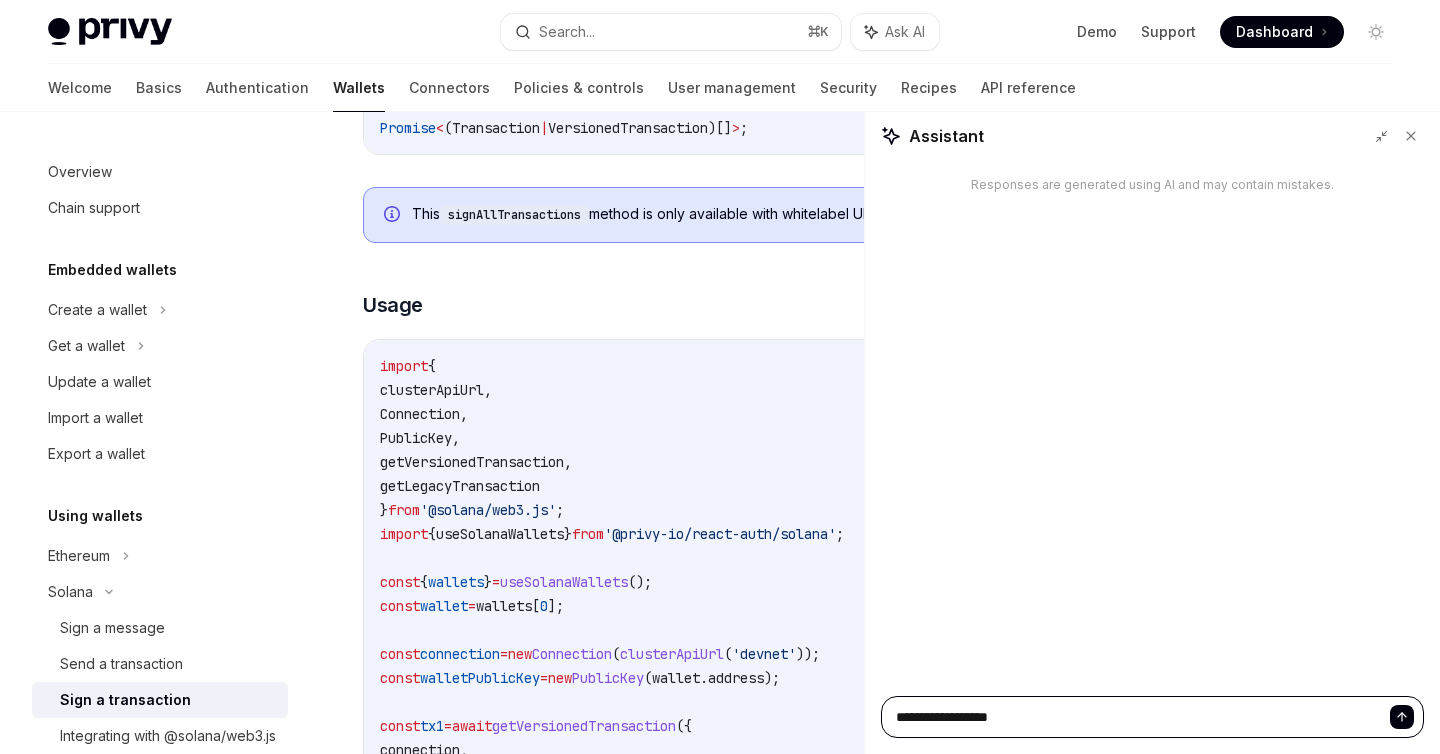 type on "**********" 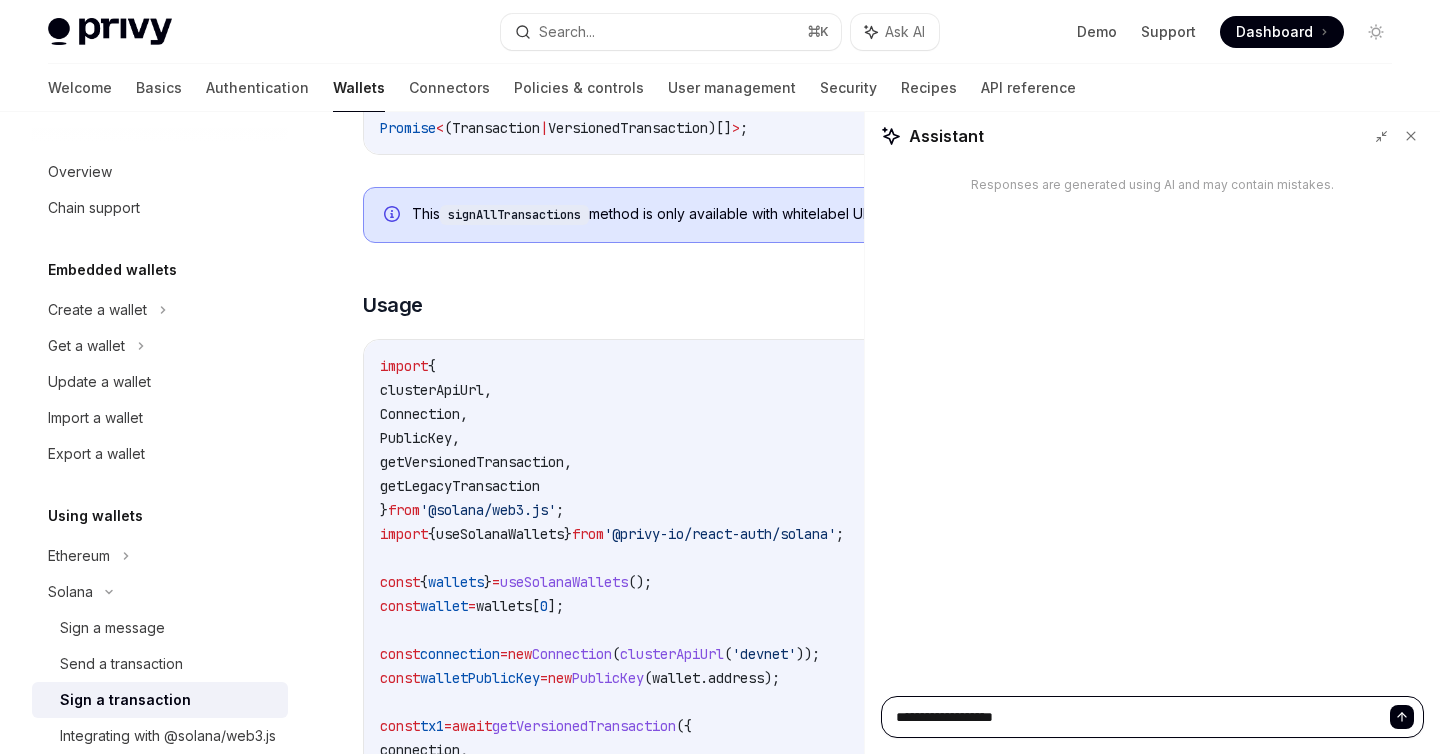 type on "**********" 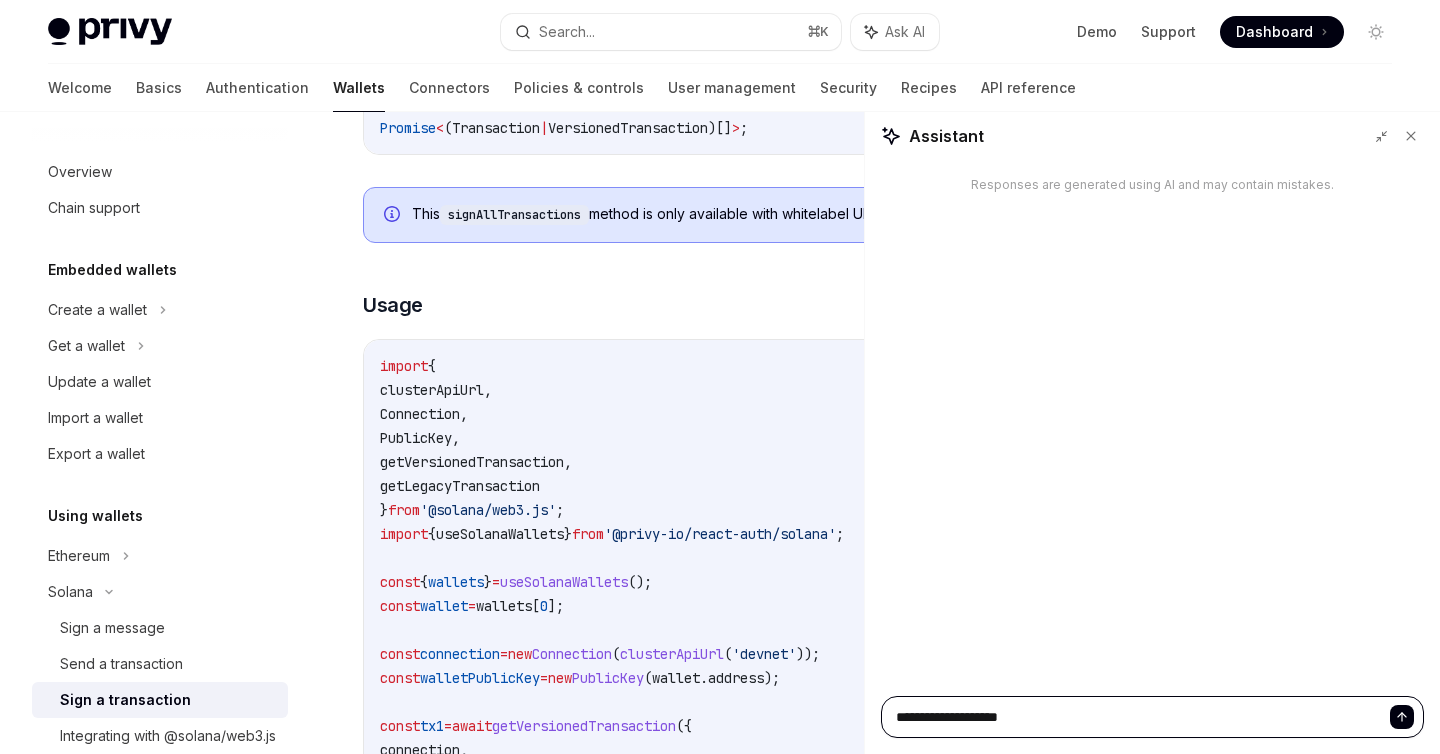 type on "**********" 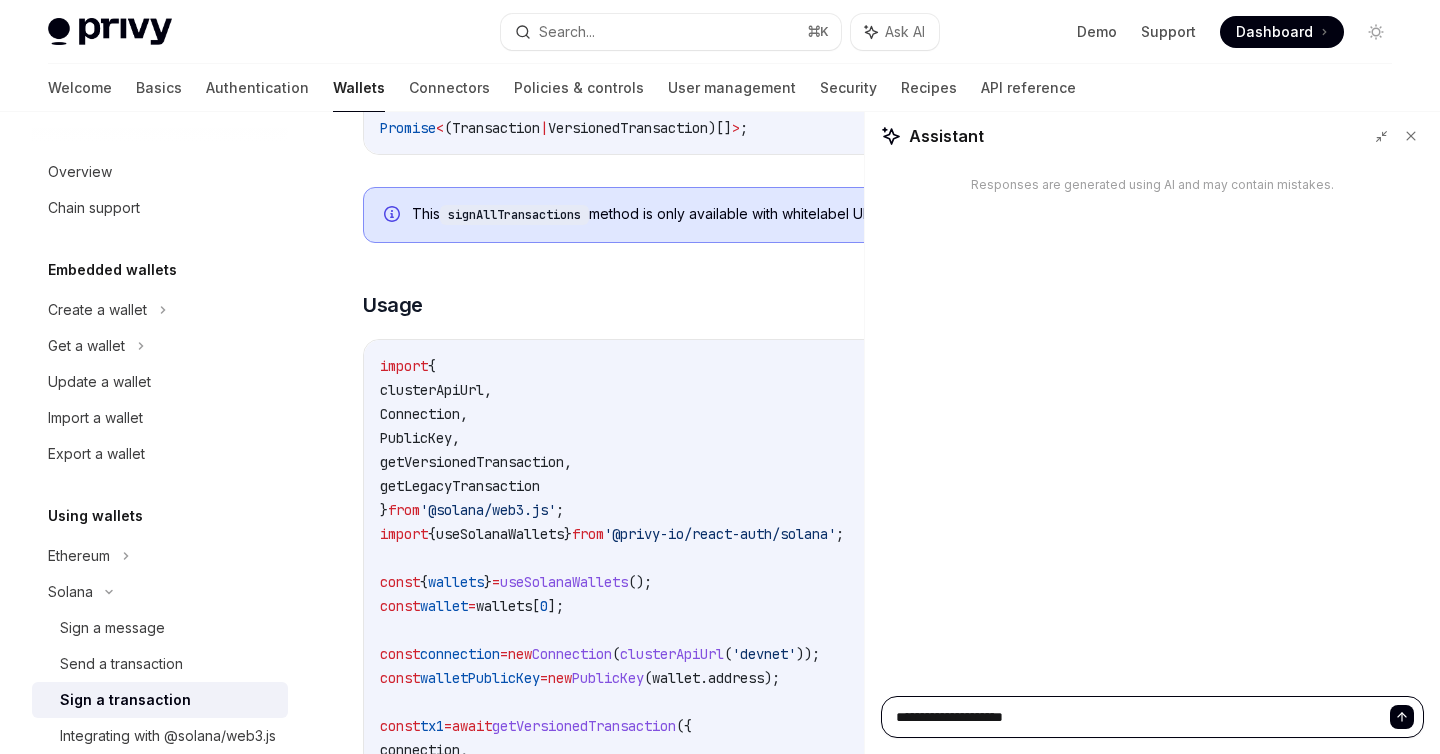 type on "**********" 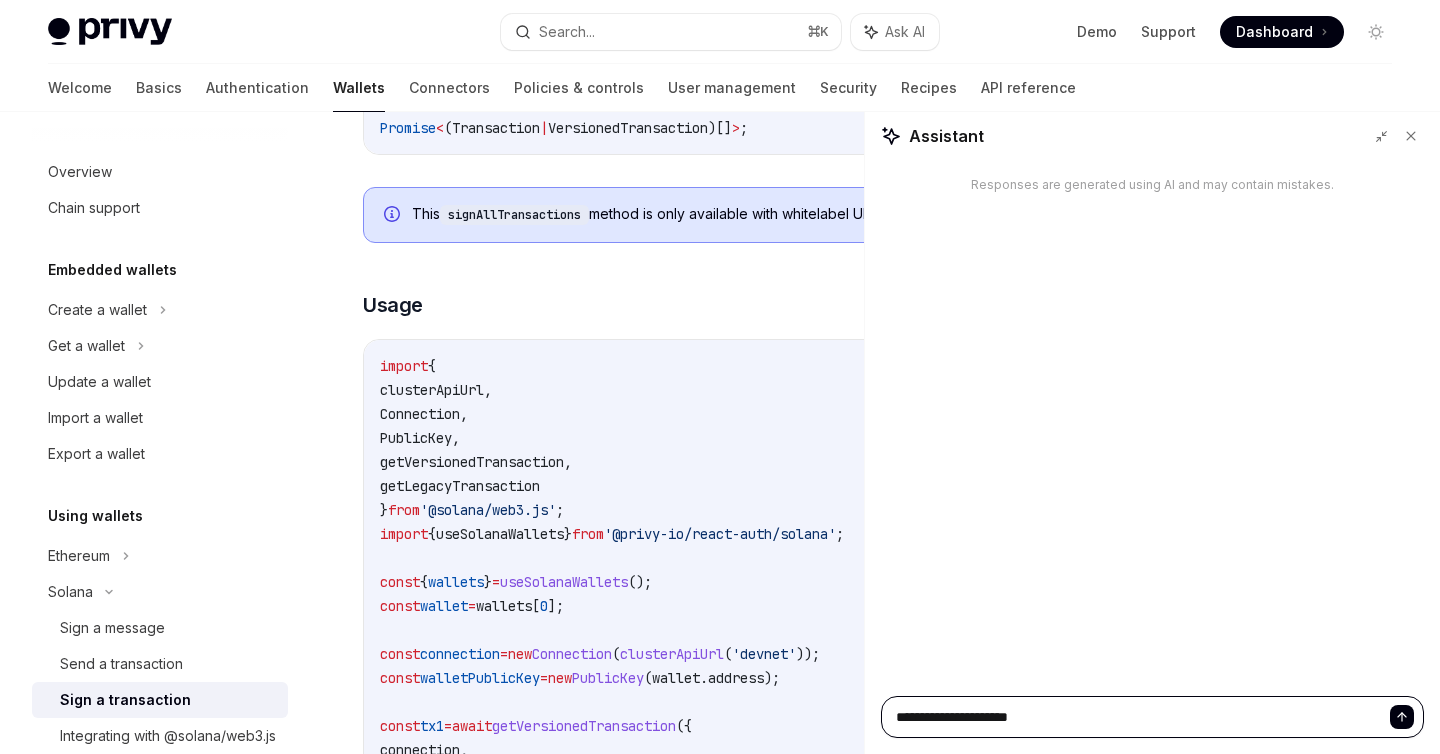 click on "**********" at bounding box center [1152, 717] 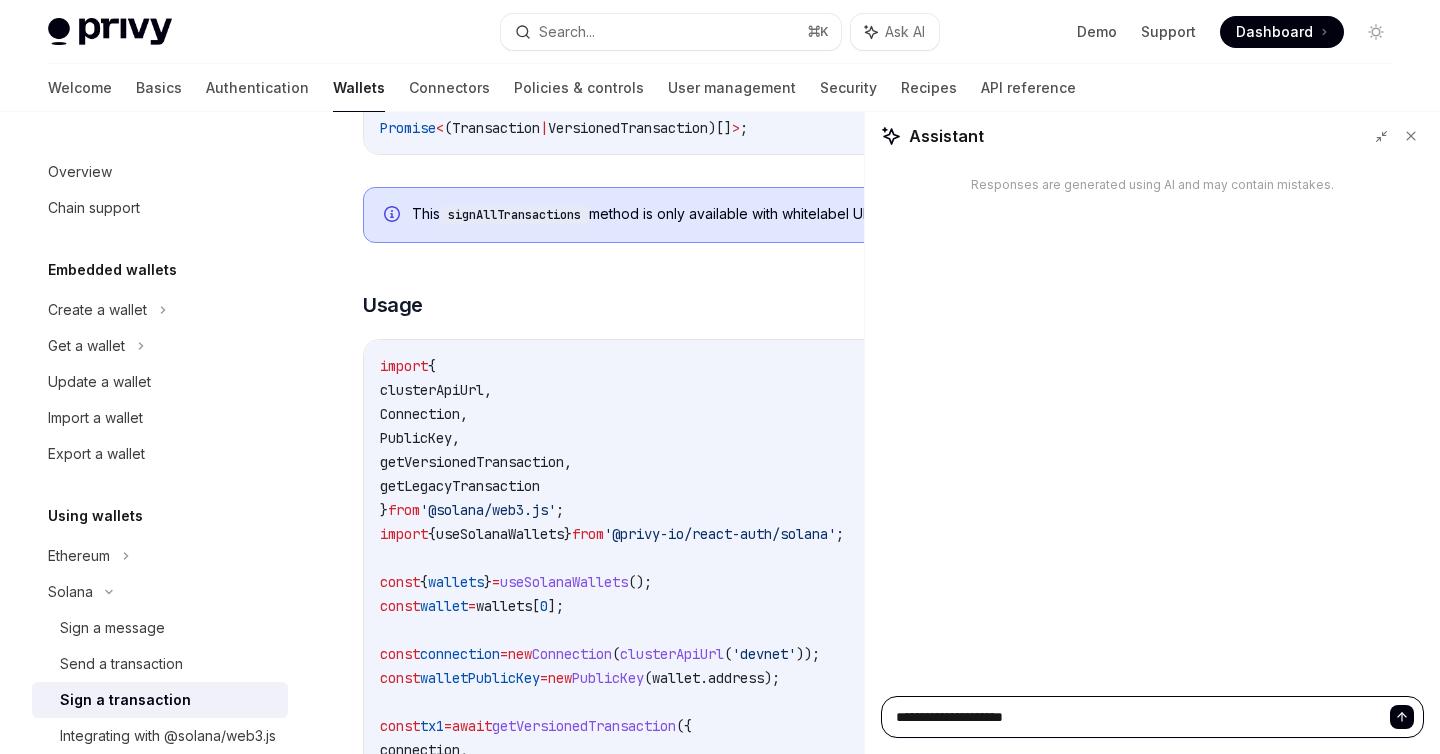 type on "**********" 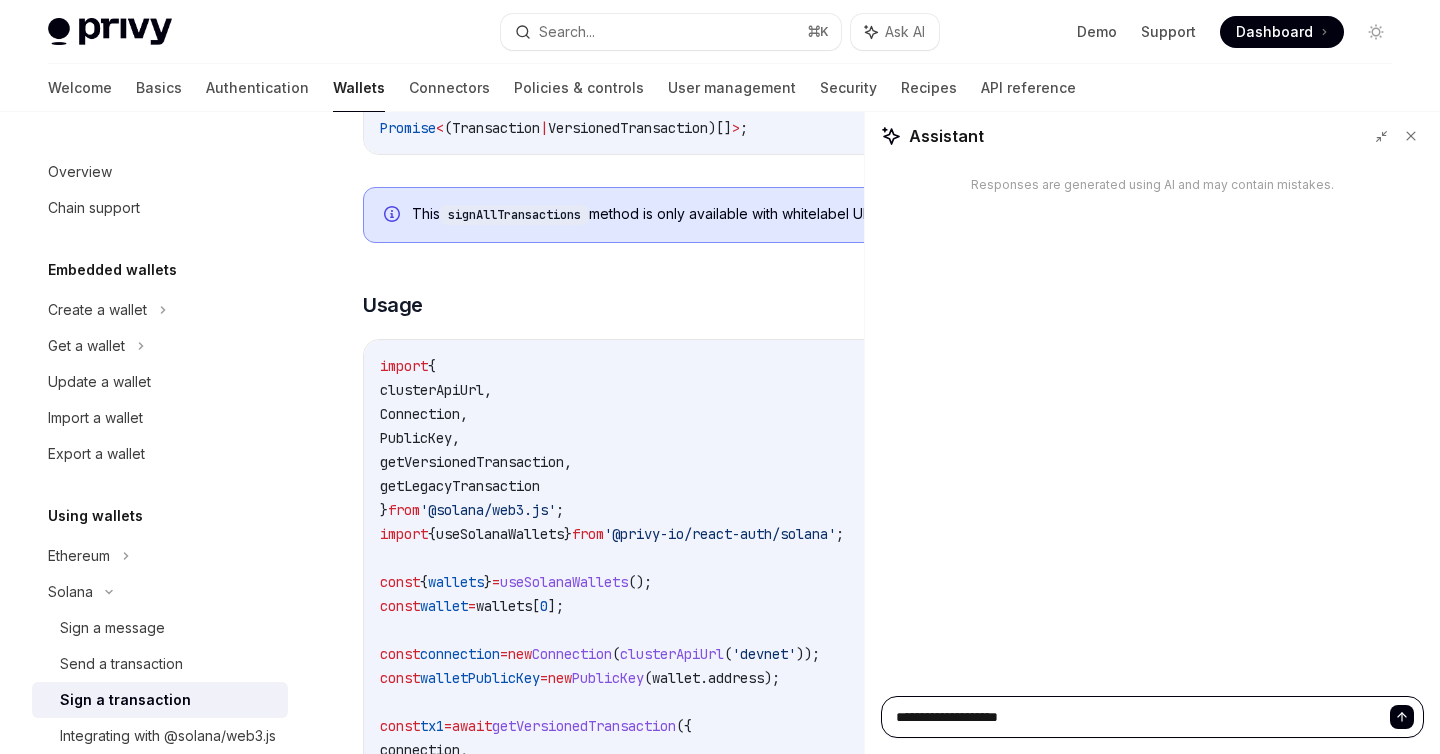 type on "**********" 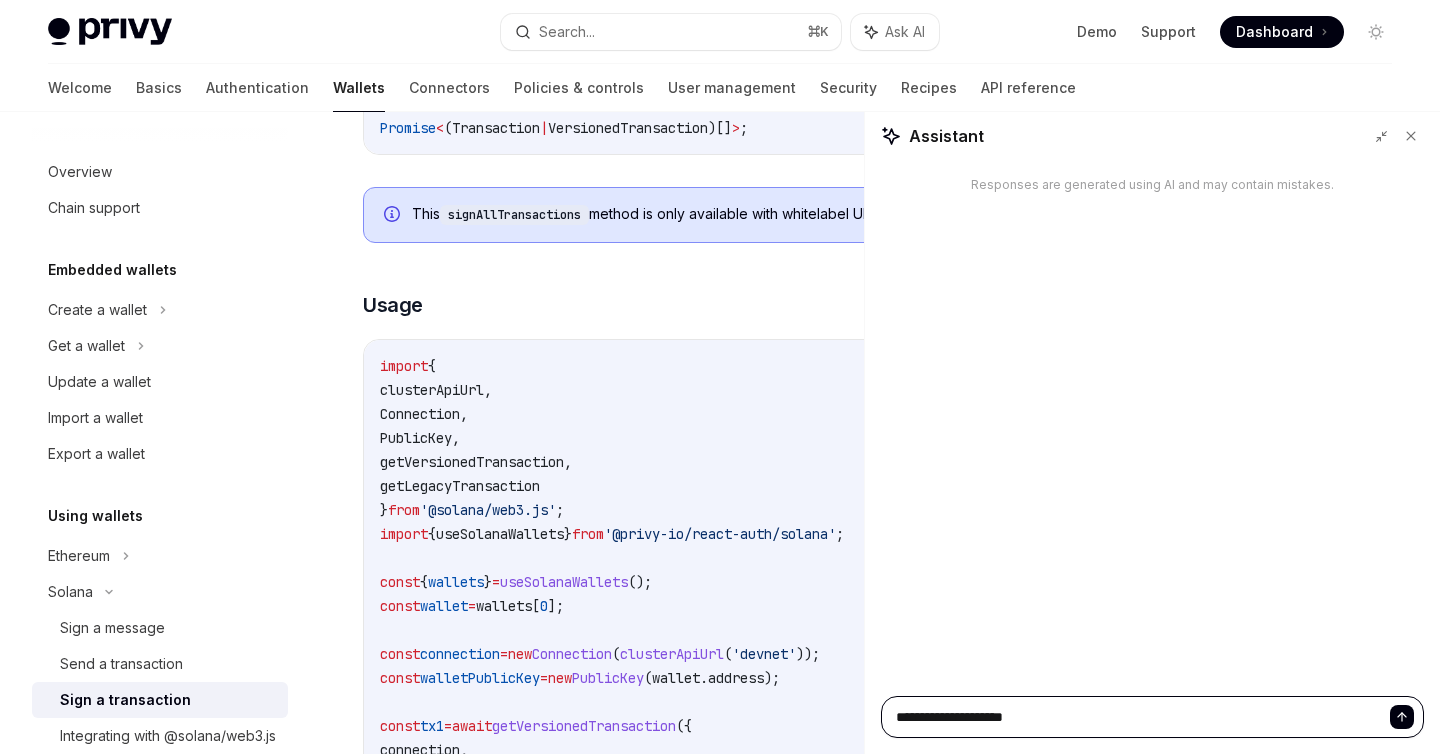type on "**********" 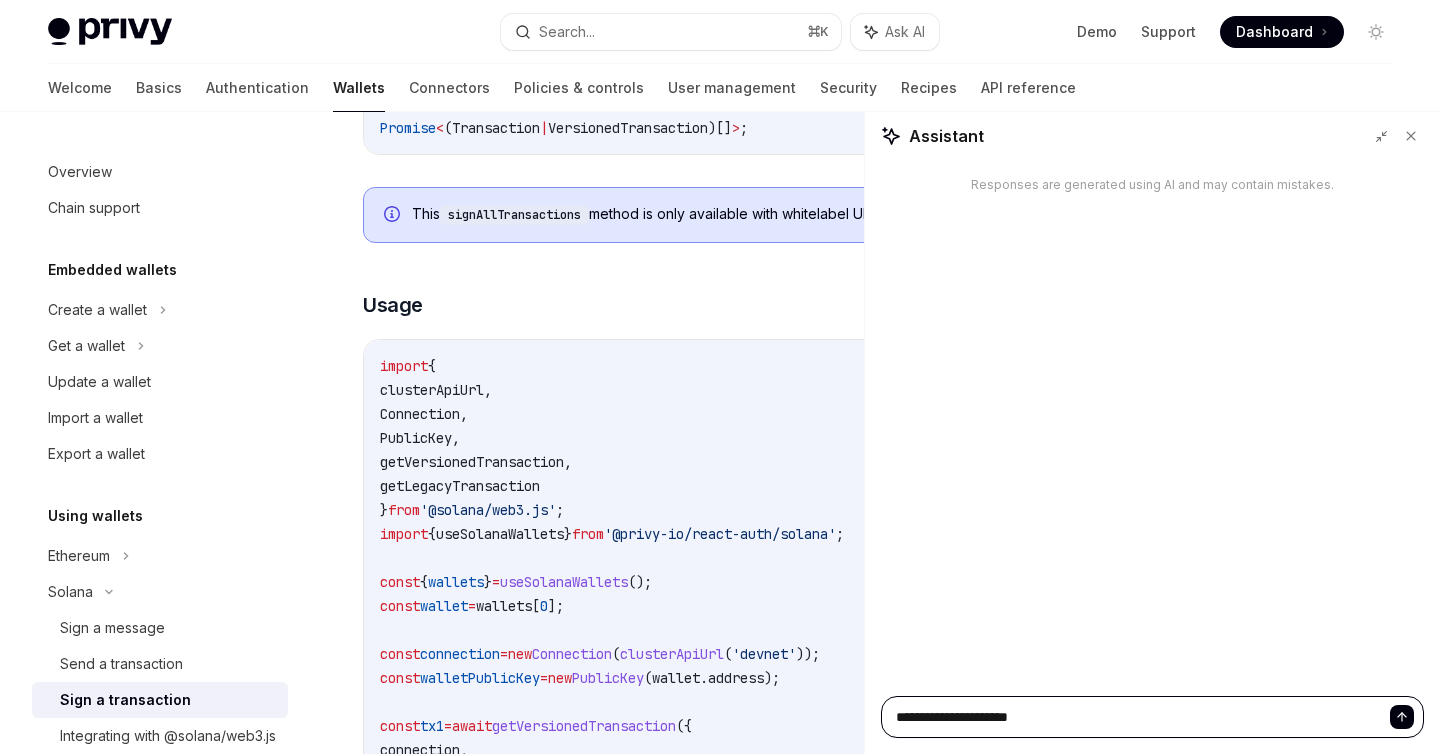 type on "**********" 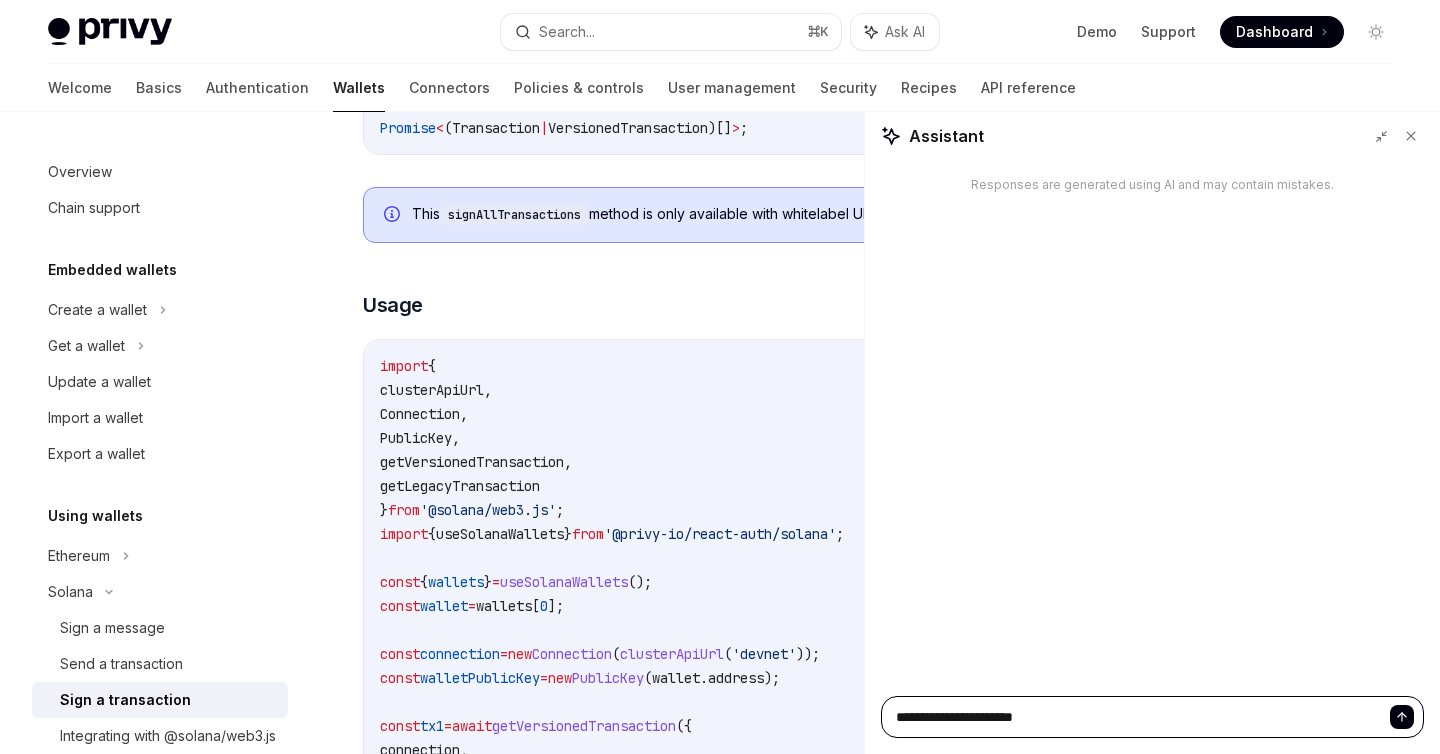 type on "**********" 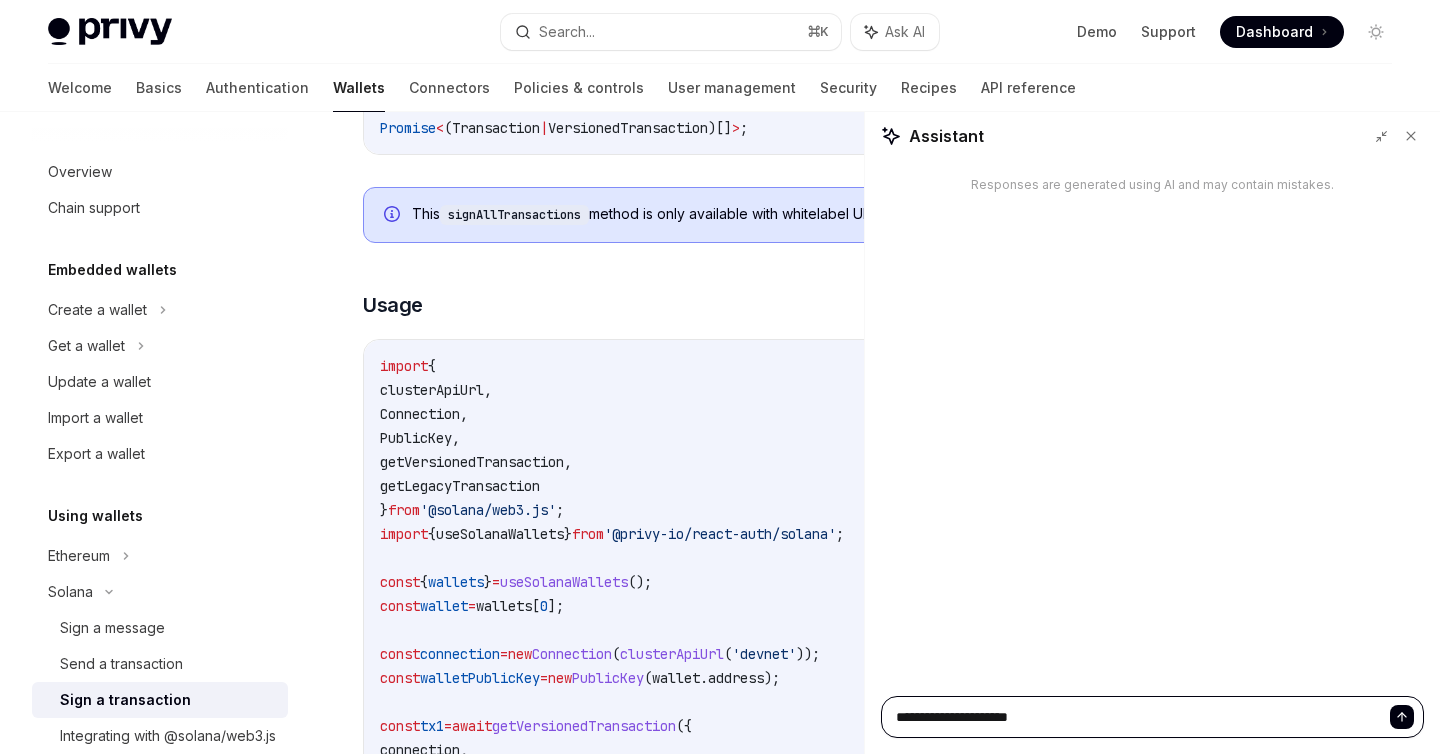 type on "*" 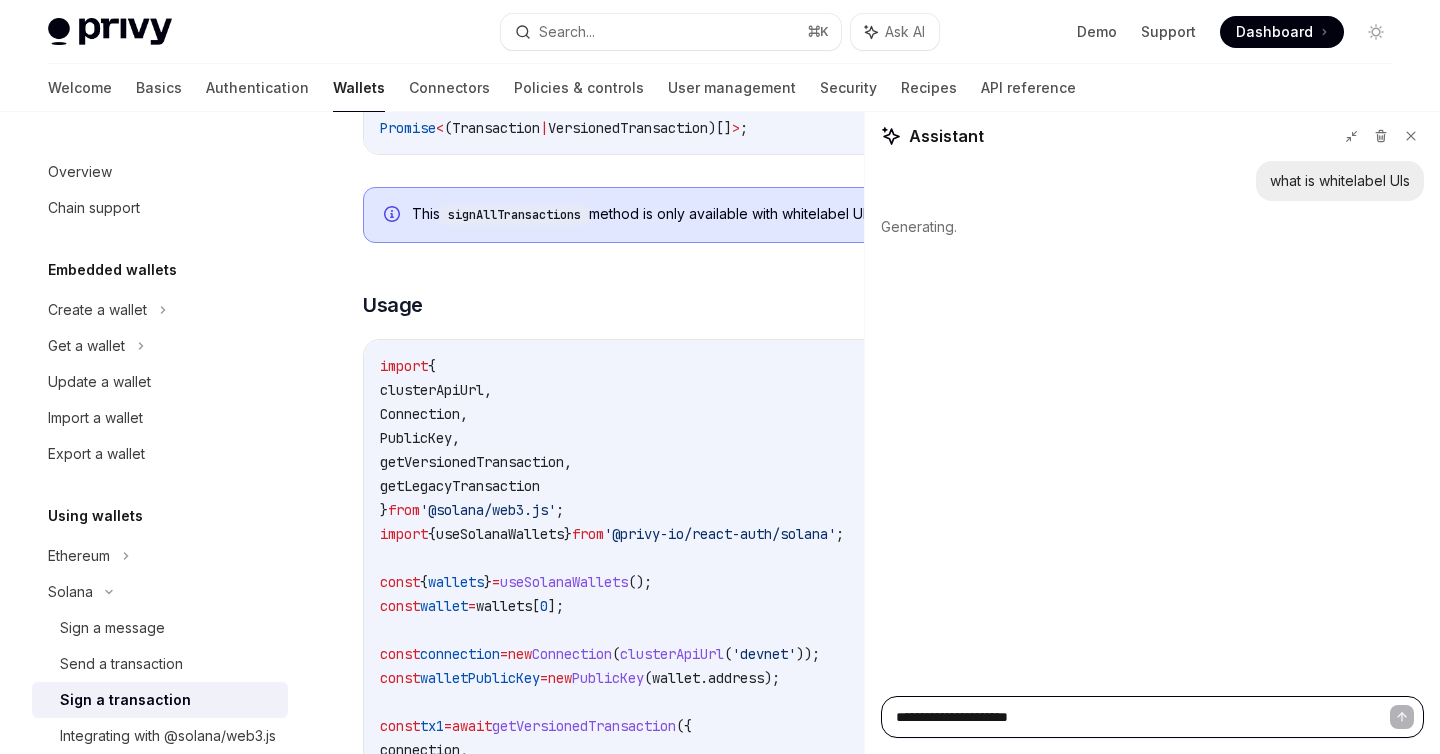 type 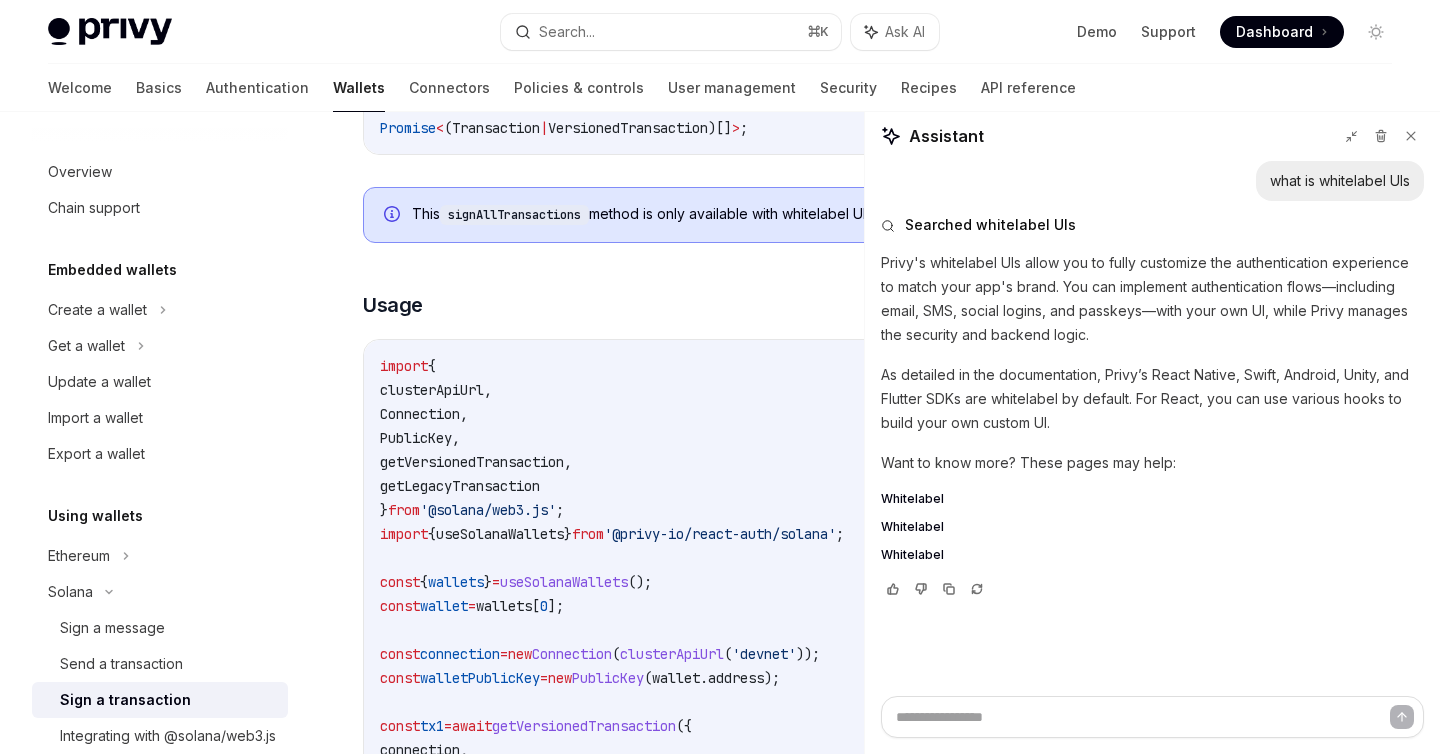 click on "Whitelabel Whitelabel Whitelabel" at bounding box center (1152, 527) 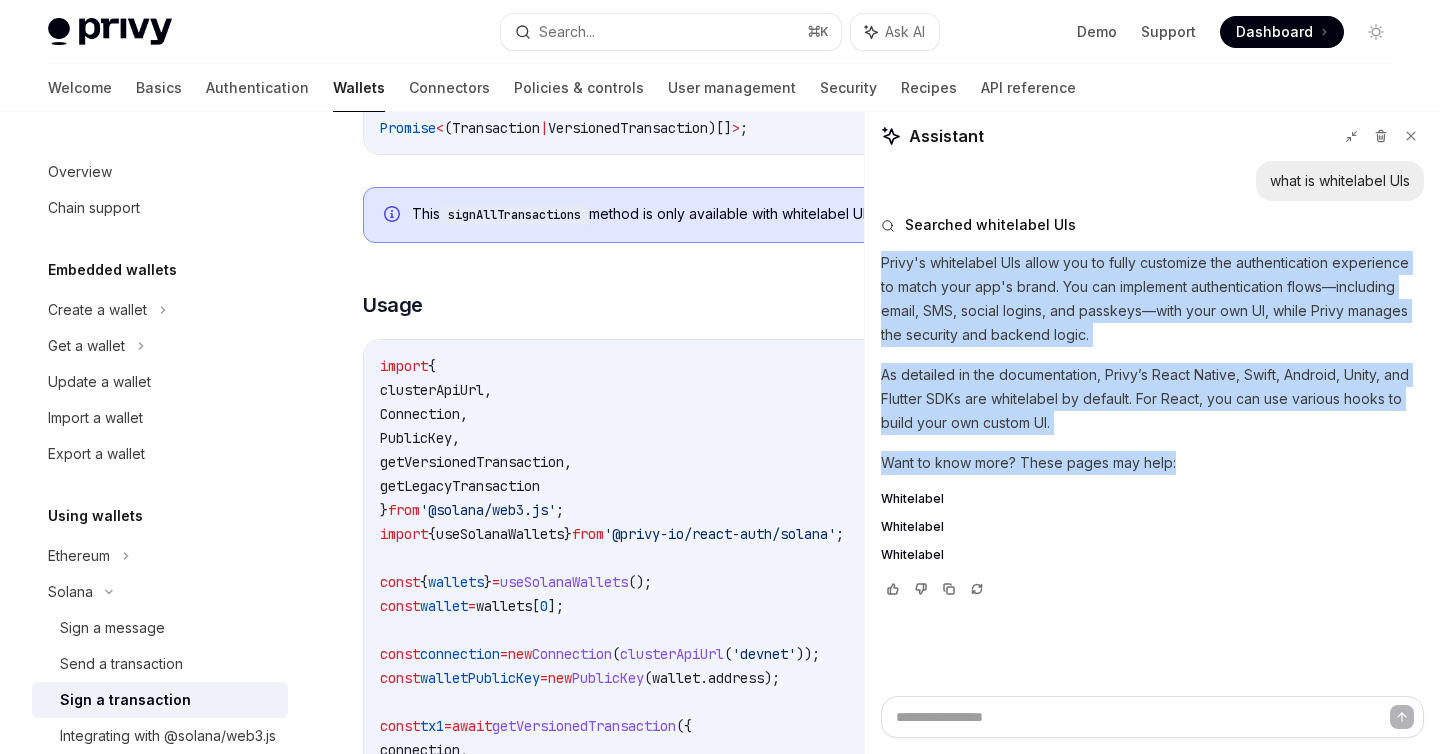 drag, startPoint x: 884, startPoint y: 256, endPoint x: 1273, endPoint y: 451, distance: 435.13907 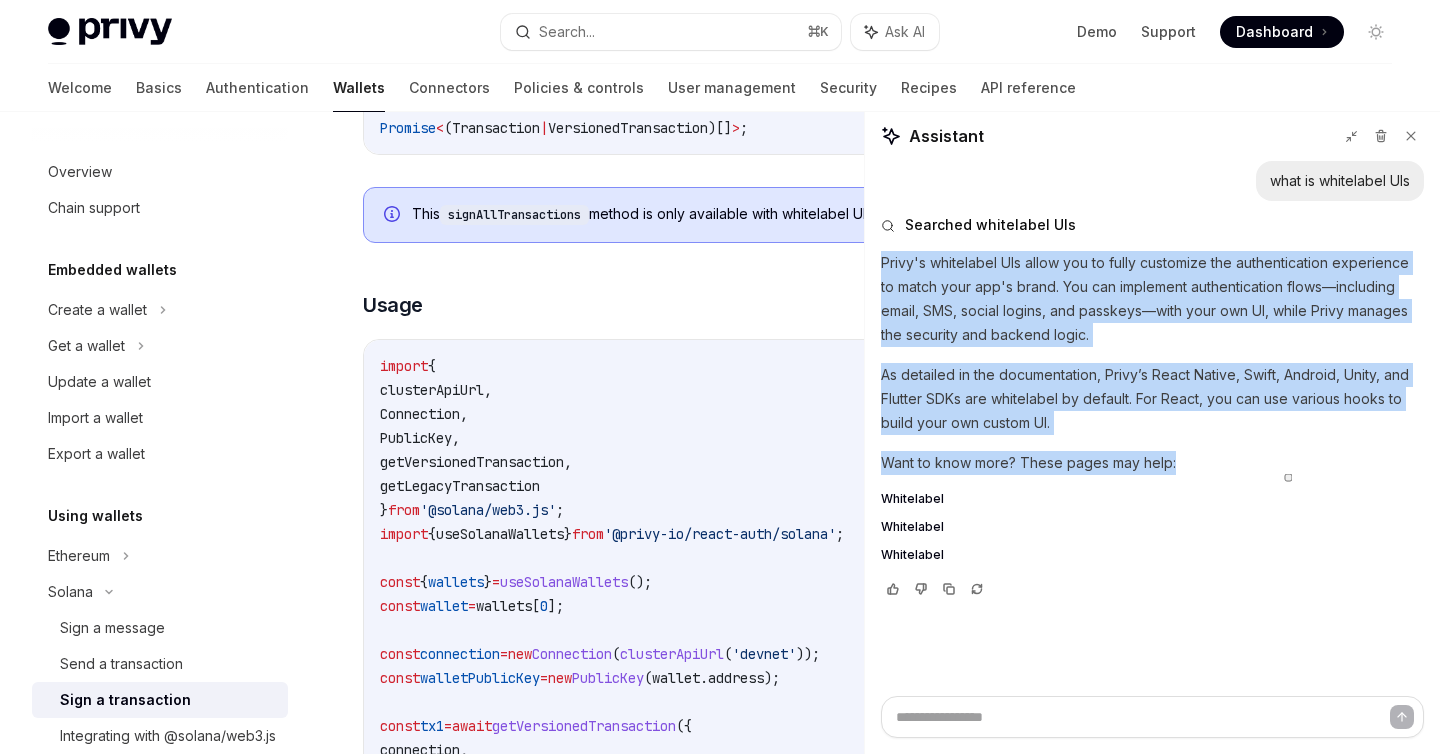 copy on "Privy's whitelabel UIs allow you to fully customize the authentication experience to match your app's brand. You can implement authentication flows—including email, SMS, social logins, and passkeys—with your own UI, while Privy manages the security and backend logic.
As detailed in the documentation, Privy’s React Native, Swift, Android, Unity, and Flutter SDKs are whitelabel by default. For React, you can use various hooks to build your own custom UI.
Want to know more? These pages may help:" 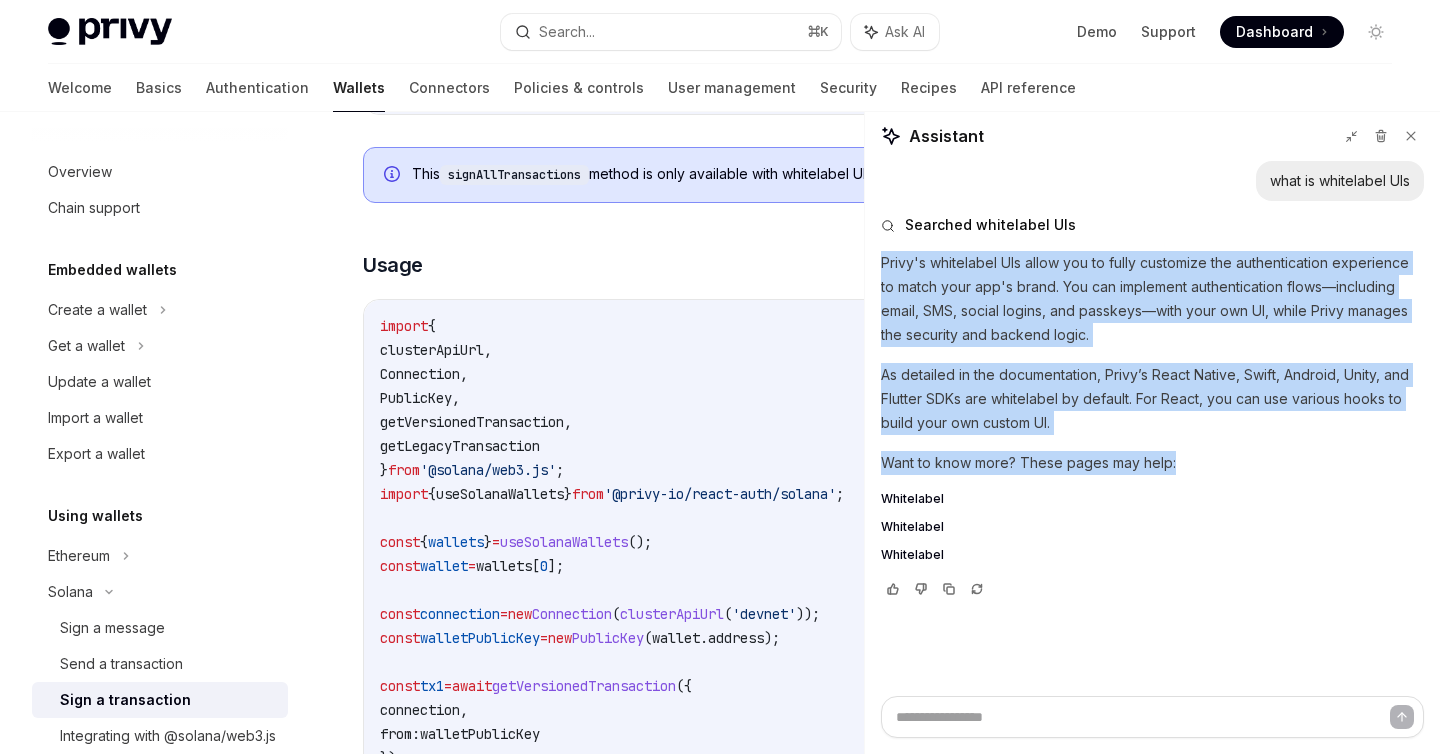 scroll, scrollTop: 2404, scrollLeft: 0, axis: vertical 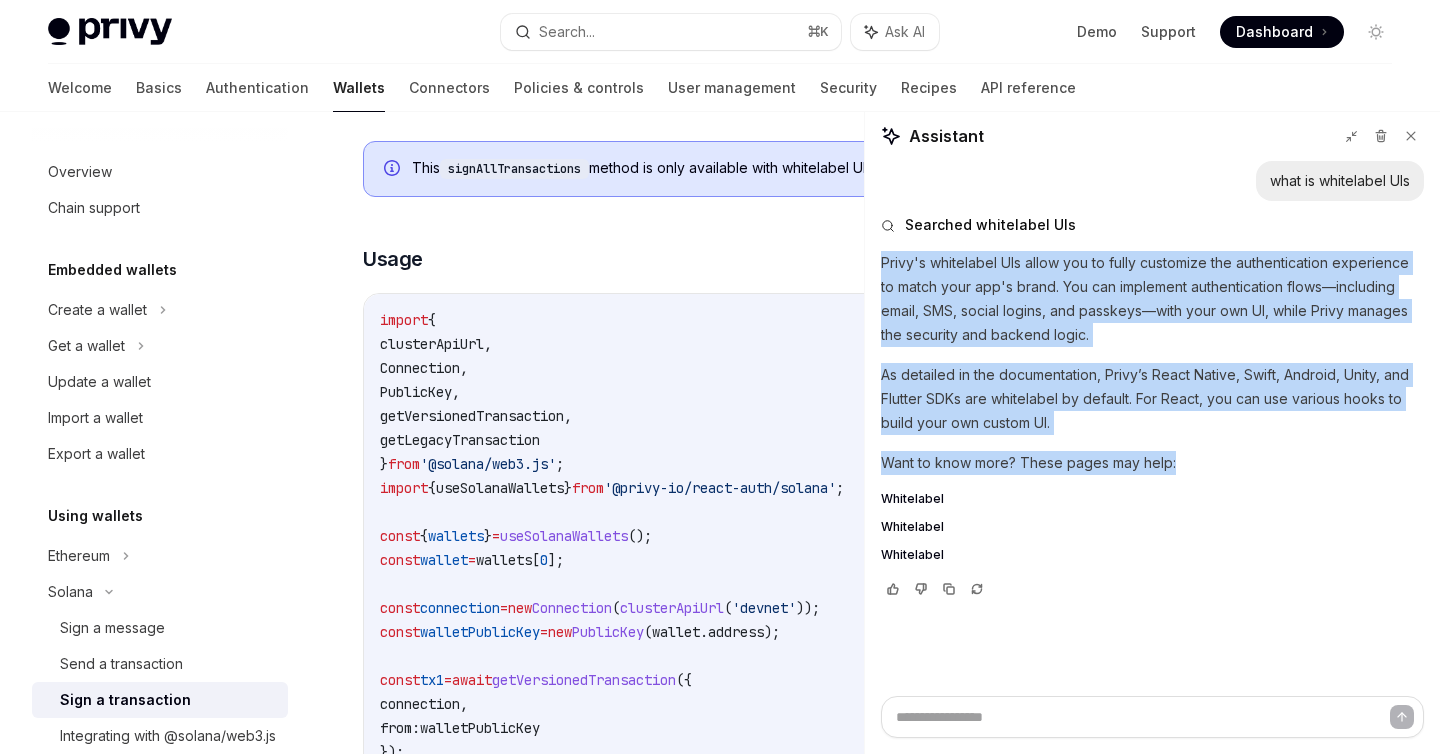 click on "Whitelabel" at bounding box center (1152, 527) 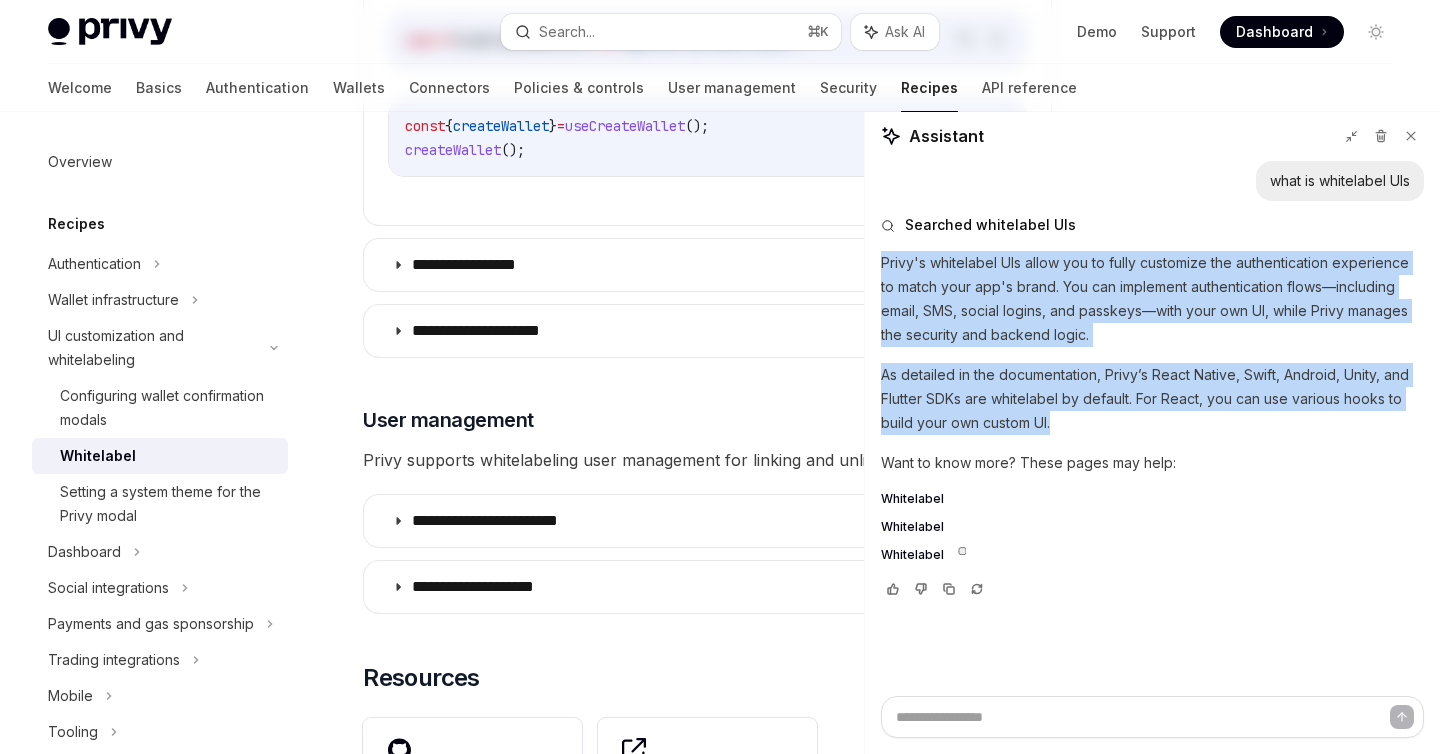 scroll, scrollTop: 0, scrollLeft: 0, axis: both 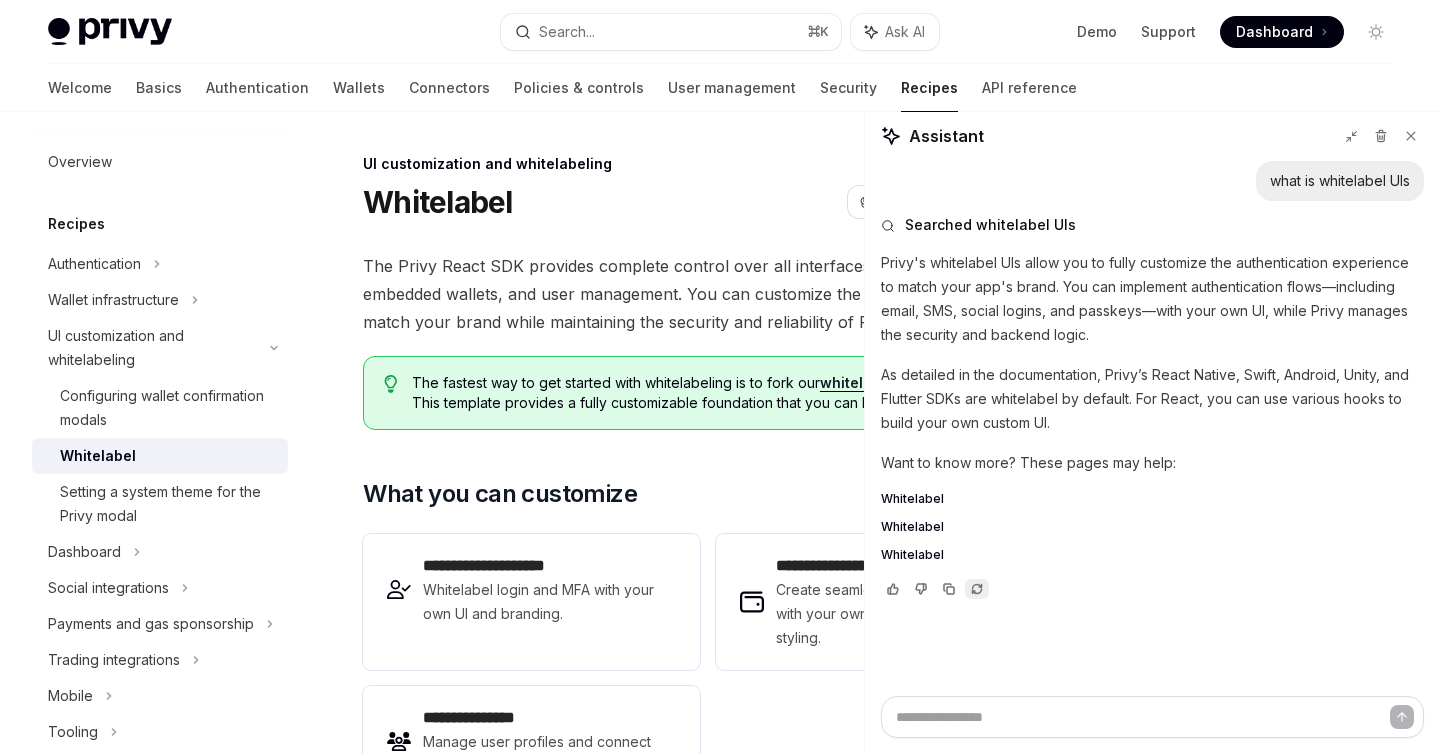 click 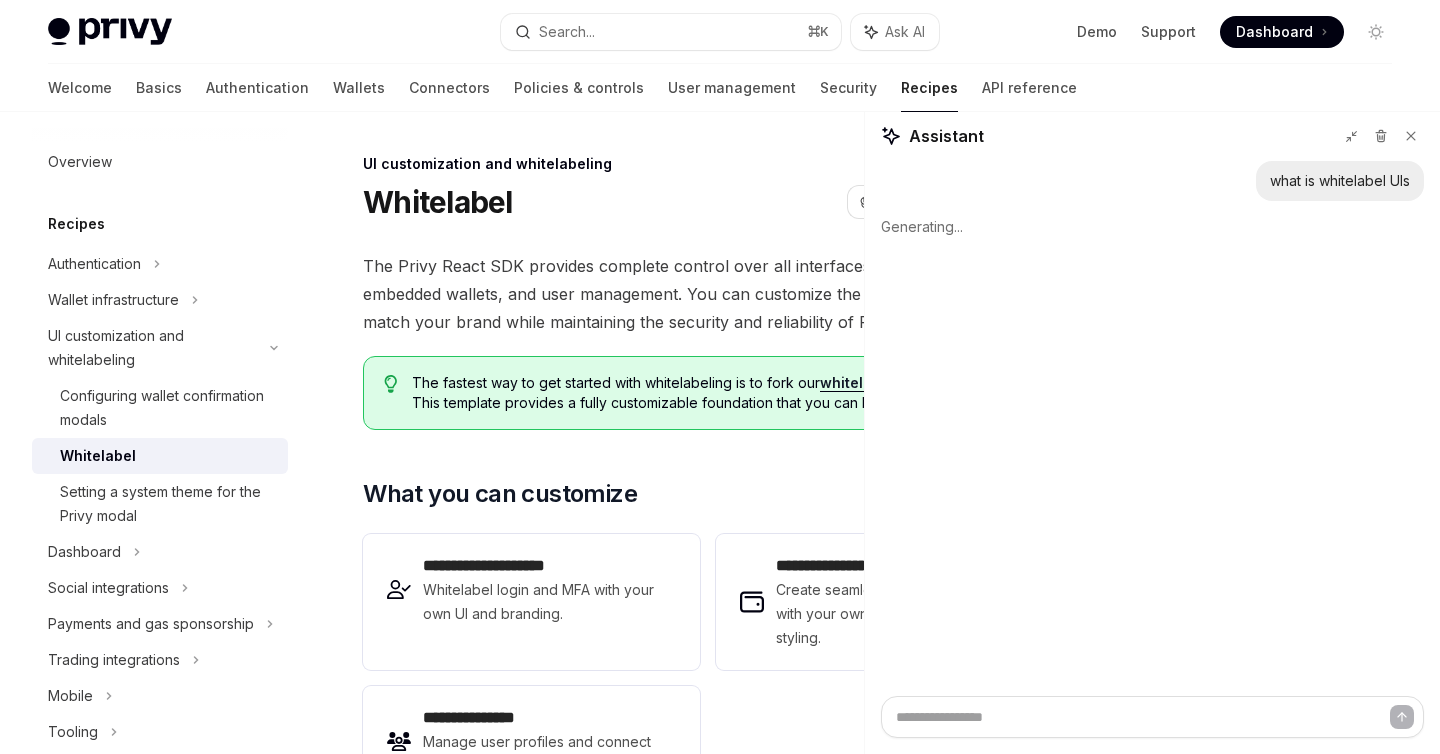 click on "**********" at bounding box center [707, 1793] 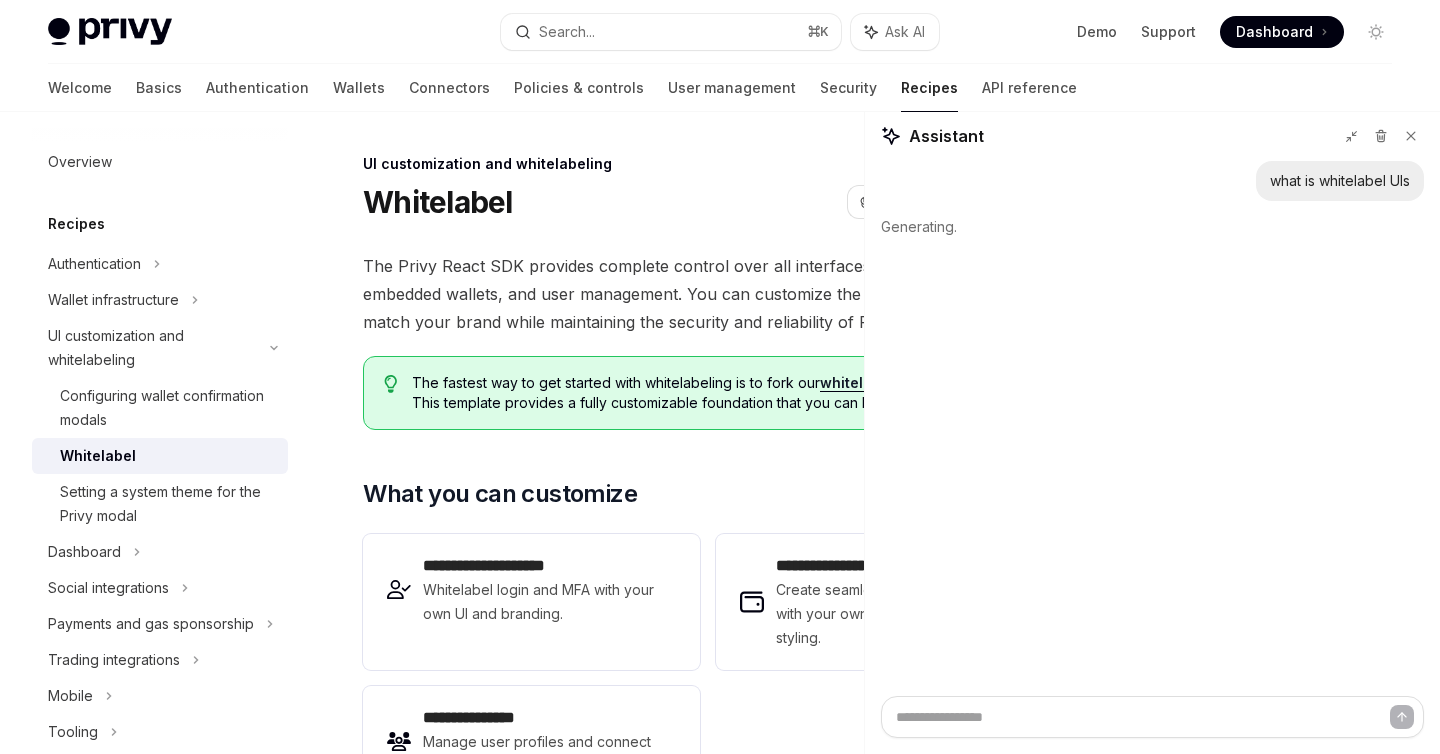 click on "**********" at bounding box center [520, 1891] 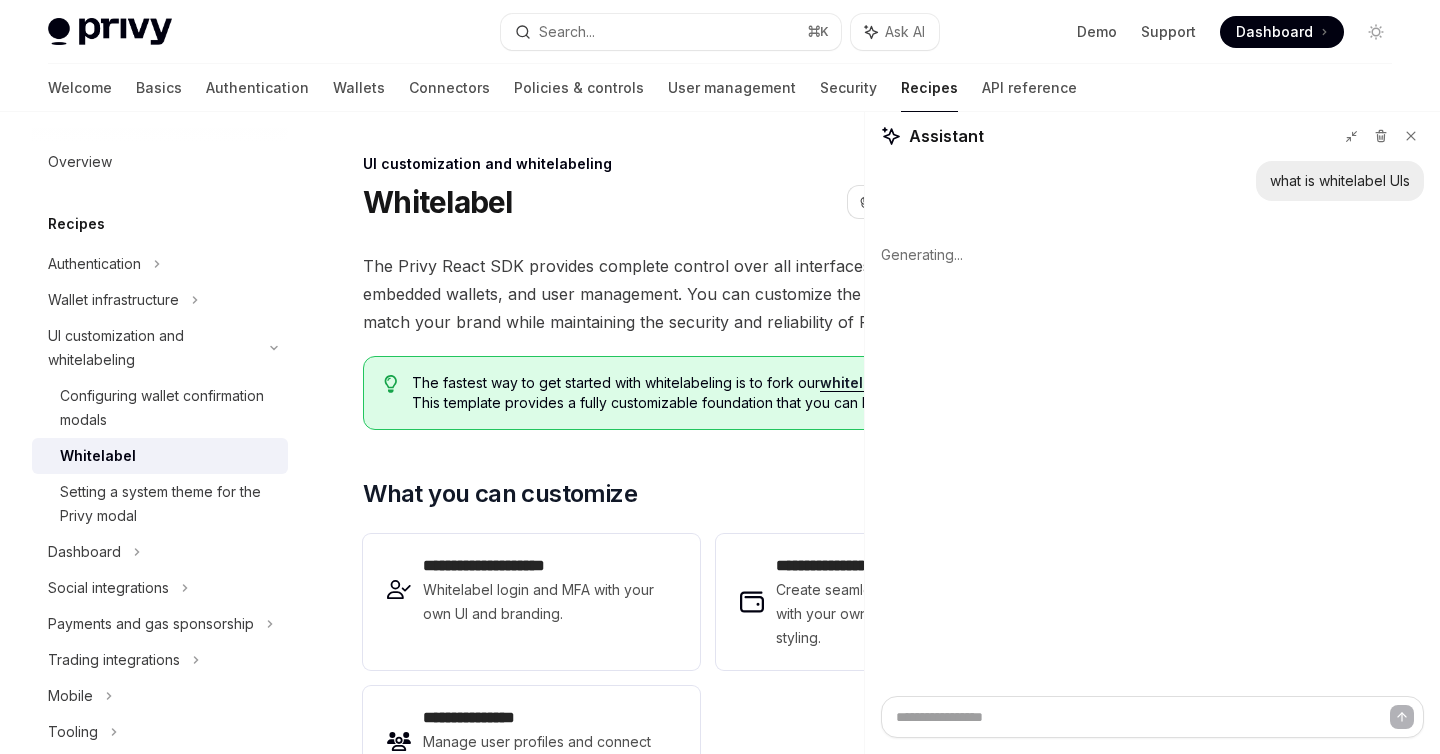 click on "The Privy React SDK provides complete control over all interfaces for authentication, embedded wallets, and user management. You can customize the user experience to match your brand while maintaining the security and reliability of Privy’s infrastructure." at bounding box center [707, 294] 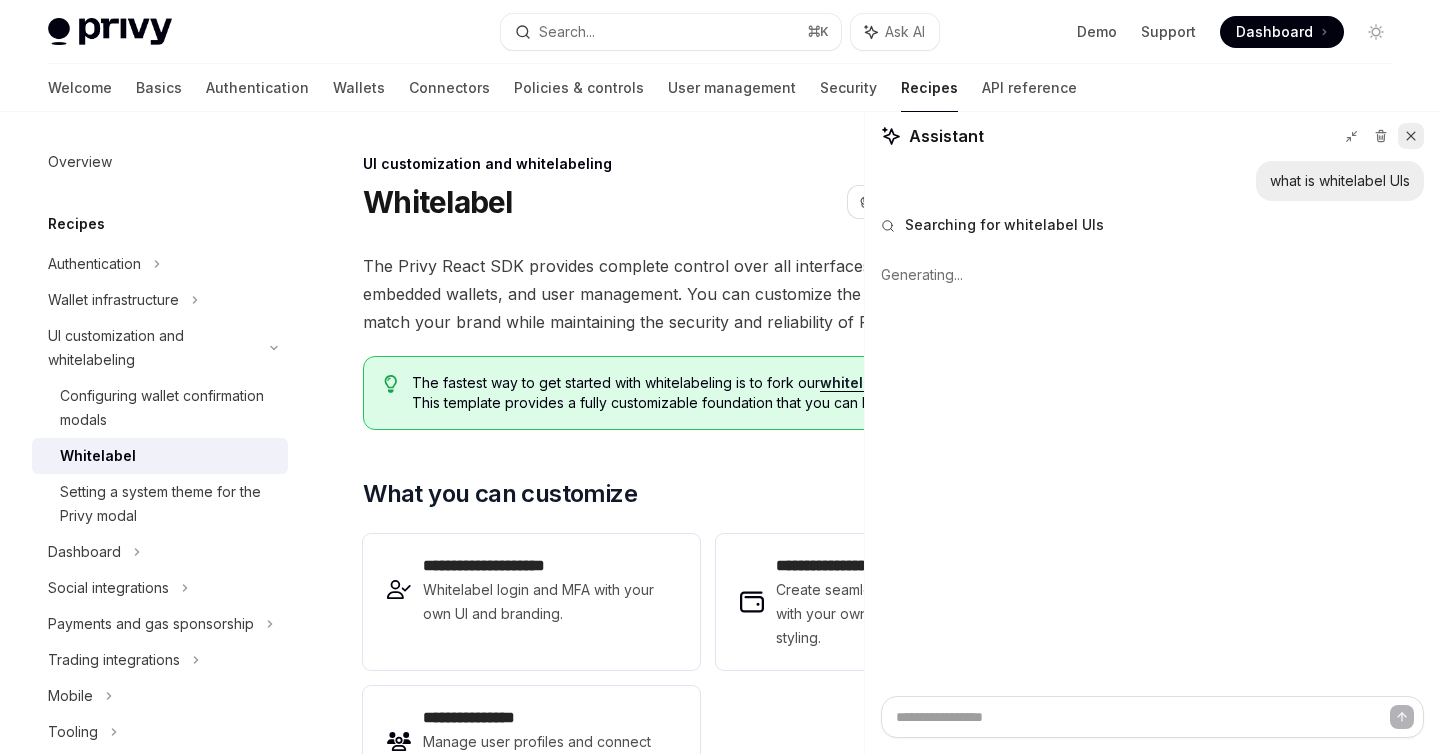 click 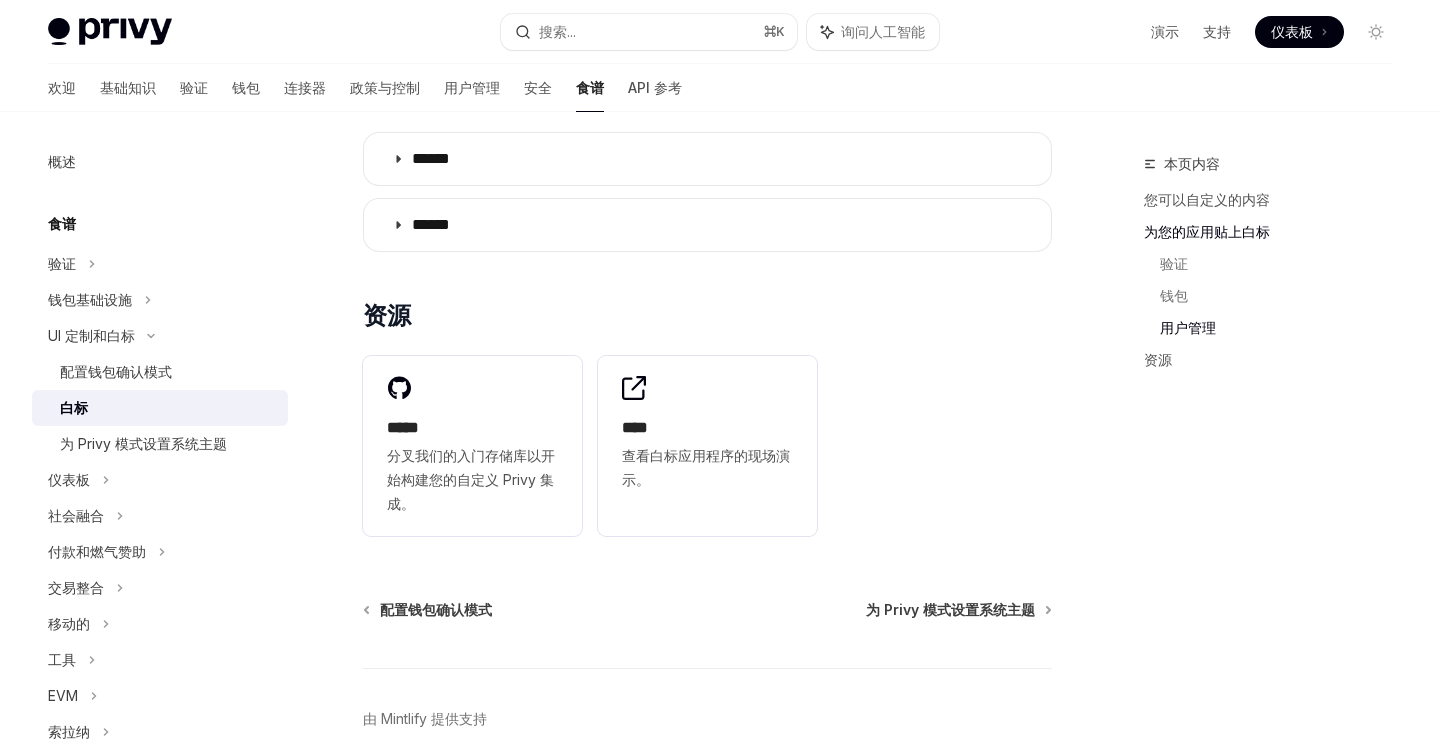 scroll, scrollTop: 2717, scrollLeft: 0, axis: vertical 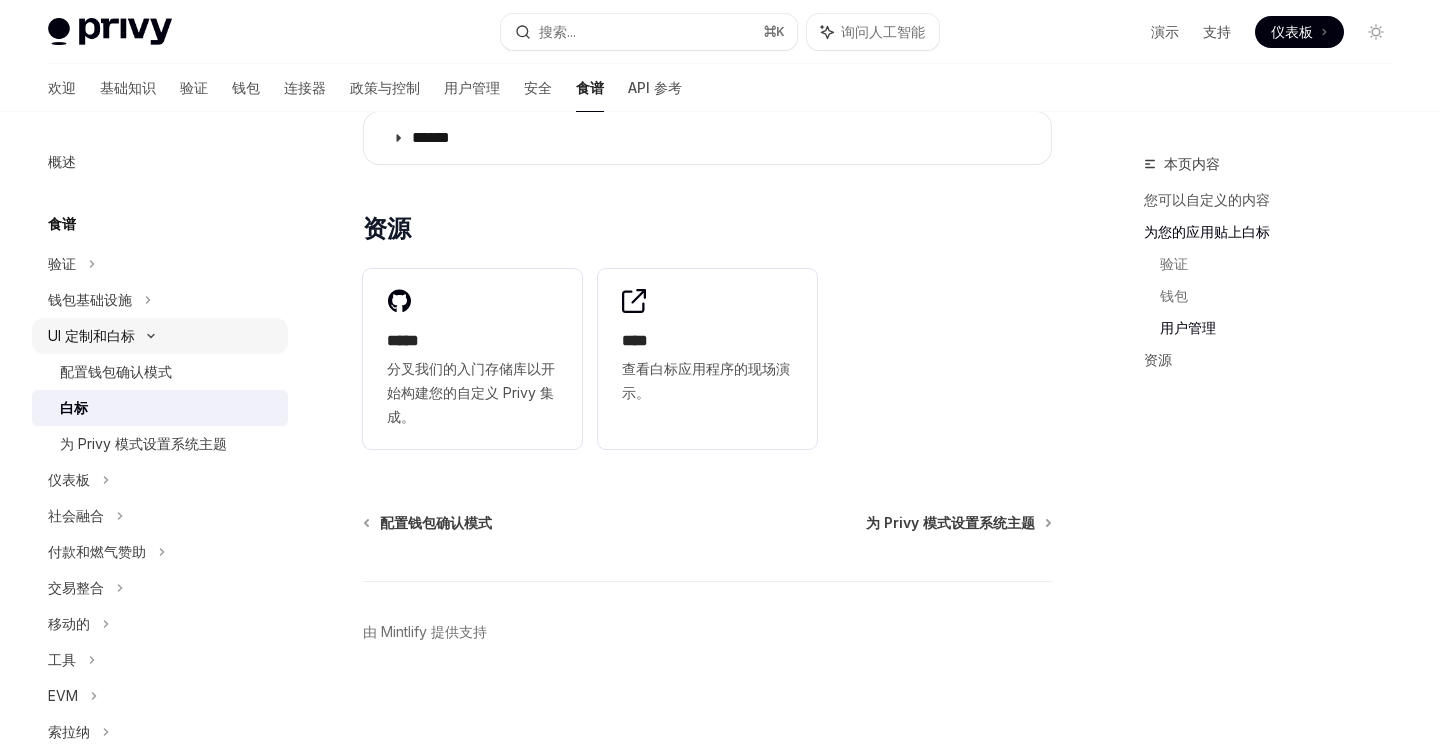 click 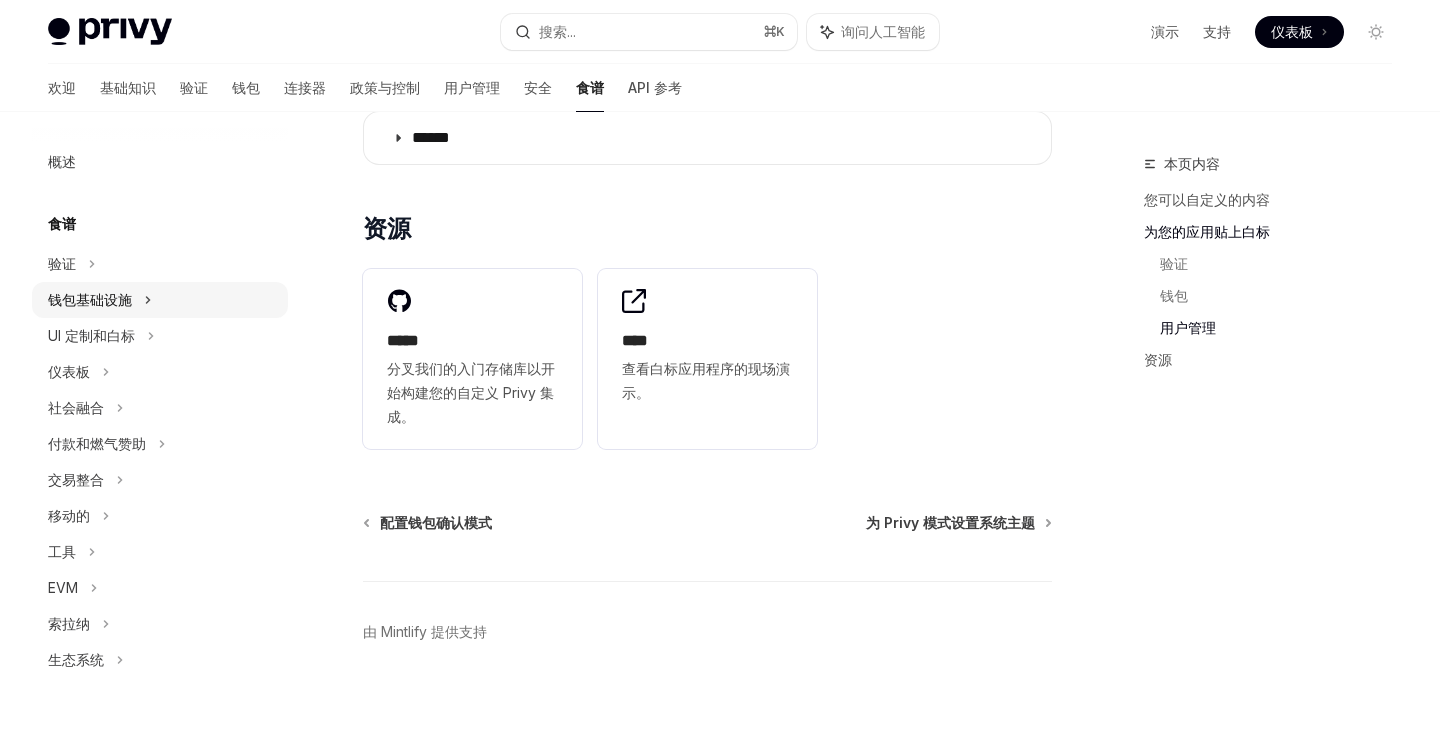 click on "钱包基础设施" at bounding box center [90, 299] 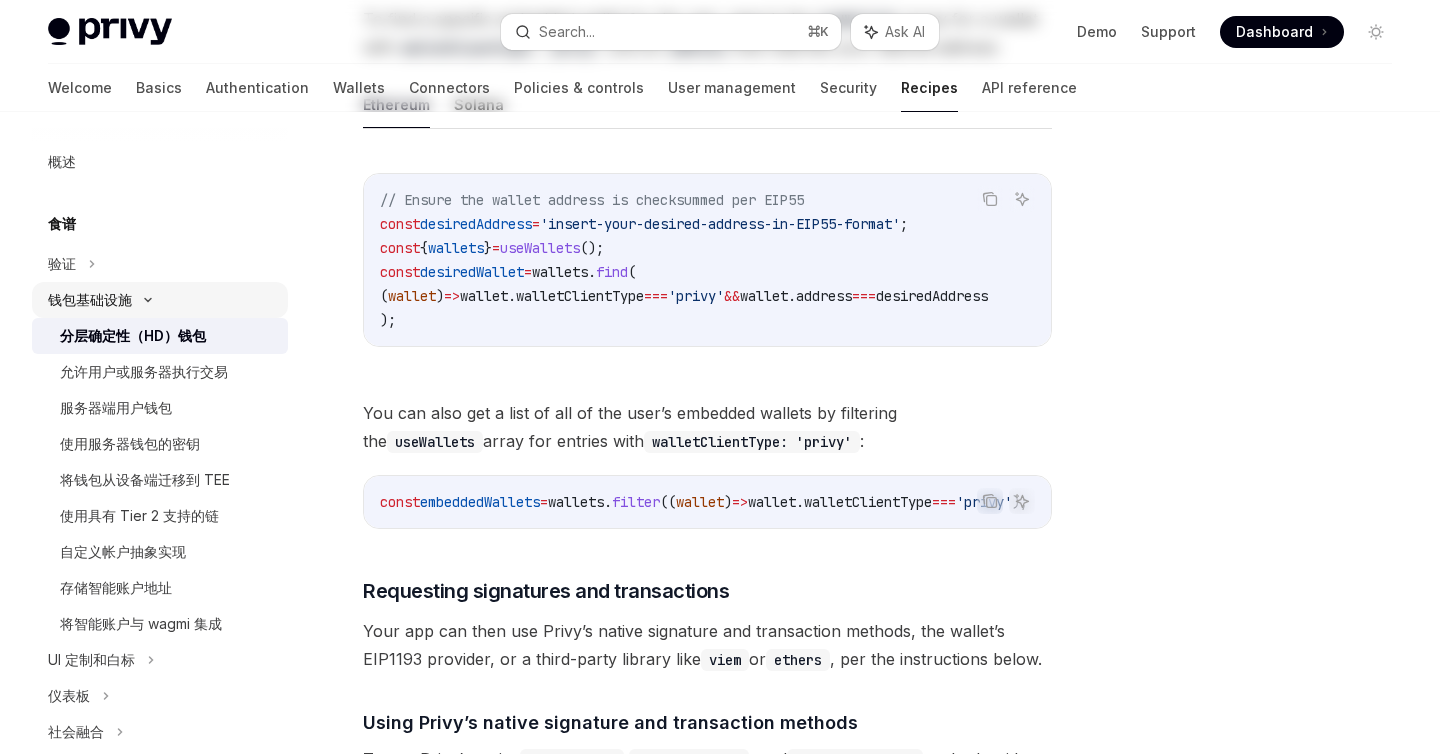 scroll, scrollTop: 0, scrollLeft: 0, axis: both 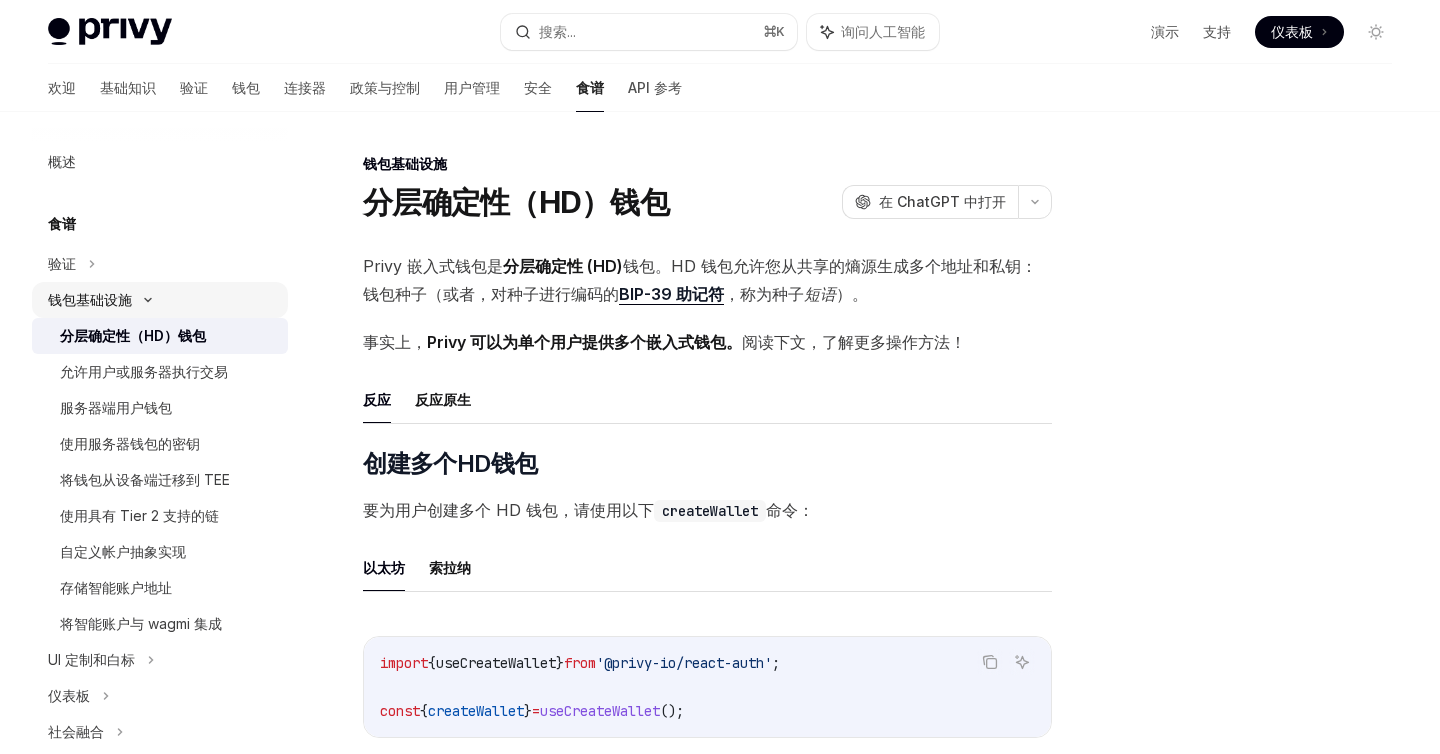 click on "钱包基础设施" at bounding box center (160, 300) 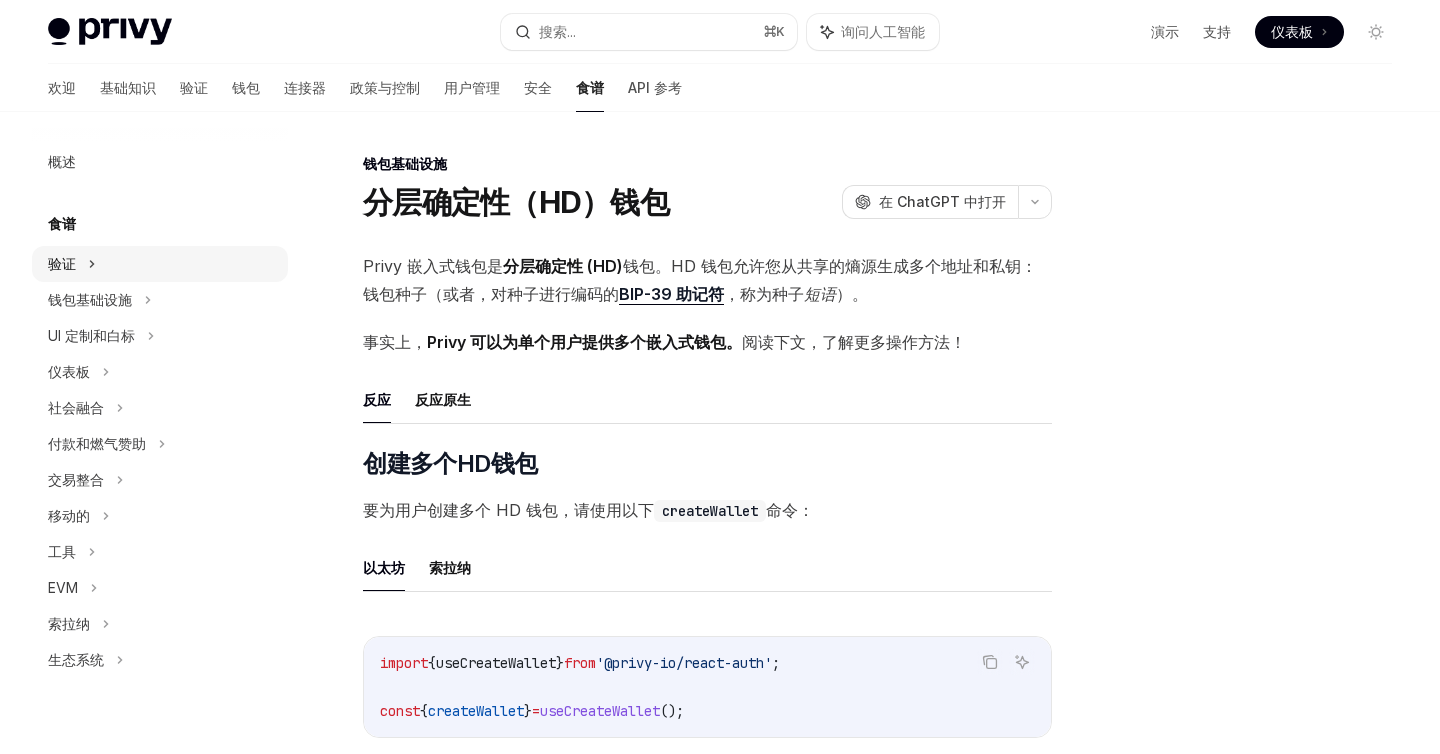 click 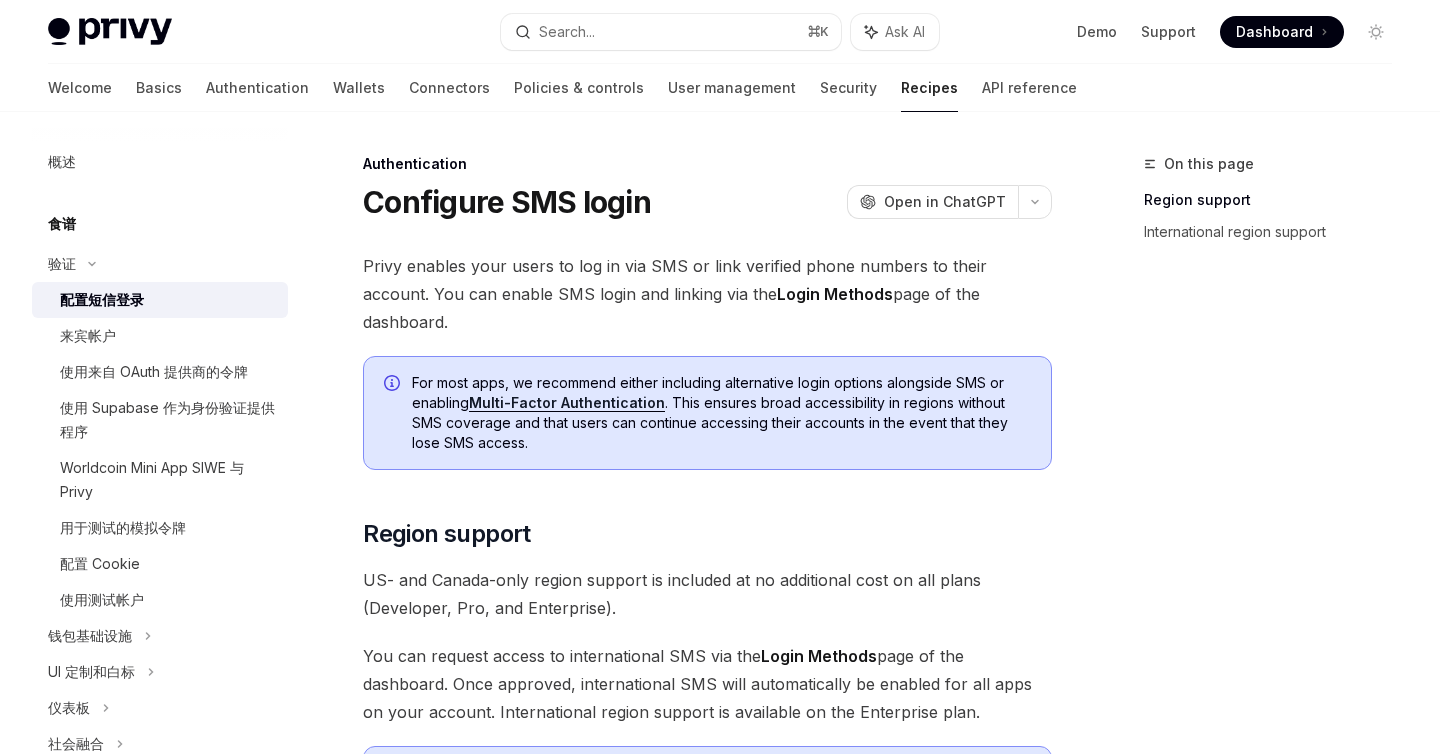 click on "概述 食谱 验证 配置短信登录 来宾帐户 使用来自 OAuth 提供商的令牌 使用 Supabase 作为身份验证提供程序 Worldcoin Mini App SIWE 与 Privy 用于测试的模拟令牌 配置 Cookie 使用测试帐户 钱包基础设施 UI 定制和白标 仪表板 社会融合 付款和燃气赞助 交易整合 移动的 工具 EVM 索拉纳 生态系统" at bounding box center [160, 579] 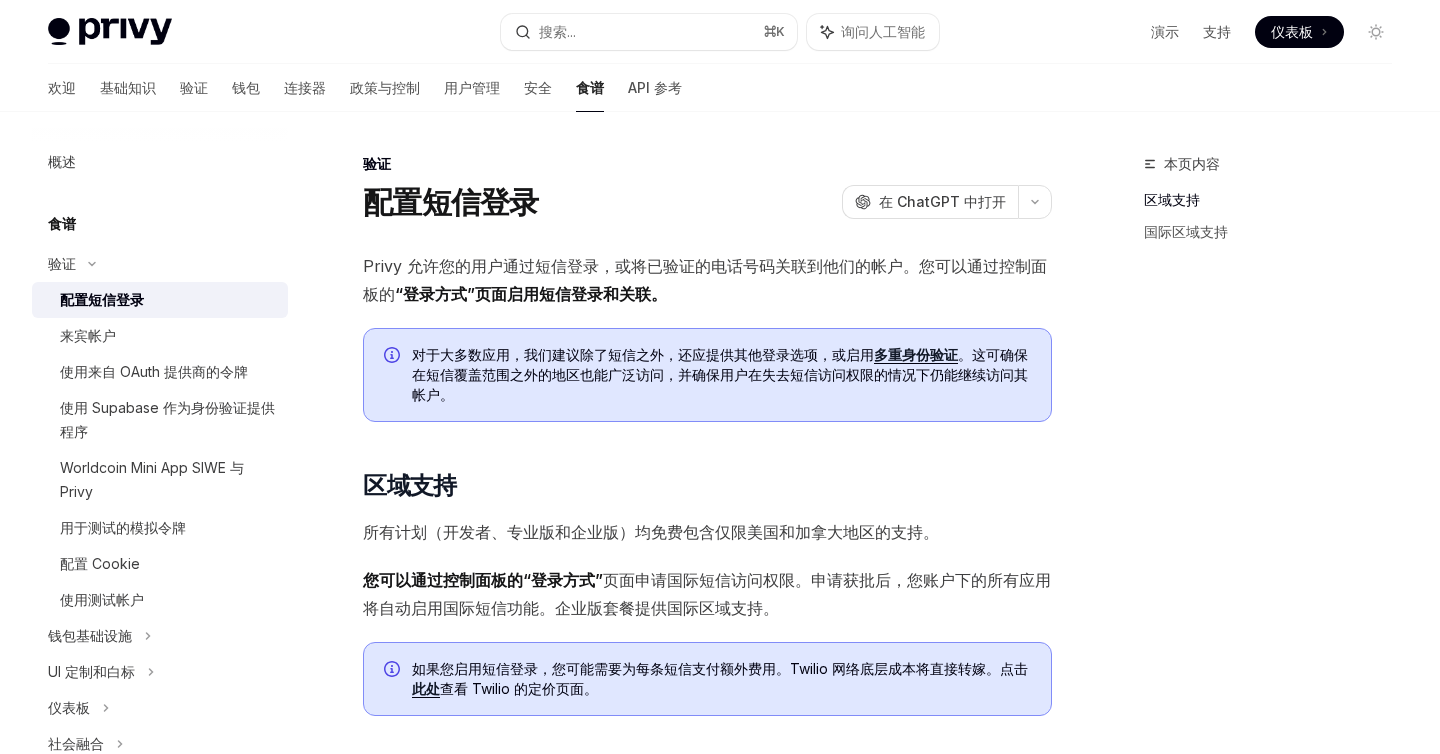 click on "食谱" at bounding box center [62, 223] 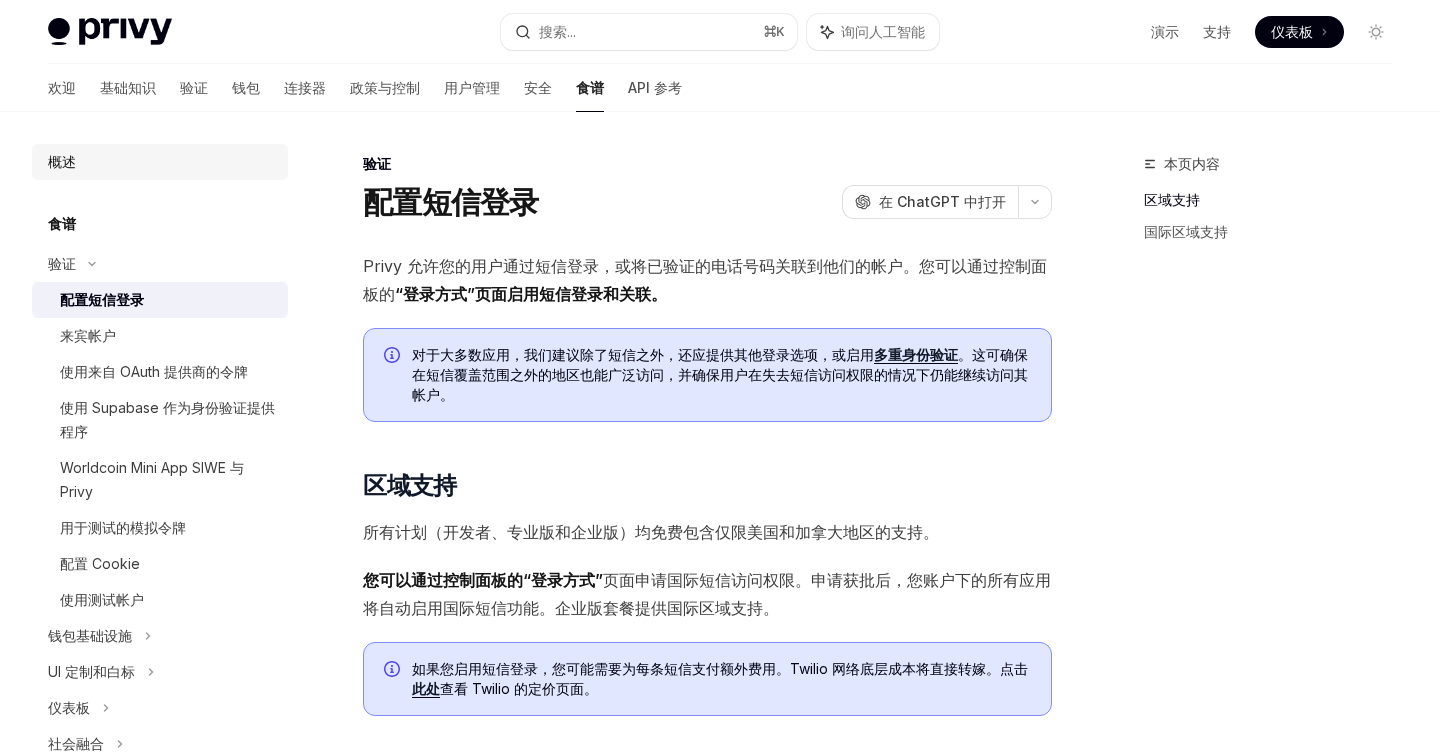 click on "概述" at bounding box center (160, 162) 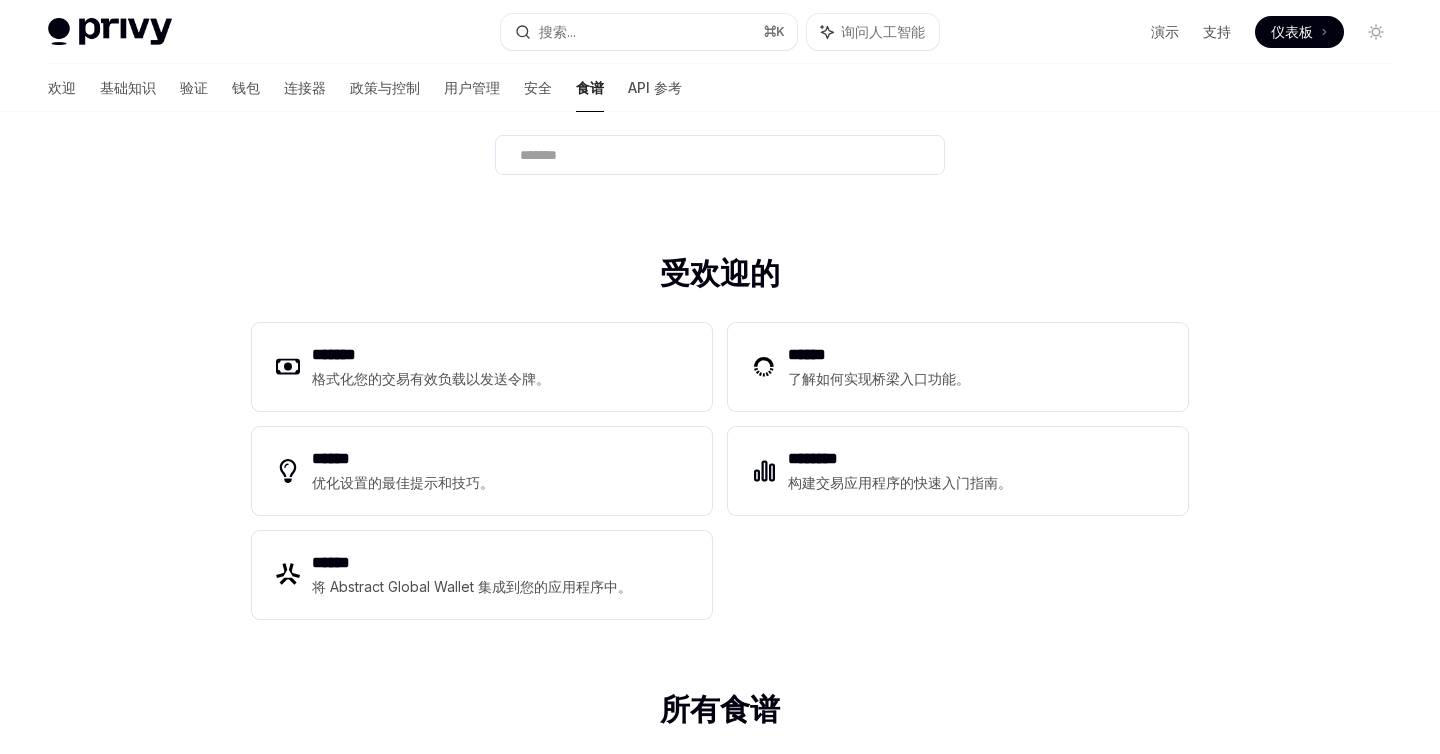 scroll, scrollTop: 0, scrollLeft: 0, axis: both 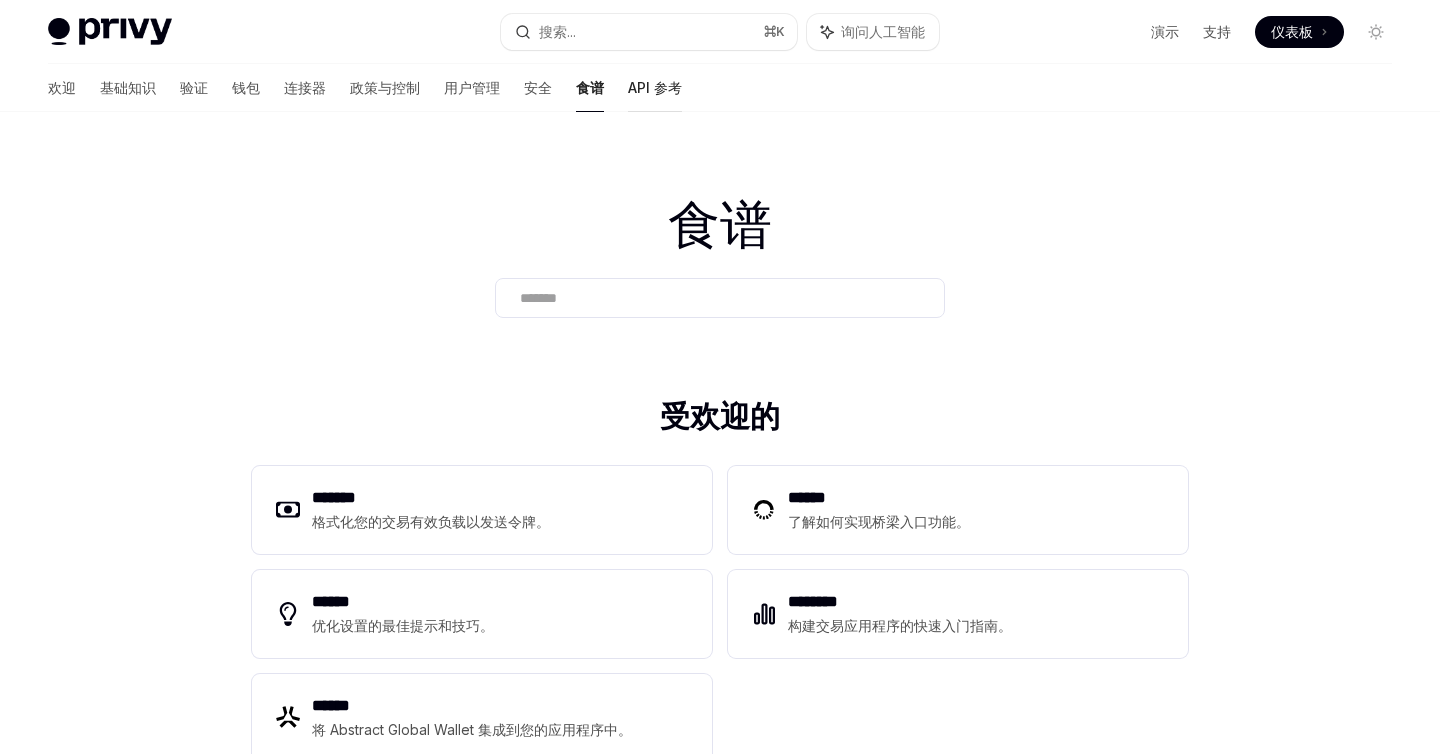 click on "API 参考" at bounding box center [655, 87] 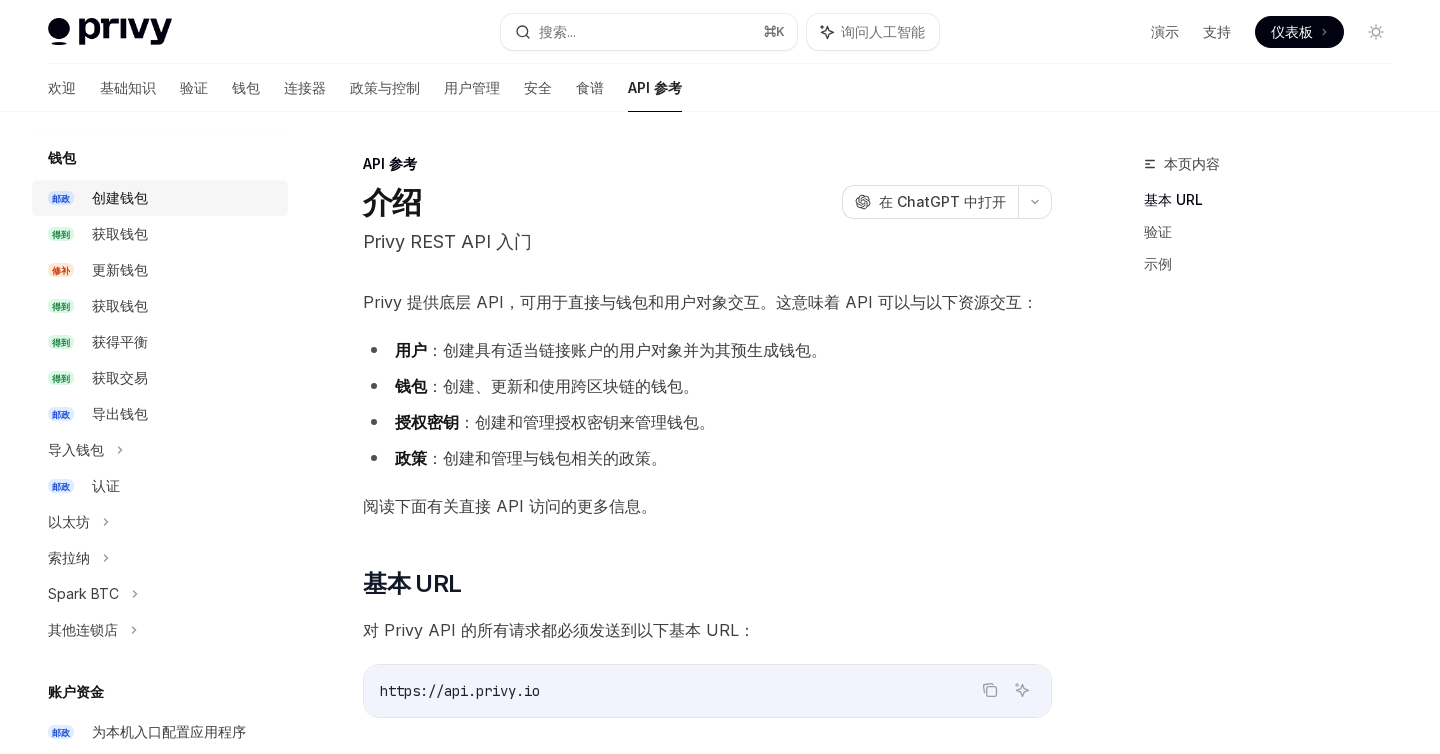 scroll, scrollTop: 0, scrollLeft: 0, axis: both 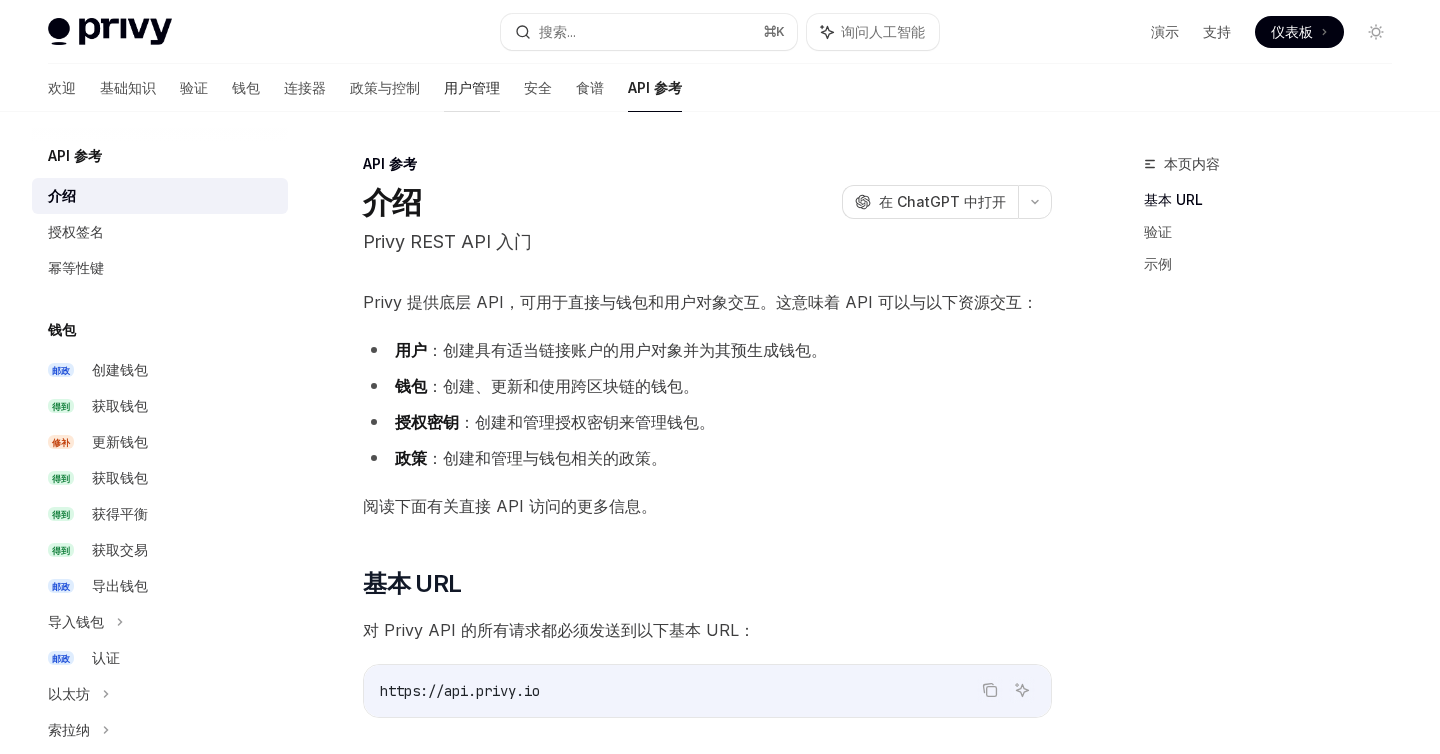 click on "用户管理" at bounding box center (472, 87) 